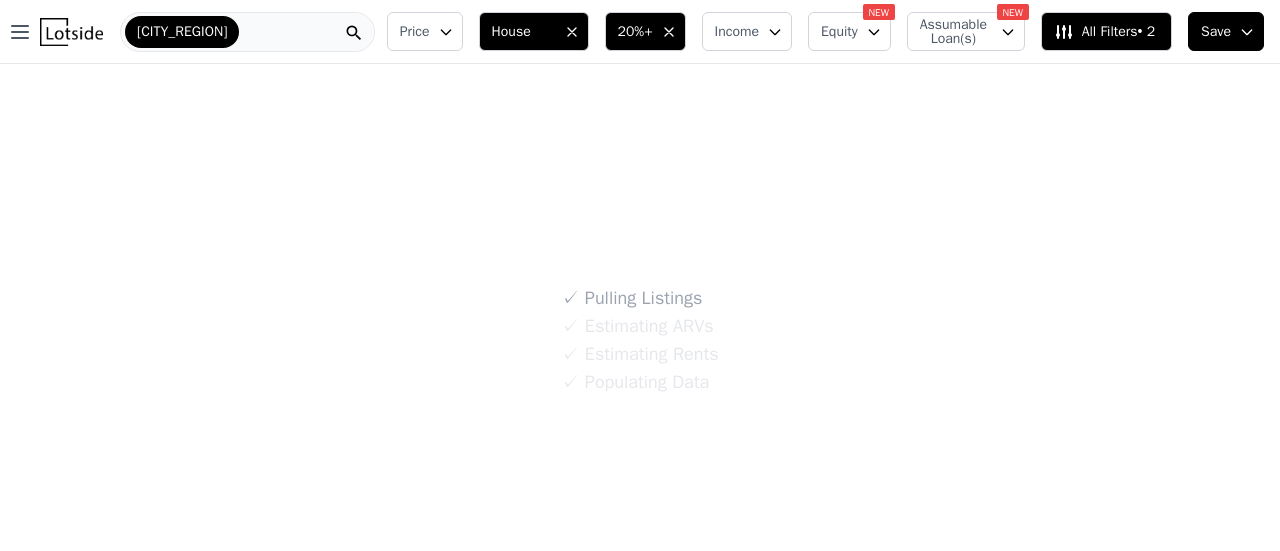 scroll, scrollTop: 0, scrollLeft: 0, axis: both 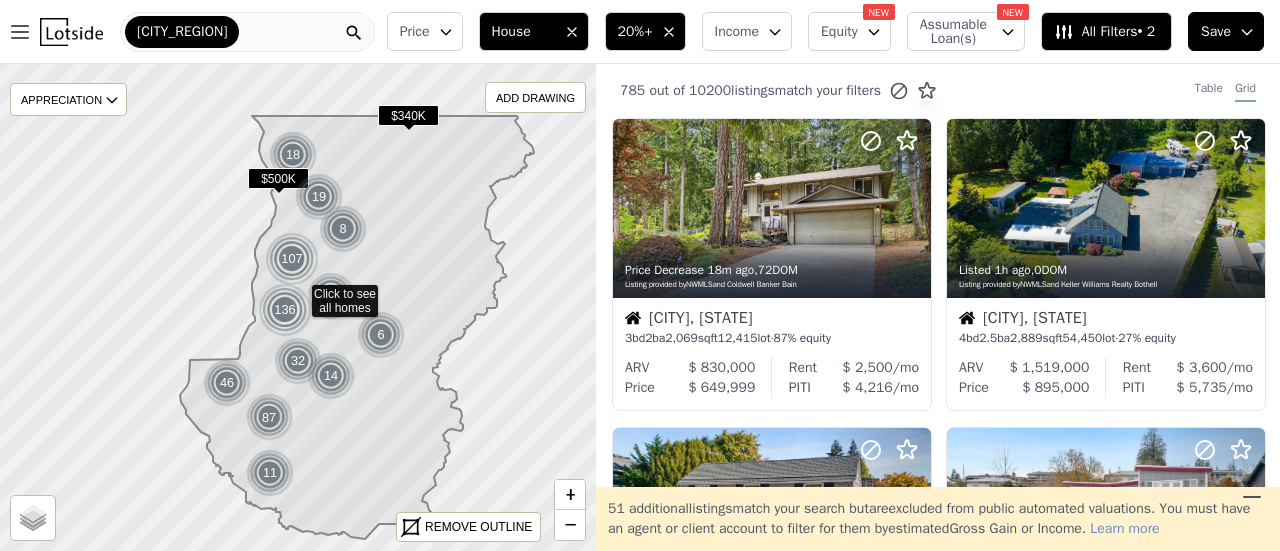 click on "Equity" at bounding box center [849, 31] 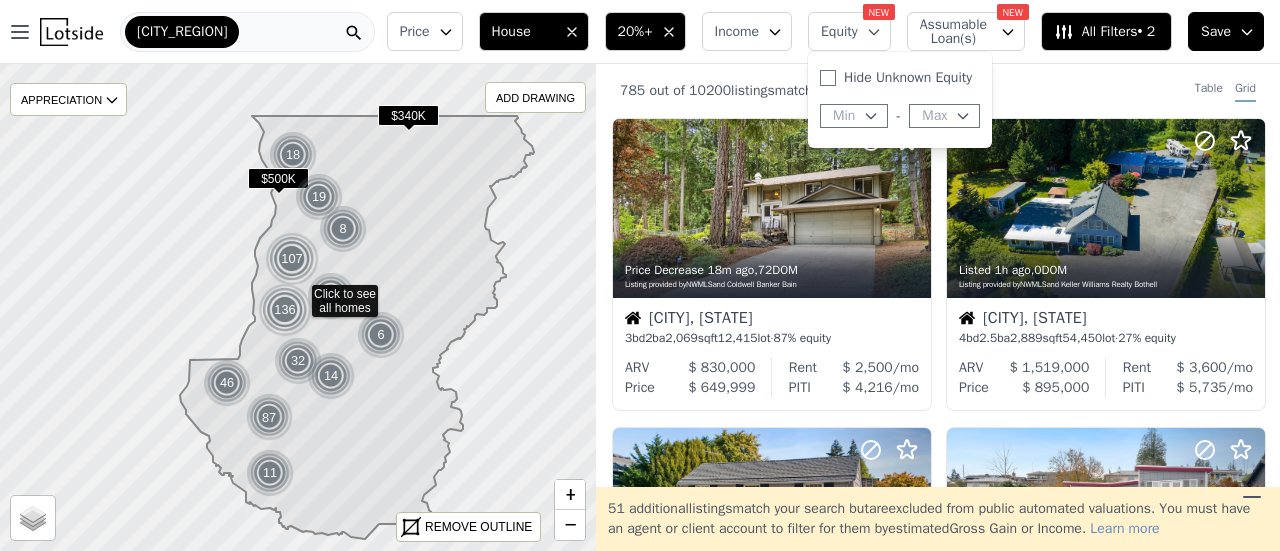 click on "Equity" at bounding box center [849, 31] 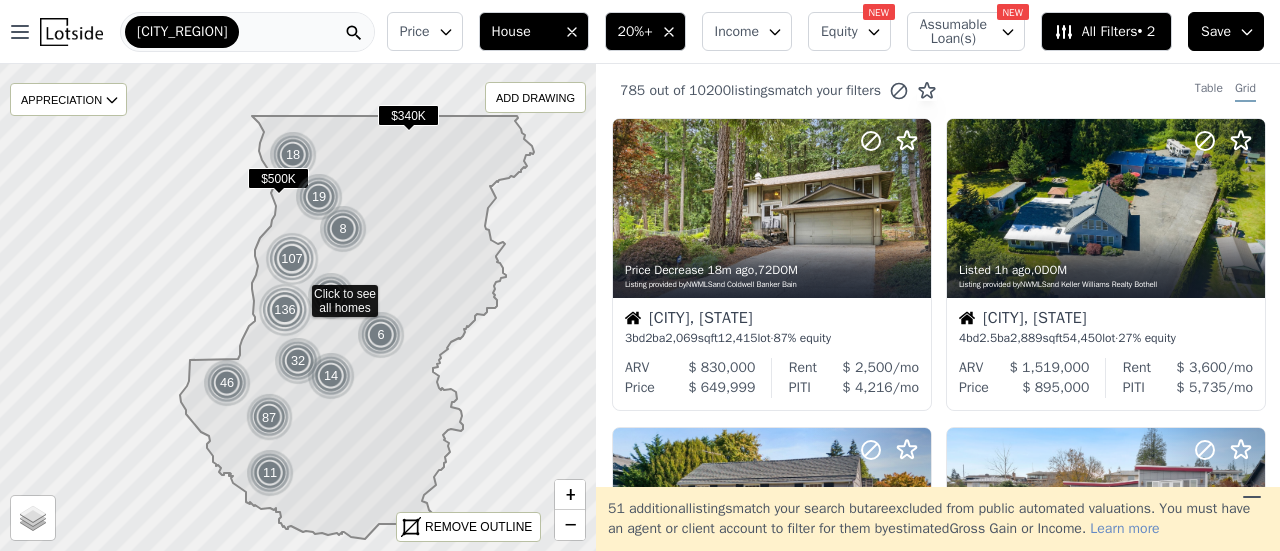 click 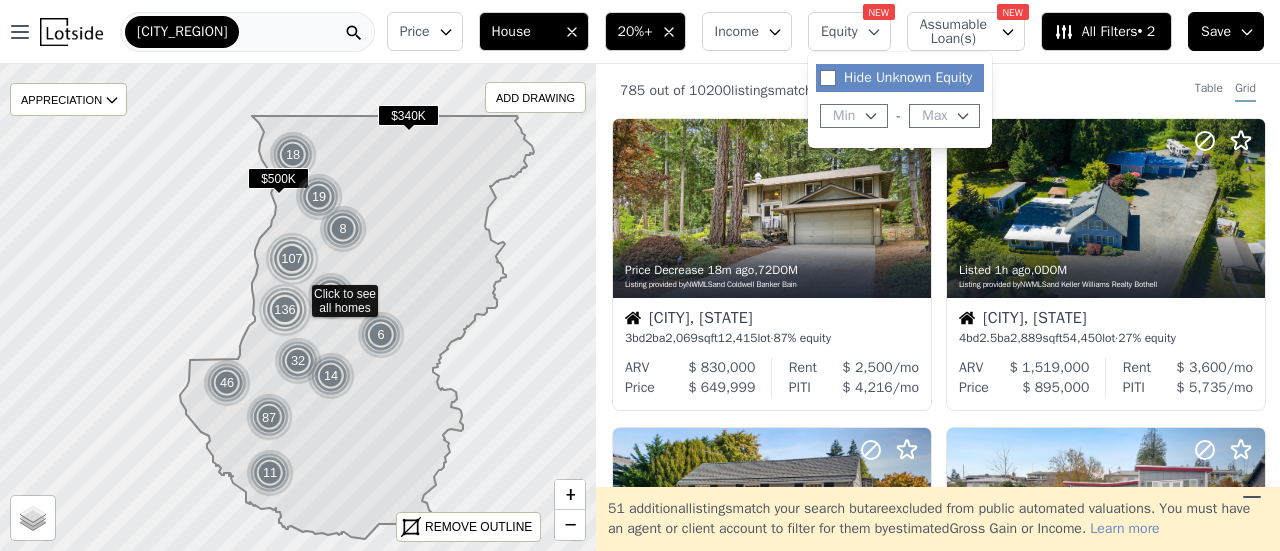 click on "Hide Unknown Equity" at bounding box center [900, 78] 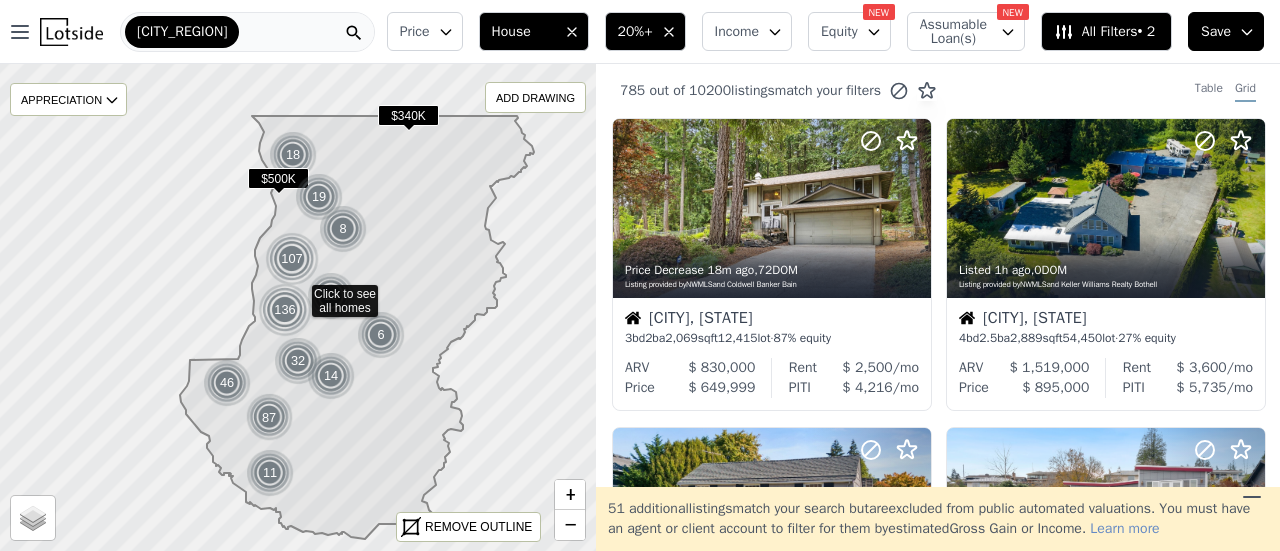click on "Assumable Loan(s)" at bounding box center (952, 32) 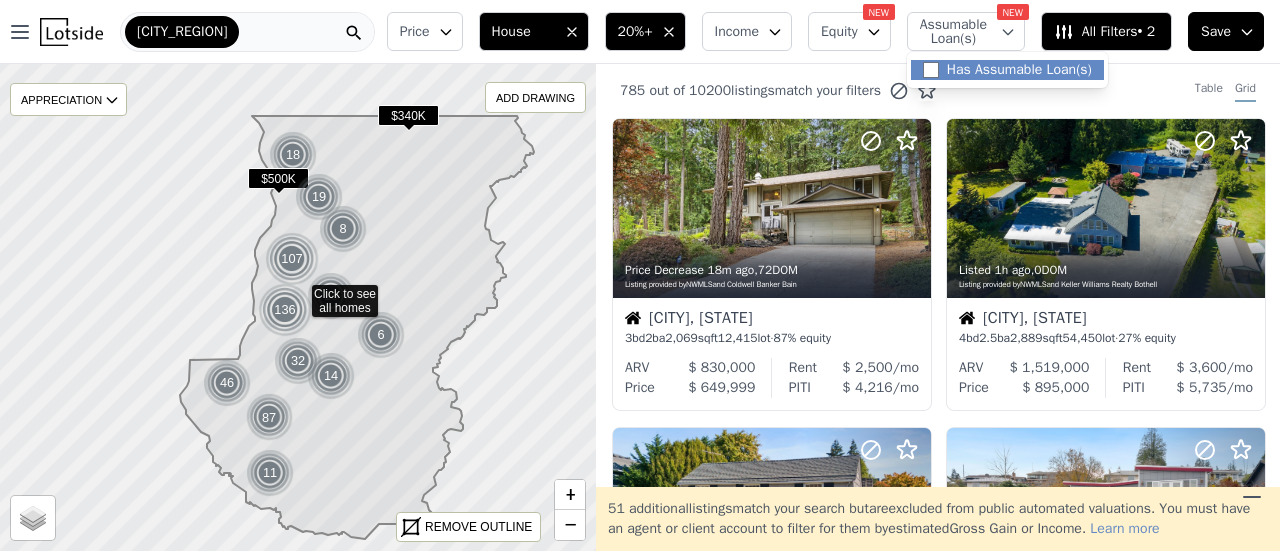 click on "Has Assumable Loan(s)" at bounding box center [1007, 70] 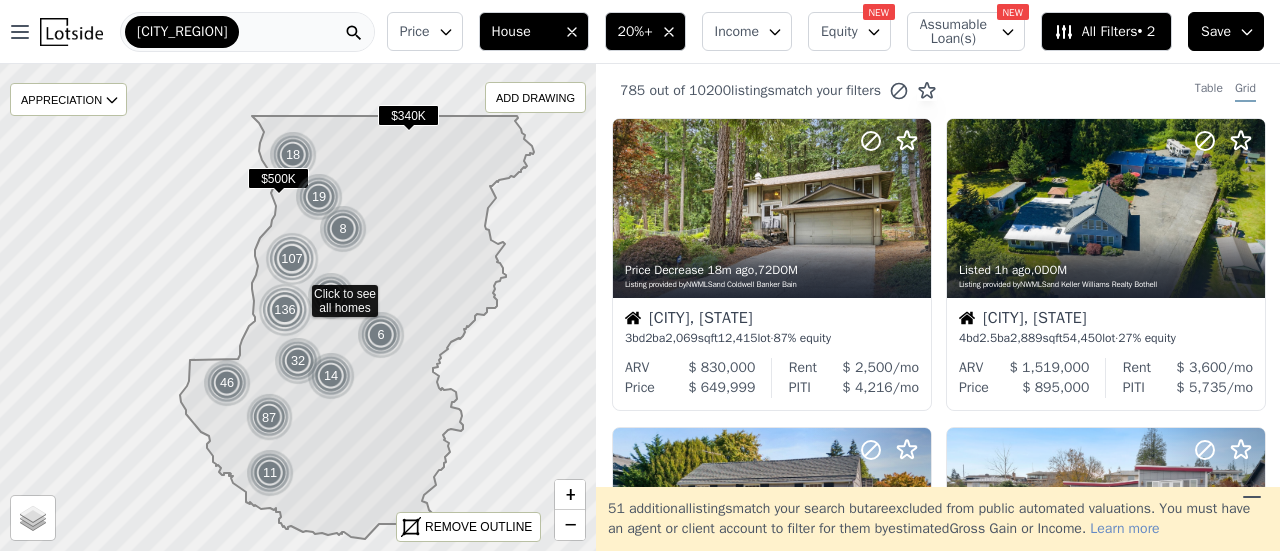 click on "All Filters  • 2" at bounding box center (1106, 31) 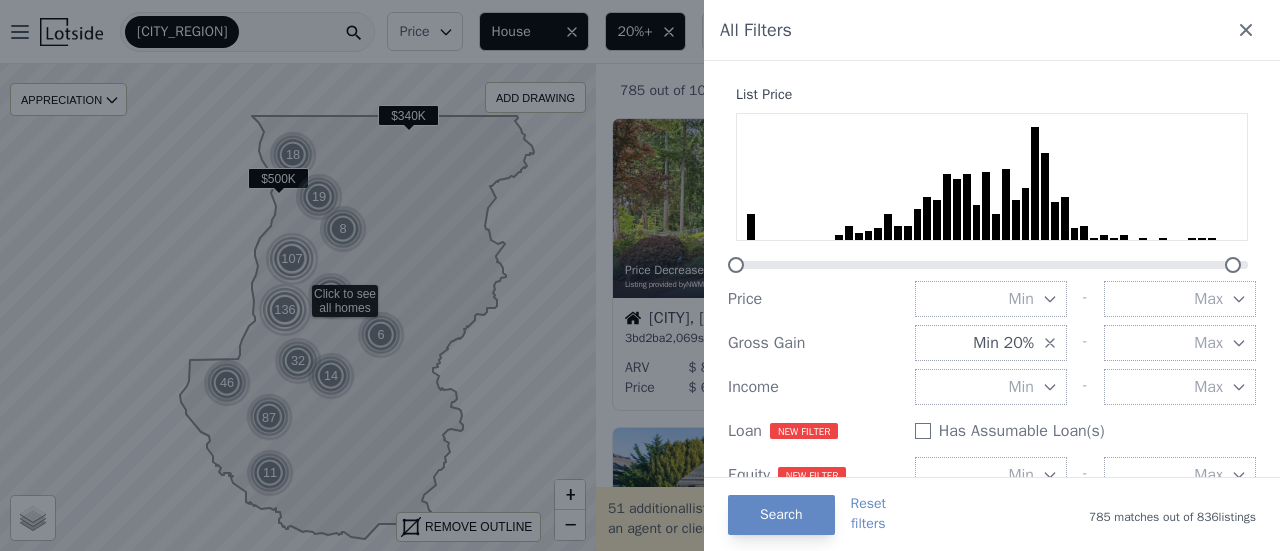 scroll, scrollTop: 100, scrollLeft: 0, axis: vertical 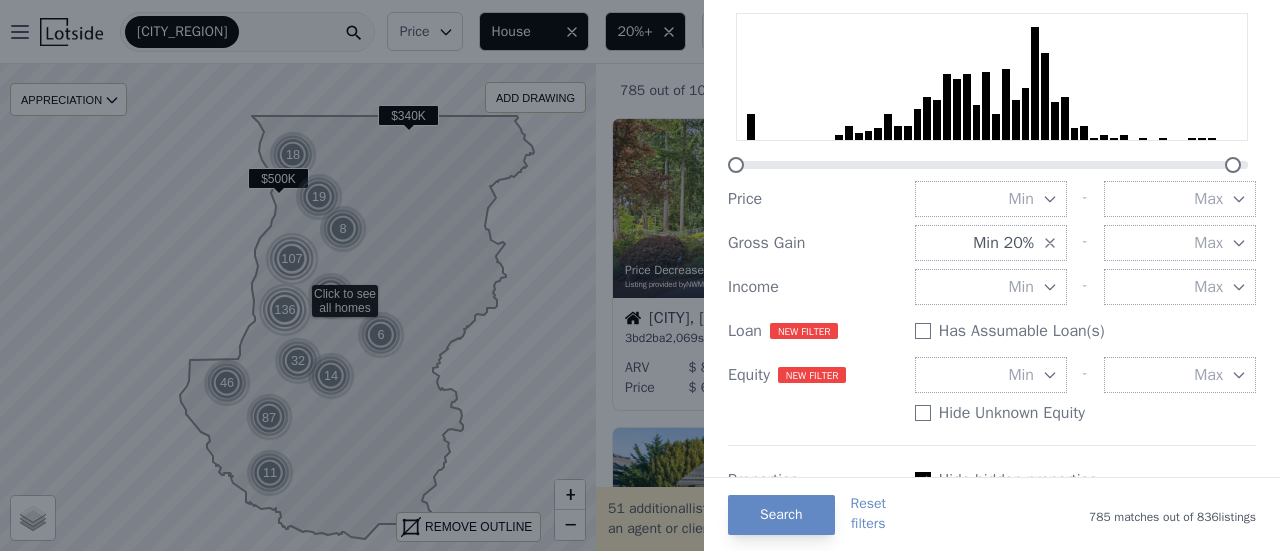 click on "Has Assumable Loan(s)" at bounding box center (923, 331) 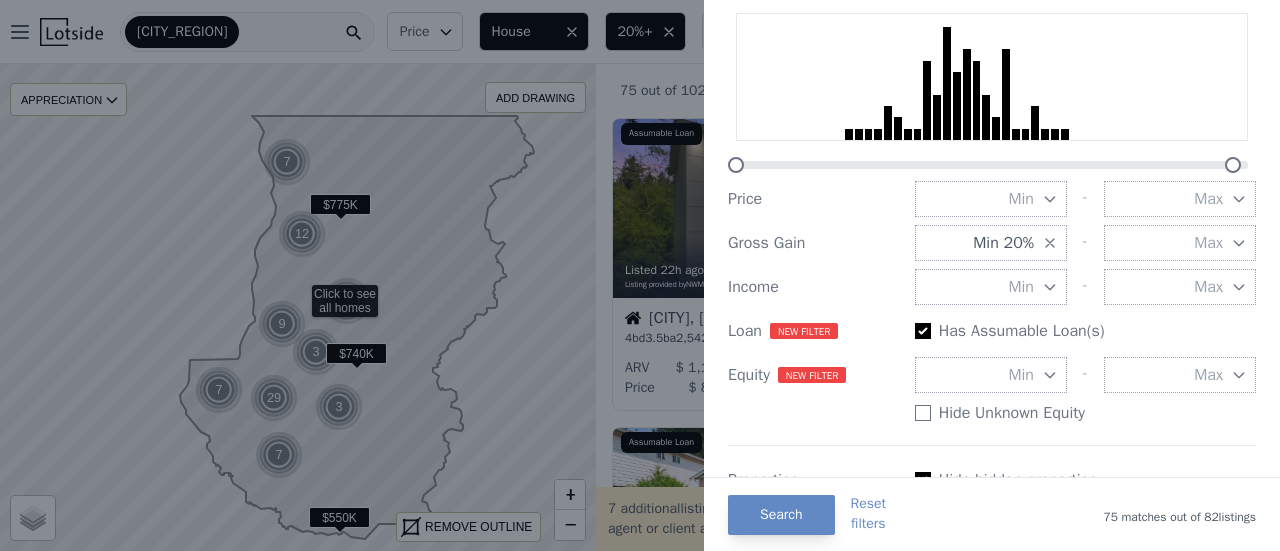 click on "Min" at bounding box center [1021, 375] 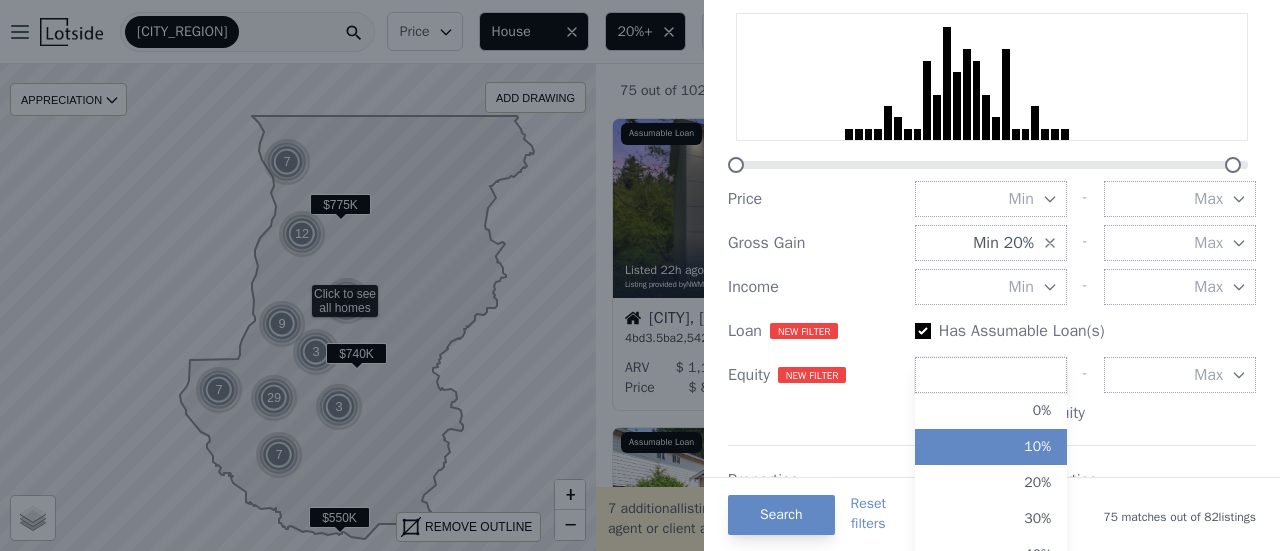 scroll, scrollTop: 172, scrollLeft: 0, axis: vertical 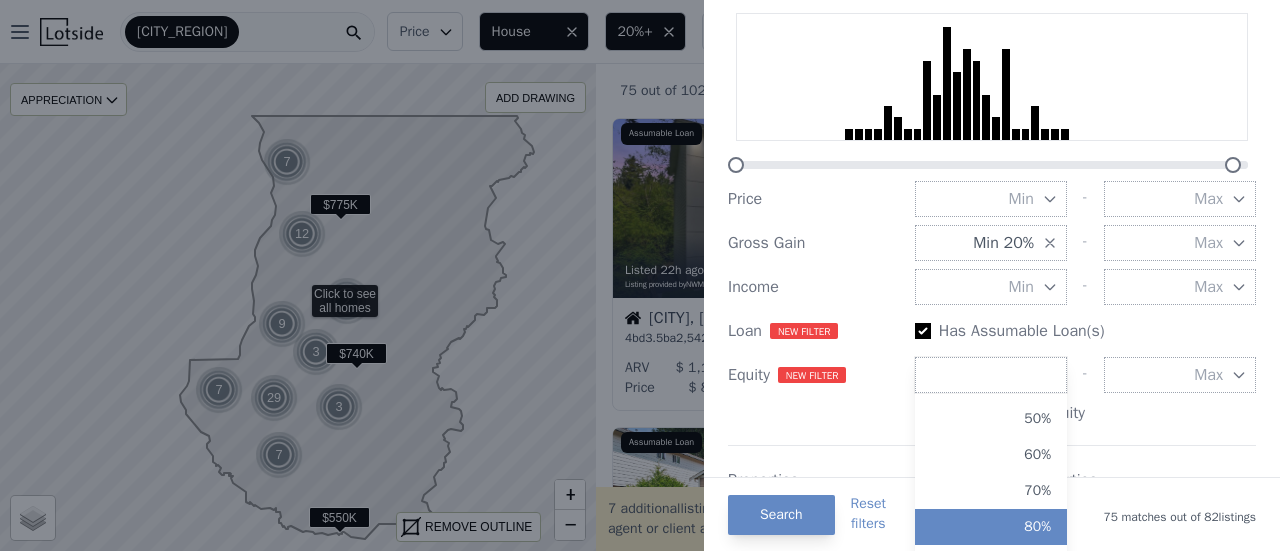 click on "80%" at bounding box center (991, 527) 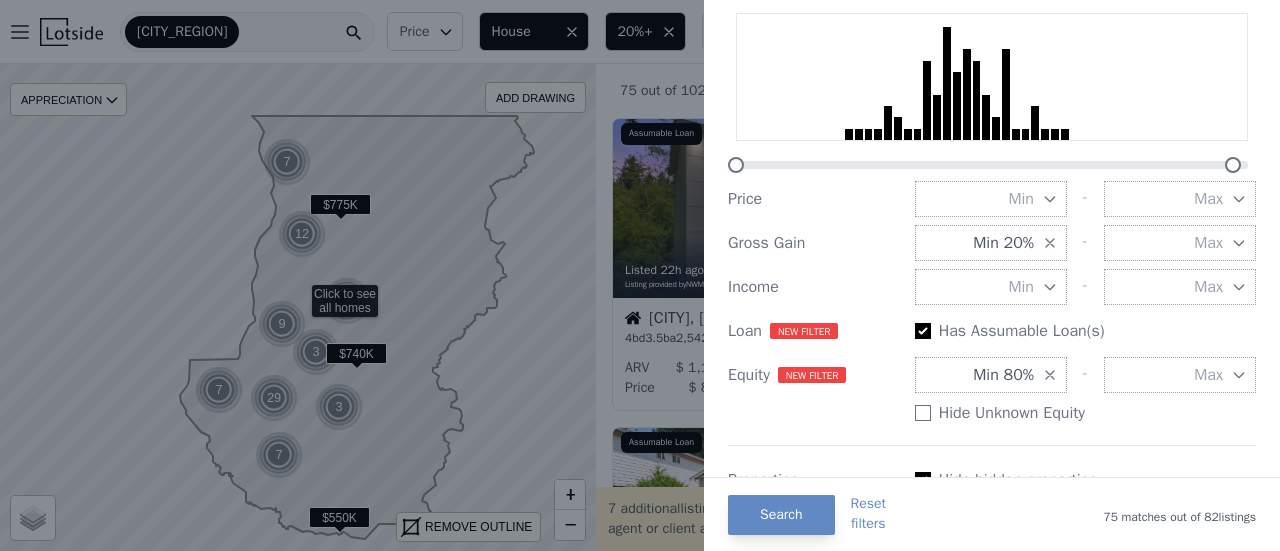 click on "List Price Price Min - Max Gross Gain  Min 20% - Max Income Min - Max Loan New filter badge NEW FILTER Has Assumable Loan(s) Equity New filter badge NEW FILTER  Min 80% - Max Hide Unknown Equity" at bounding box center (992, 213) 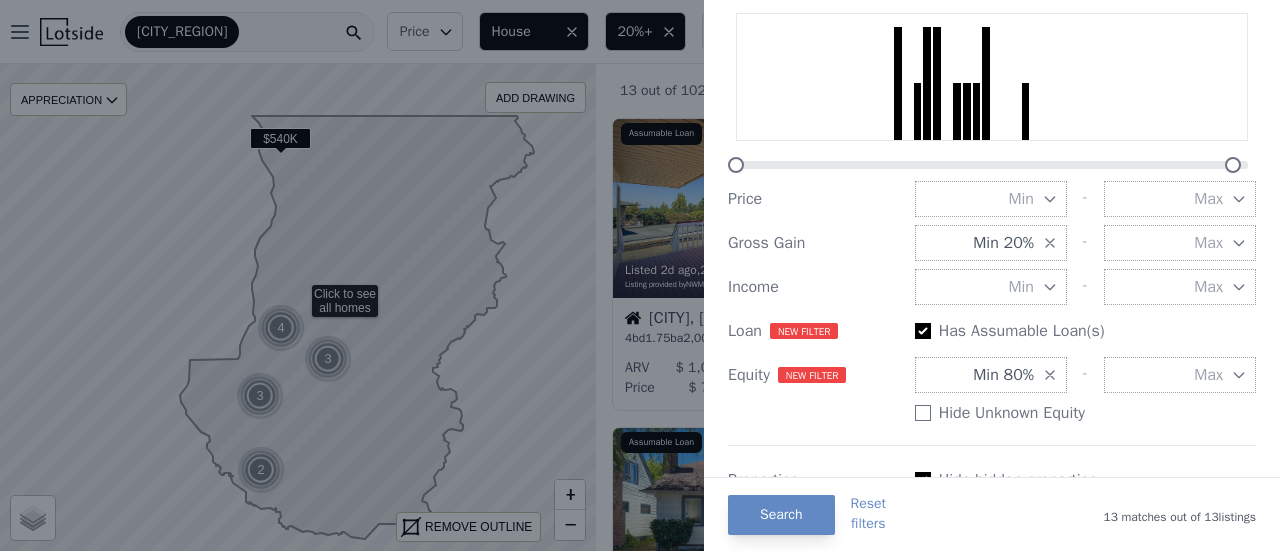 click on "Hide Unknown Equity" at bounding box center [1085, 413] 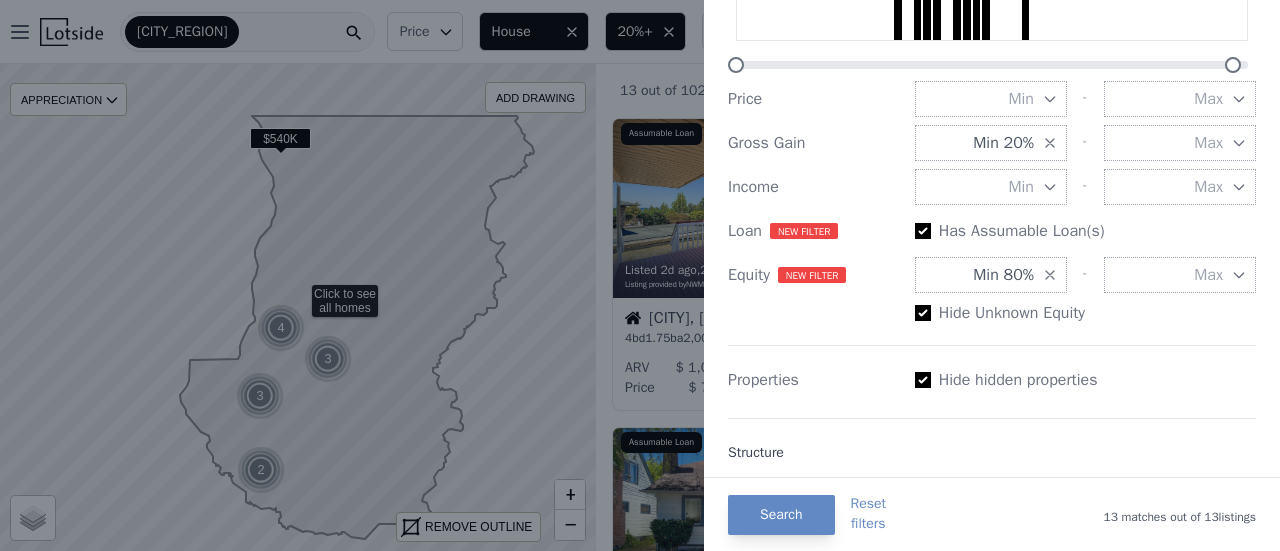 scroll, scrollTop: 300, scrollLeft: 0, axis: vertical 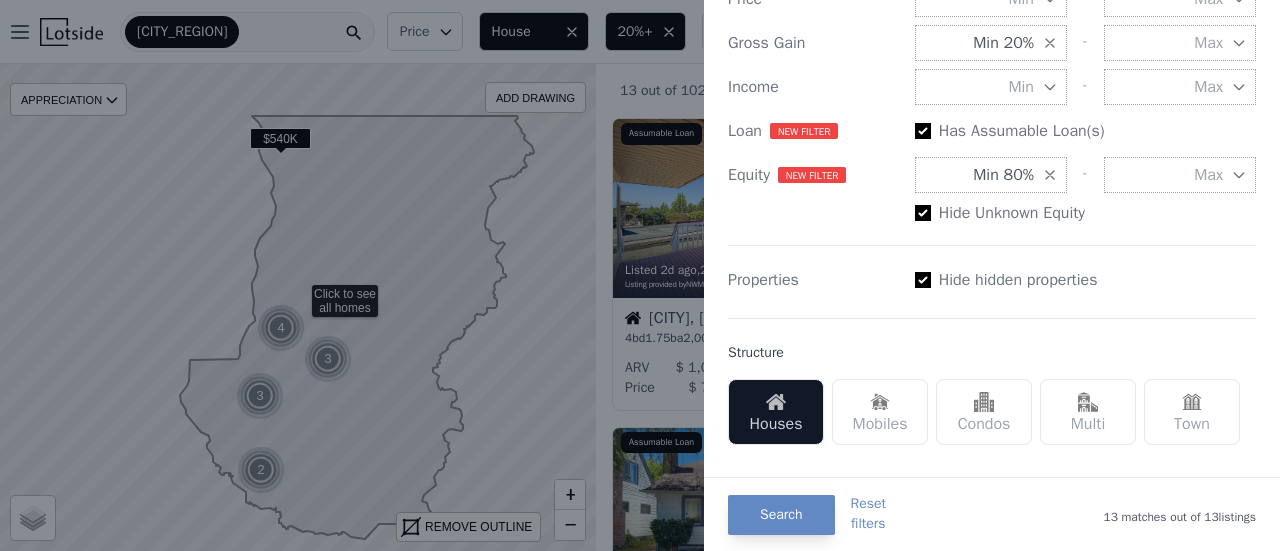 click on "Multi" at bounding box center (1088, 412) 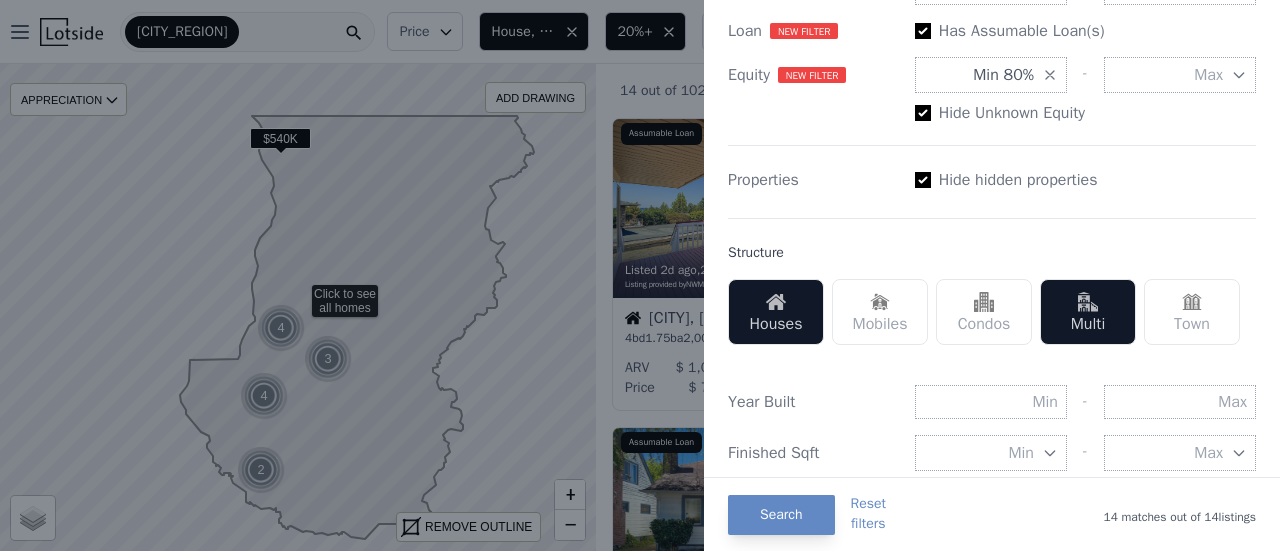 scroll, scrollTop: 500, scrollLeft: 0, axis: vertical 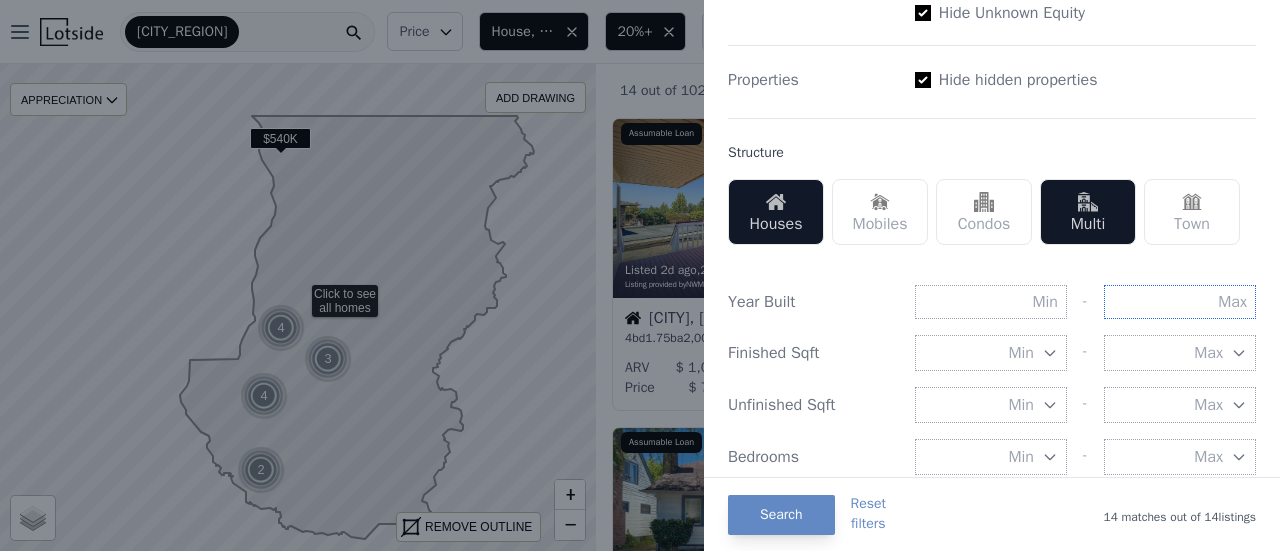 click at bounding box center [1180, 302] 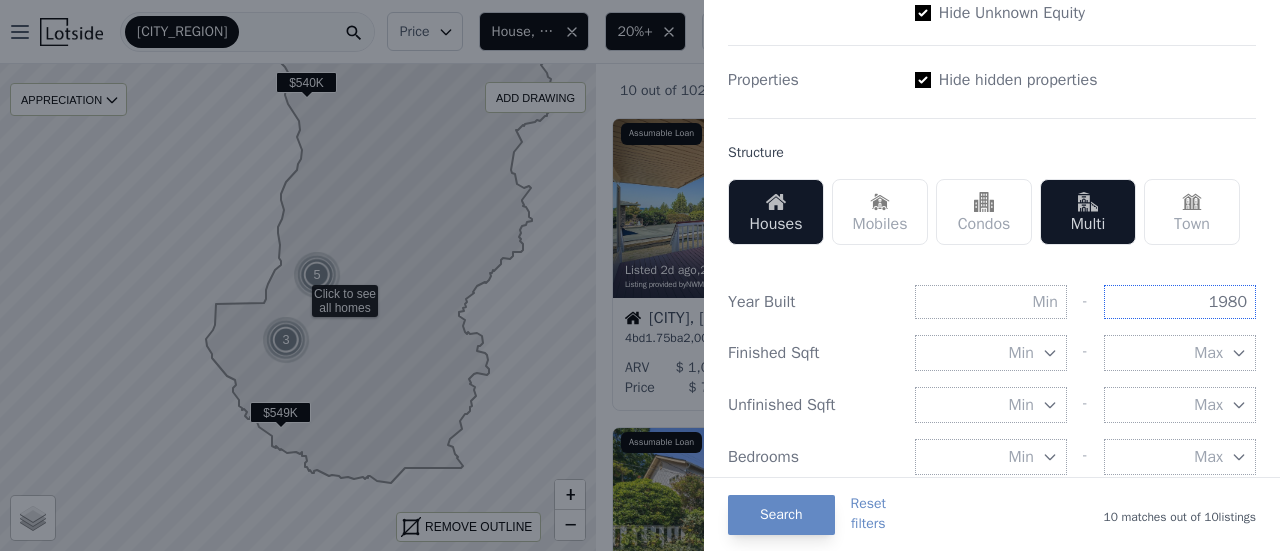 type on "1980" 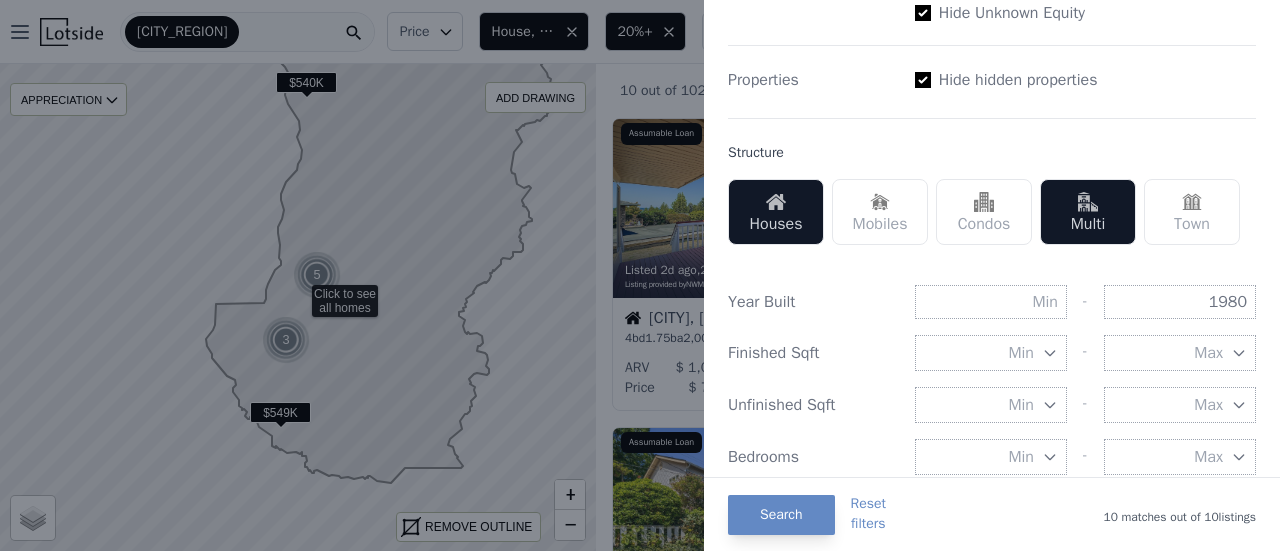 click on "List Price Price Min - Max Gross Gain  Min 20% - Max Income Min - Max Loan New filter badge NEW FILTER Has Assumable Loan(s) Equity New filter badge NEW FILTER  Min 80% - Max Hide Unknown Equity Properties Hide hidden properties Structure Houses Mobiles Condos Multi Town Year Built - 1980 Finished Sqft Min - Max Unfinished Sqft Min - Max Bedrooms Min - Max Bathrooms Min - Max Lot Sqft Min - Max Last status update New Listing Back on Market Price Change Days Since Update - Days on Market - Listing Type Standard Bank Owned Short Sale Listing Remarks Type to Search remarks" at bounding box center [992, 375] 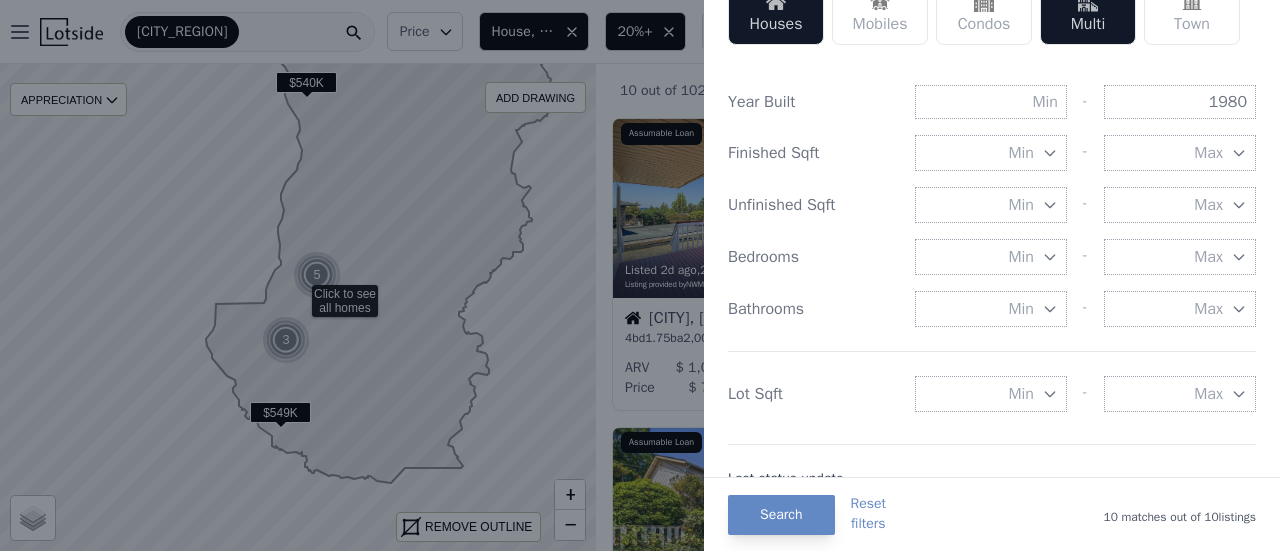 scroll, scrollTop: 800, scrollLeft: 0, axis: vertical 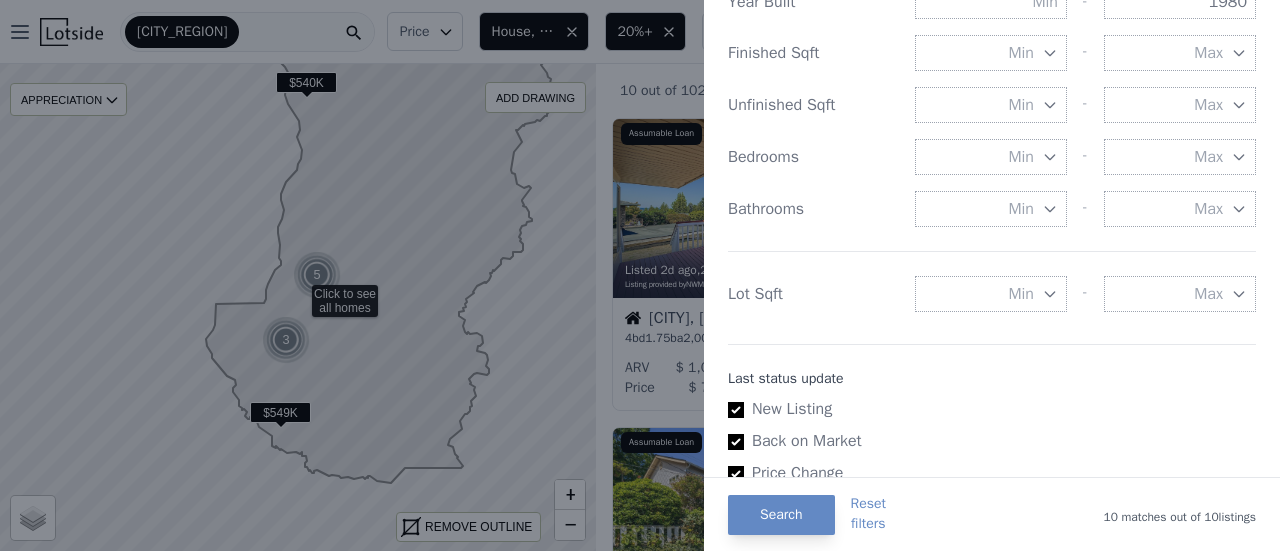 click on "Min" at bounding box center (1021, 294) 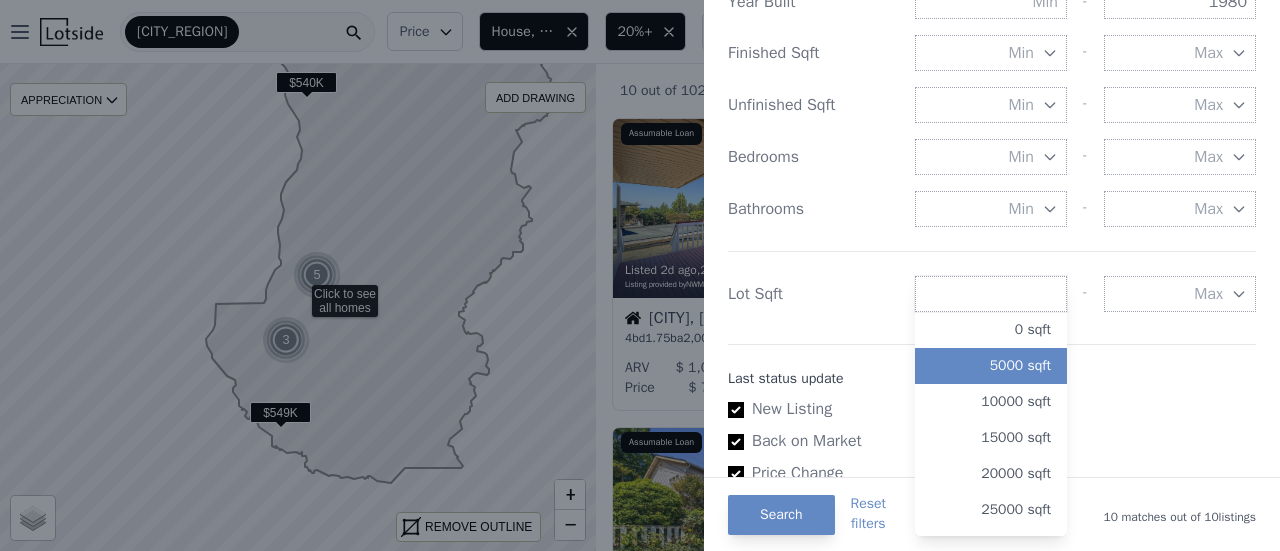 click on "5000 sqft" at bounding box center [991, 366] 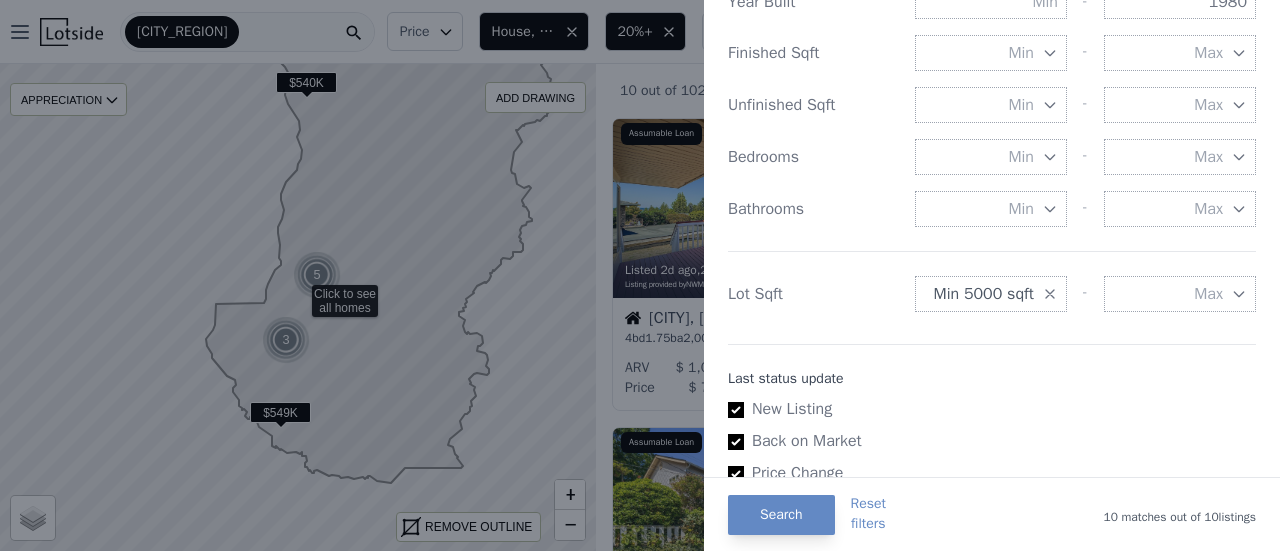 click on "List Price Price Min - Max Gross Gain  Min 20% - Max Income Min - Max Loan New filter badge NEW FILTER Has Assumable Loan(s) Equity New filter badge NEW FILTER  Min 80% - Max Hide Unknown Equity Properties Hide hidden properties Structure Houses Mobiles Condos Multi Town Year Built - 1980 Finished Sqft Min - Max Unfinished Sqft Min - Max Bedrooms Min - Max Bathrooms Min - Max Lot Sqft  Min 5000 sqft - Max Last status update New Listing Back on Market Price Change Days Since Update - Days on Market - Listing Type Standard Bank Owned Short Sale Listing Remarks Type to Search remarks" at bounding box center [992, 75] 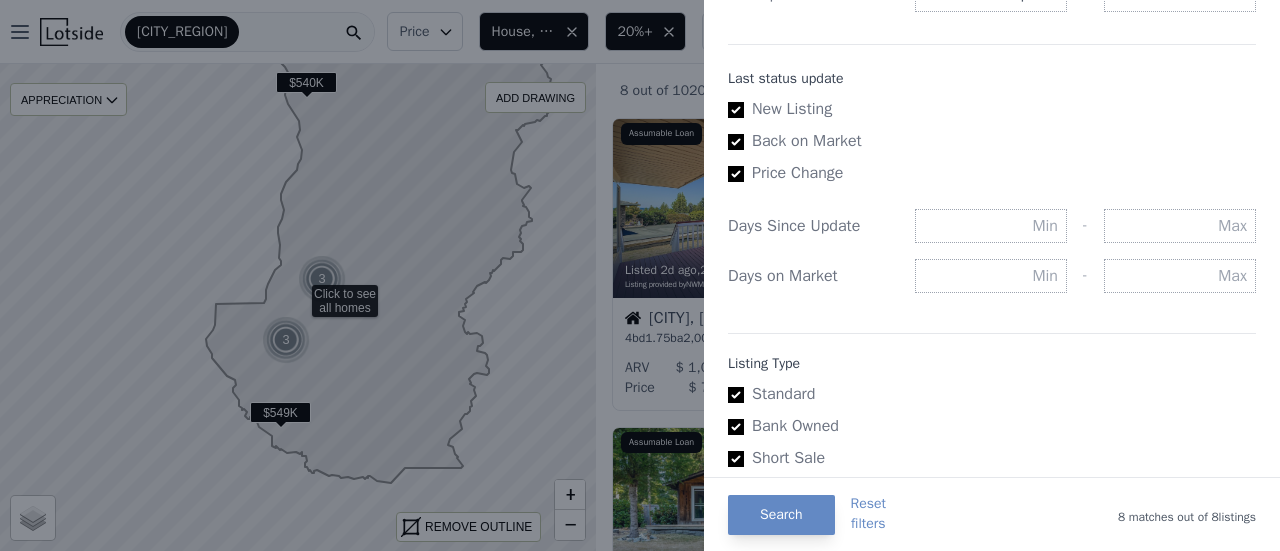 scroll, scrollTop: 1200, scrollLeft: 0, axis: vertical 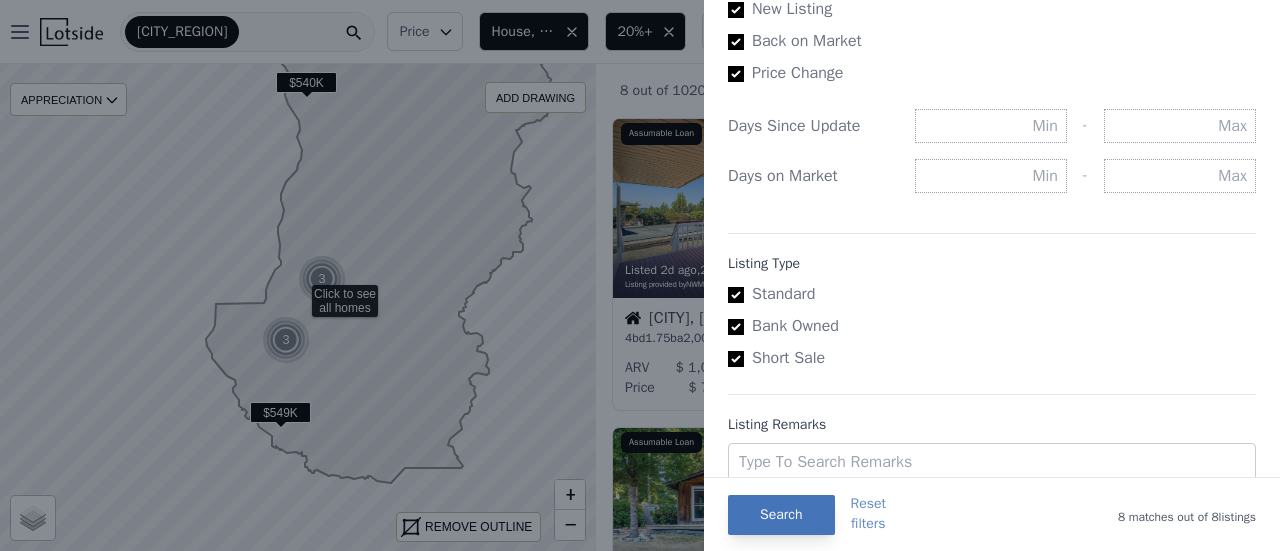 click on "Search" at bounding box center [781, 515] 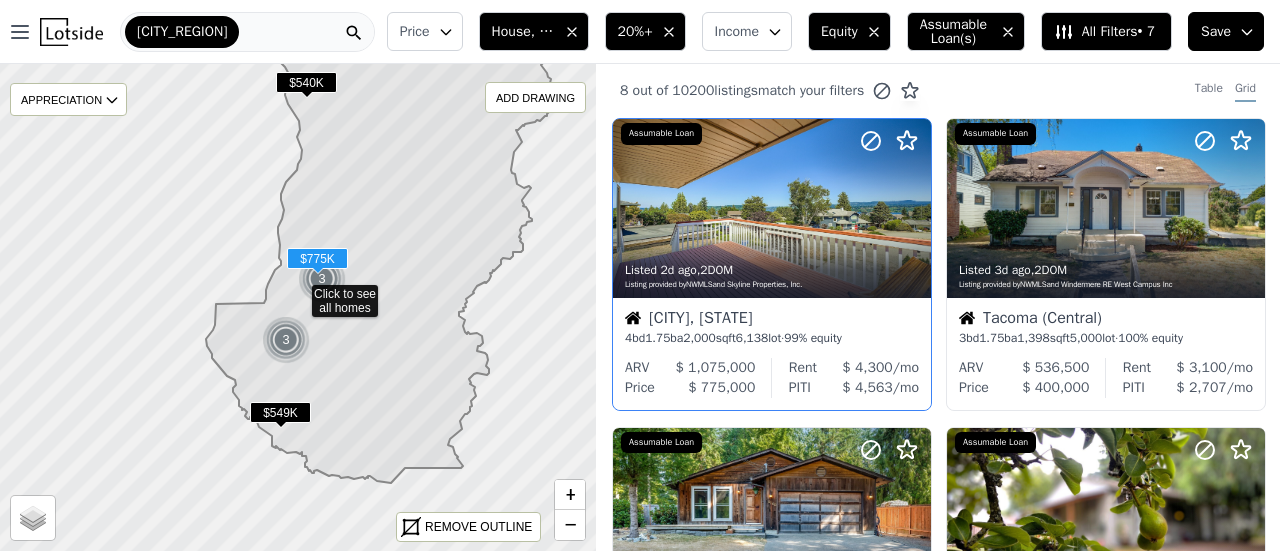 click on "Seattle, WA" at bounding box center (772, 320) 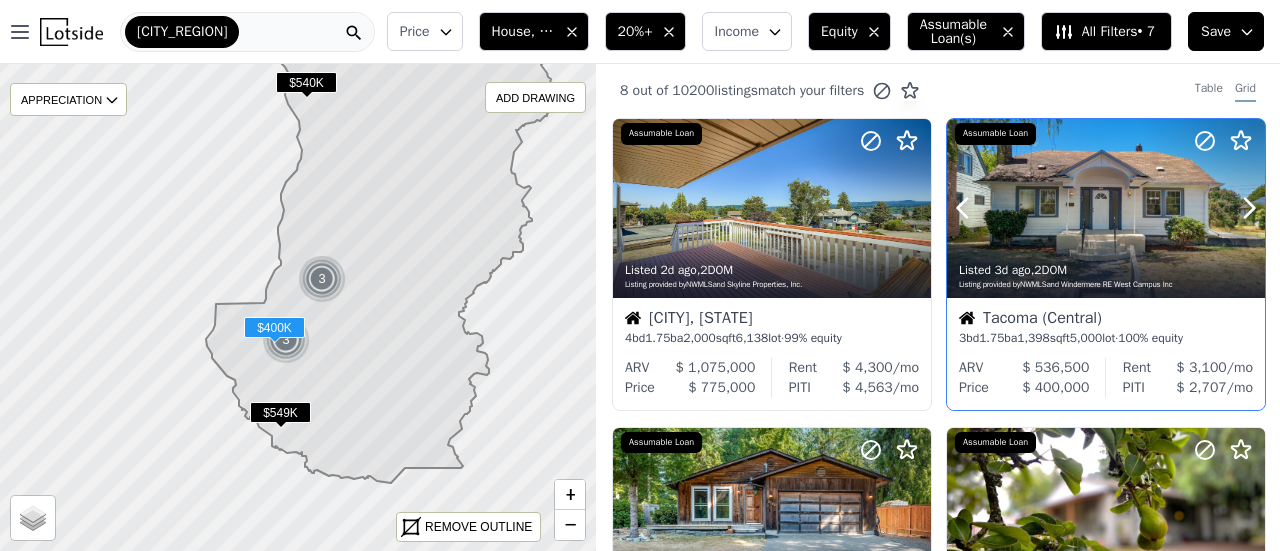 click at bounding box center (1106, 208) 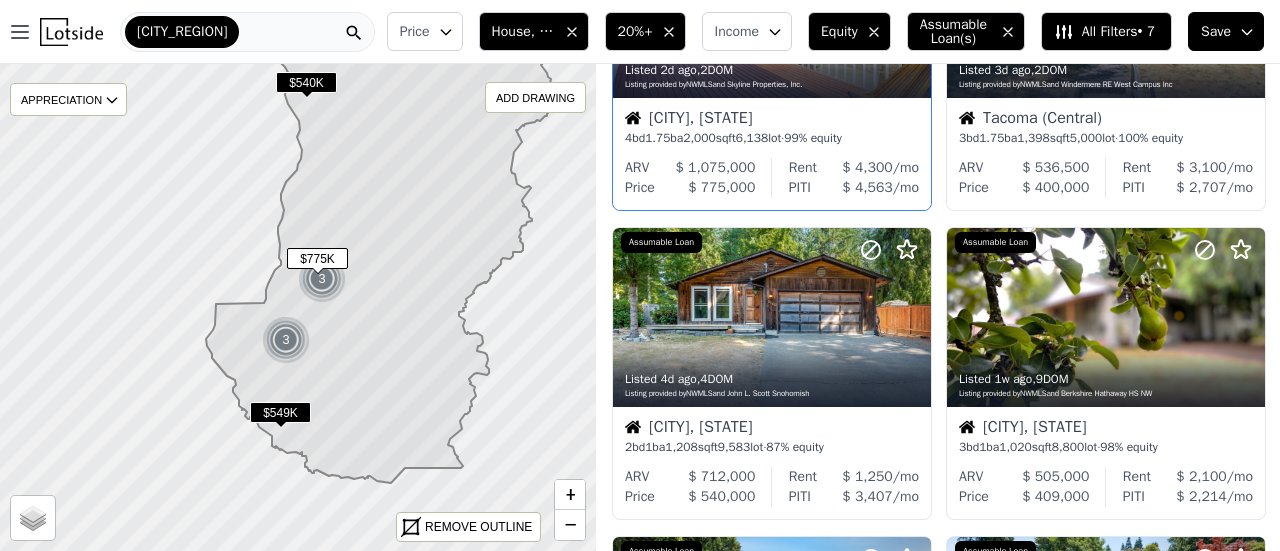 scroll, scrollTop: 300, scrollLeft: 0, axis: vertical 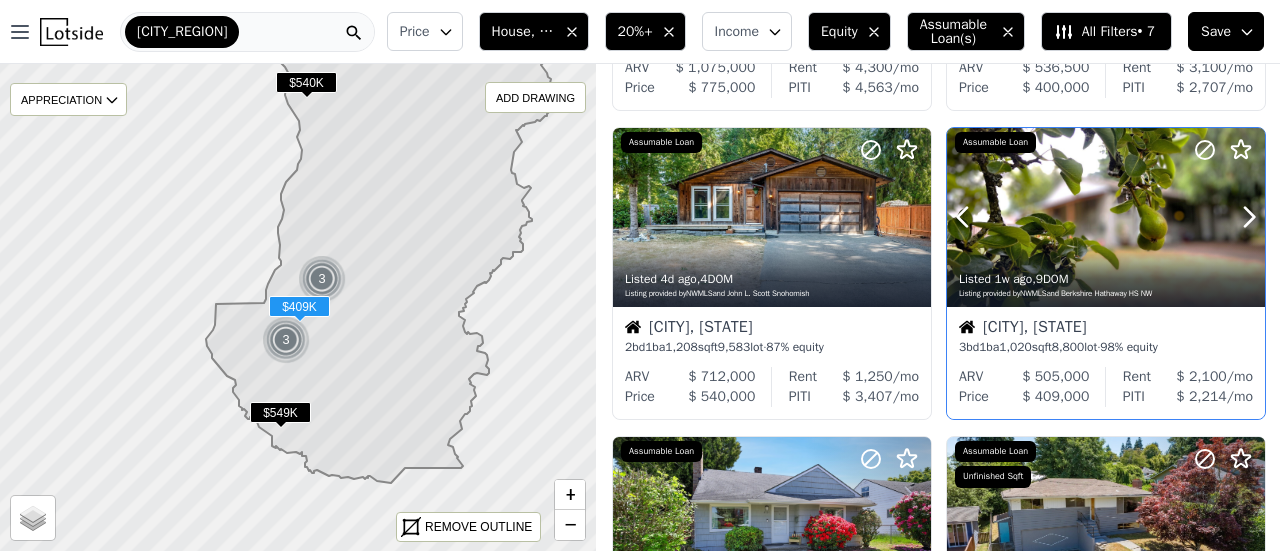 click at bounding box center [987, 217] 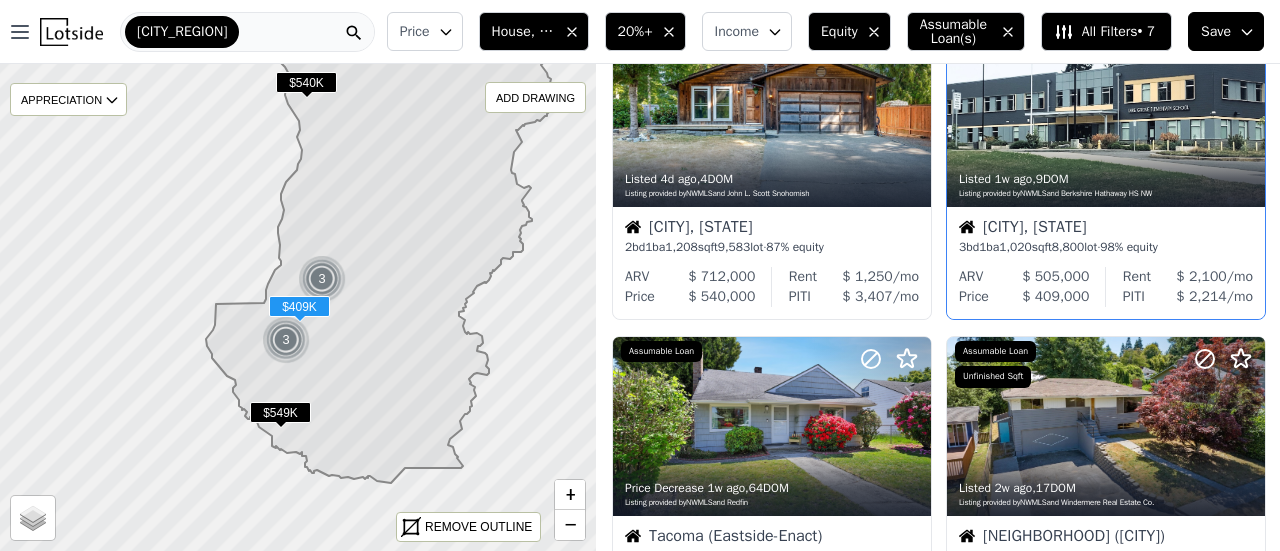 scroll, scrollTop: 600, scrollLeft: 0, axis: vertical 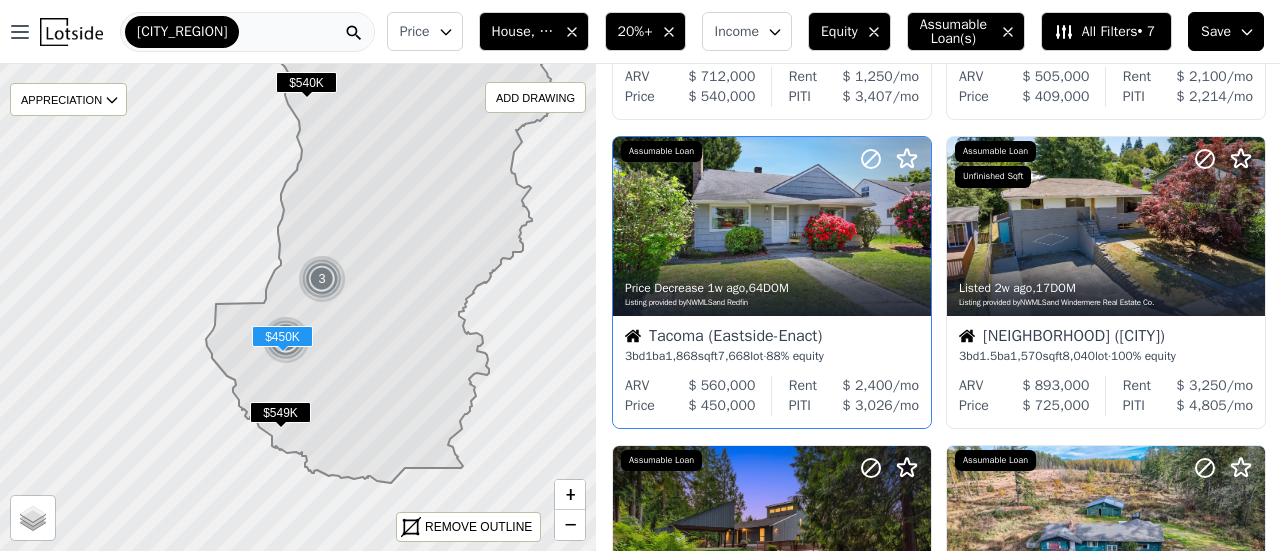 click on "Tacoma (Eastside-Enact)" at bounding box center [772, 338] 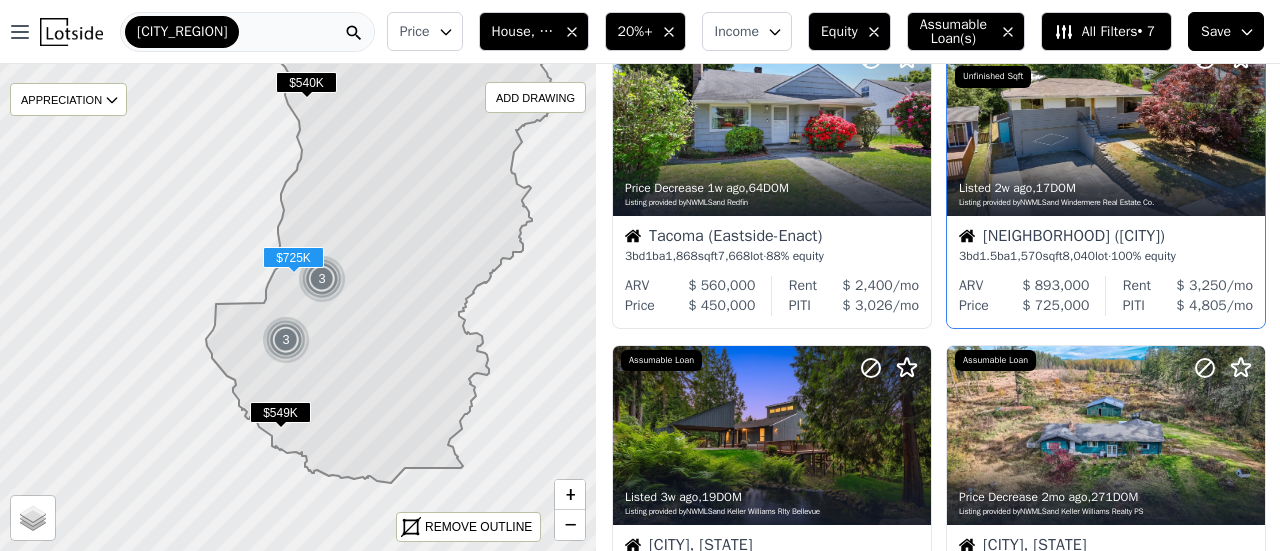 scroll, scrollTop: 600, scrollLeft: 0, axis: vertical 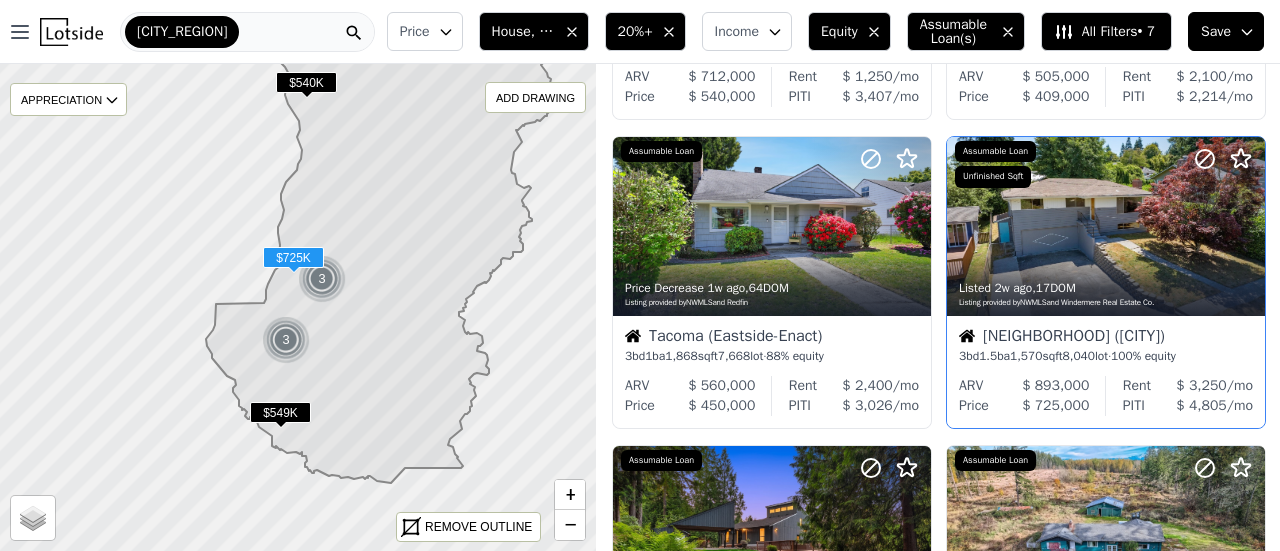 click on "3 bd  1.5 ba  1,570 sqft  8,040 lot  ·  100%   equity" at bounding box center [1106, 356] 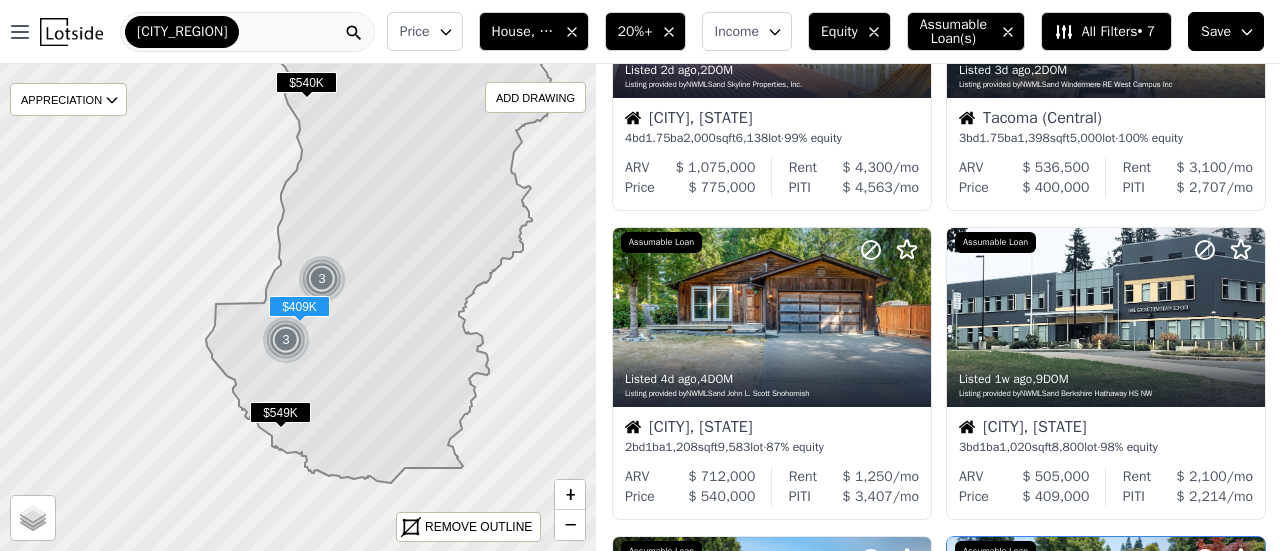 scroll, scrollTop: 0, scrollLeft: 0, axis: both 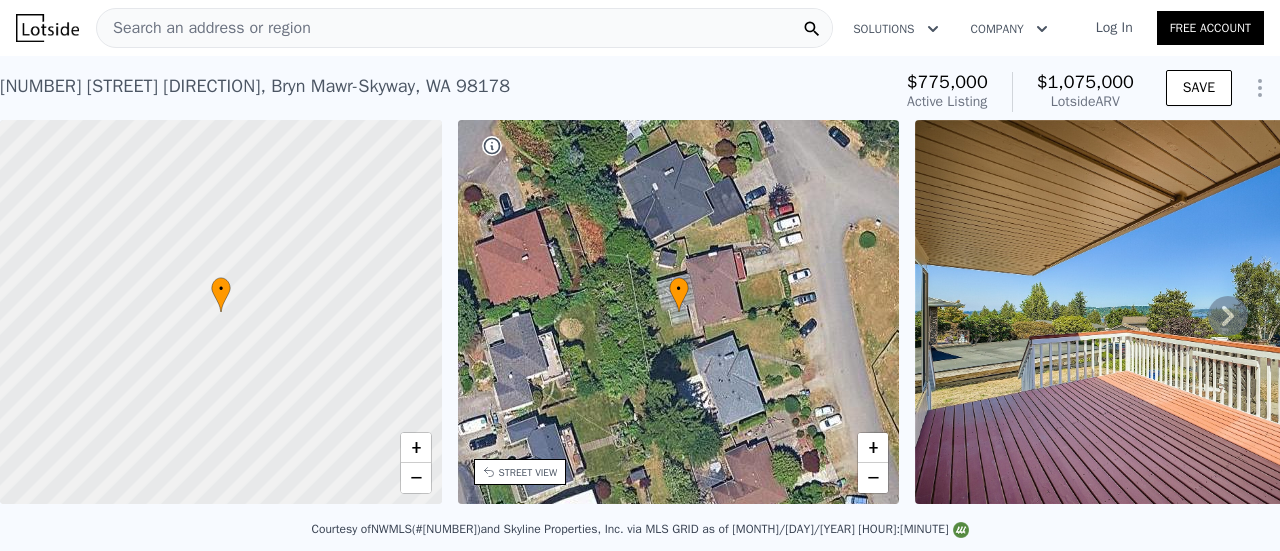 click 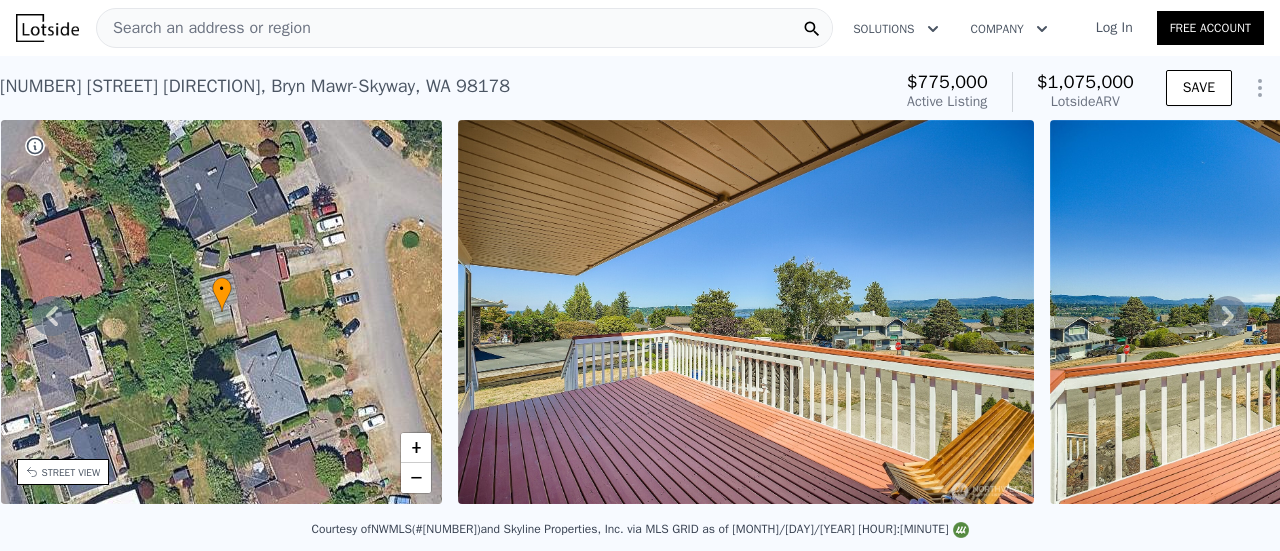 click 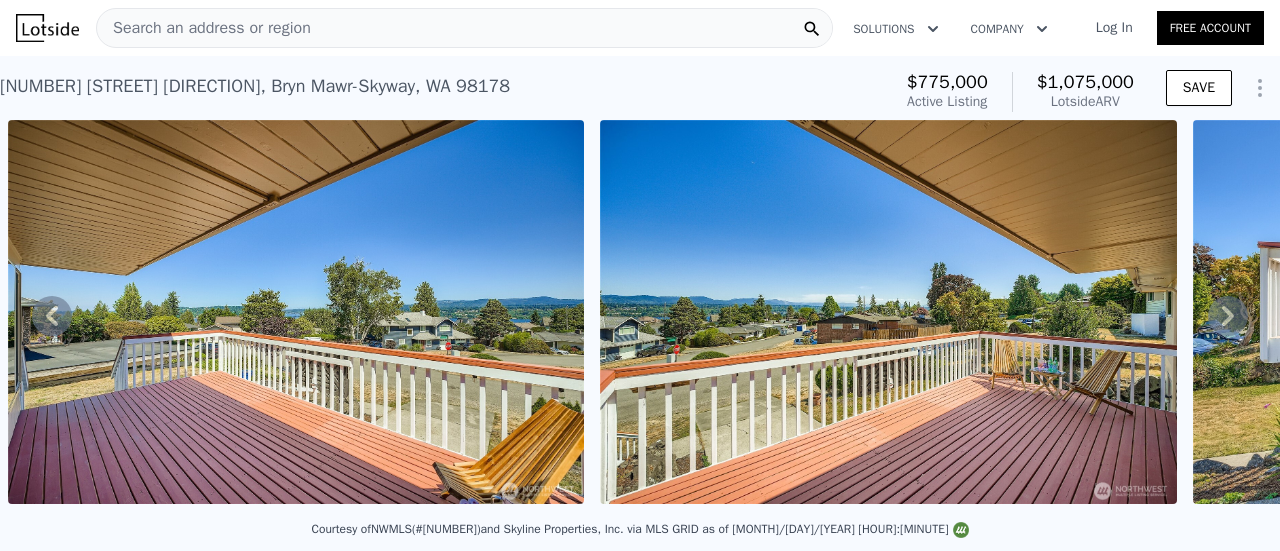 click 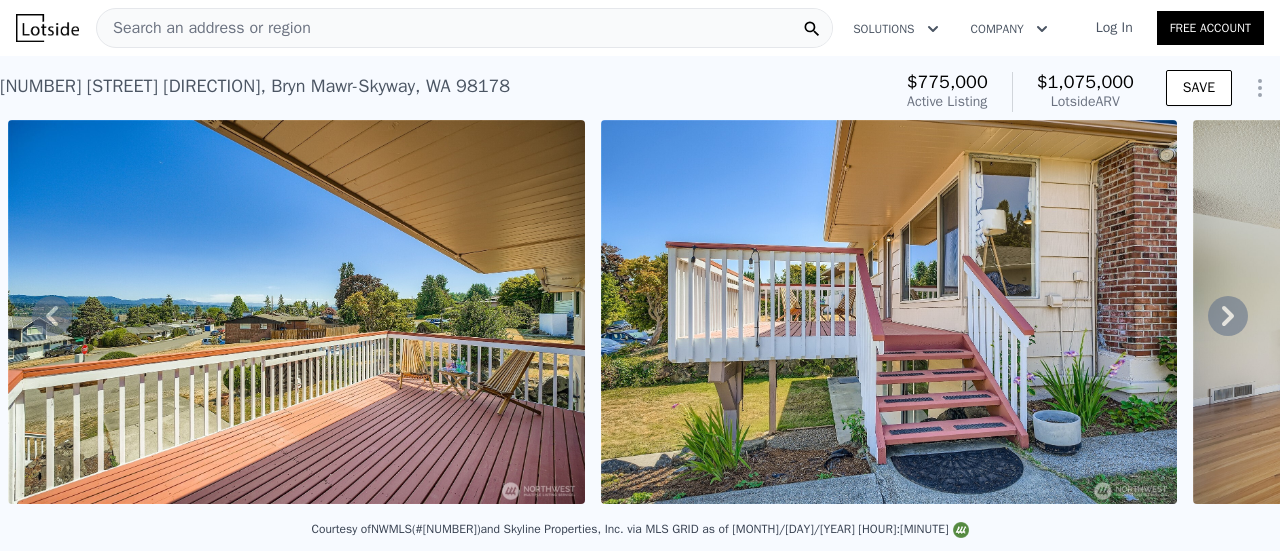 click 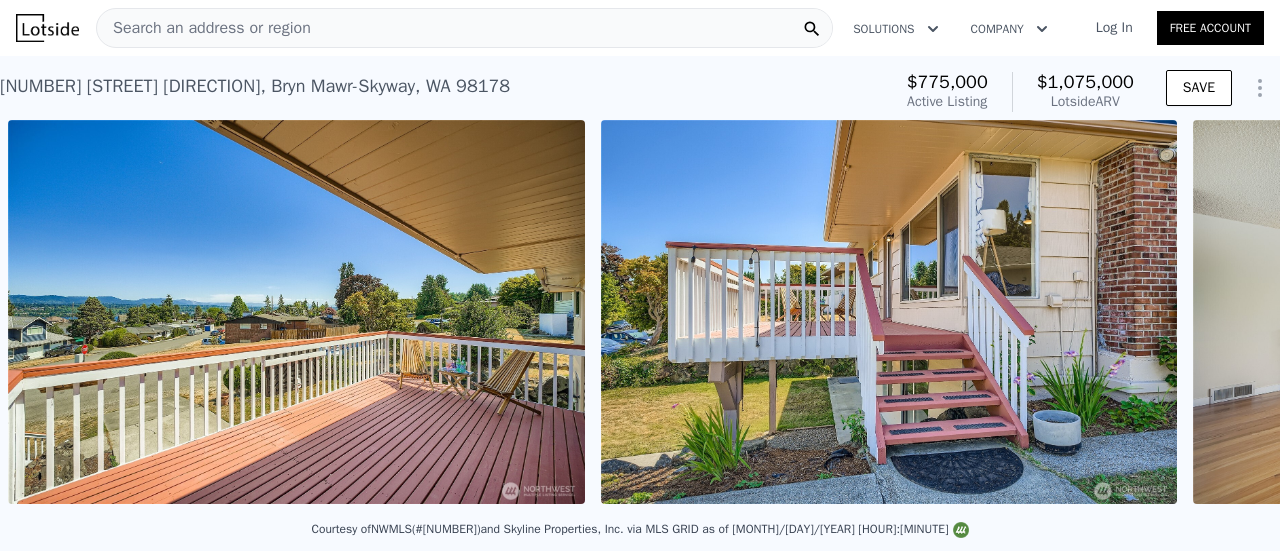 scroll, scrollTop: 0, scrollLeft: 2099, axis: horizontal 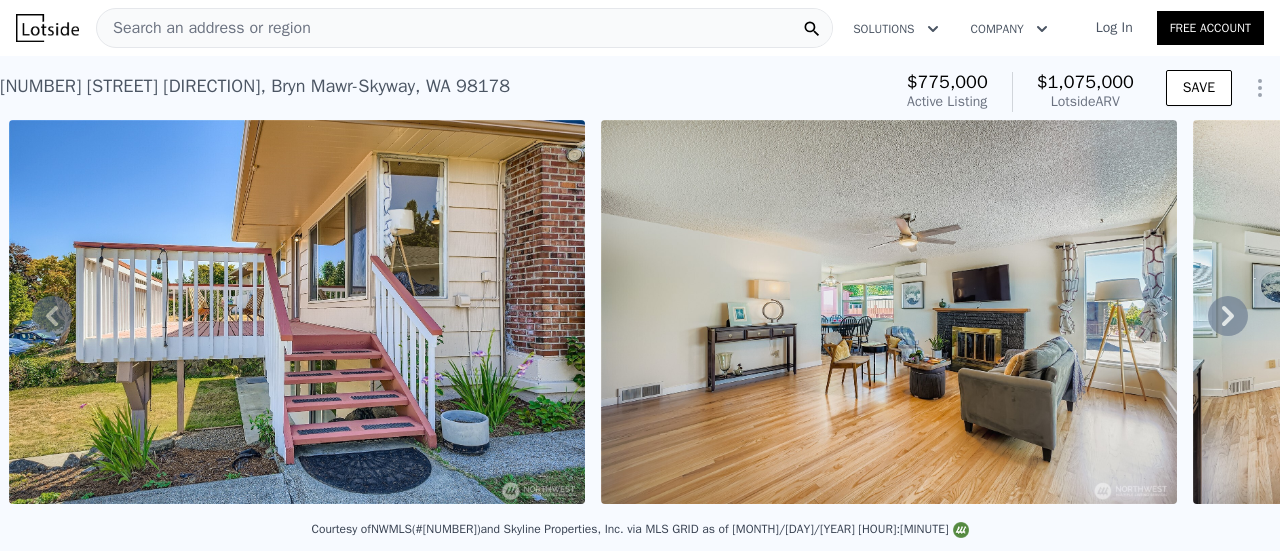 click 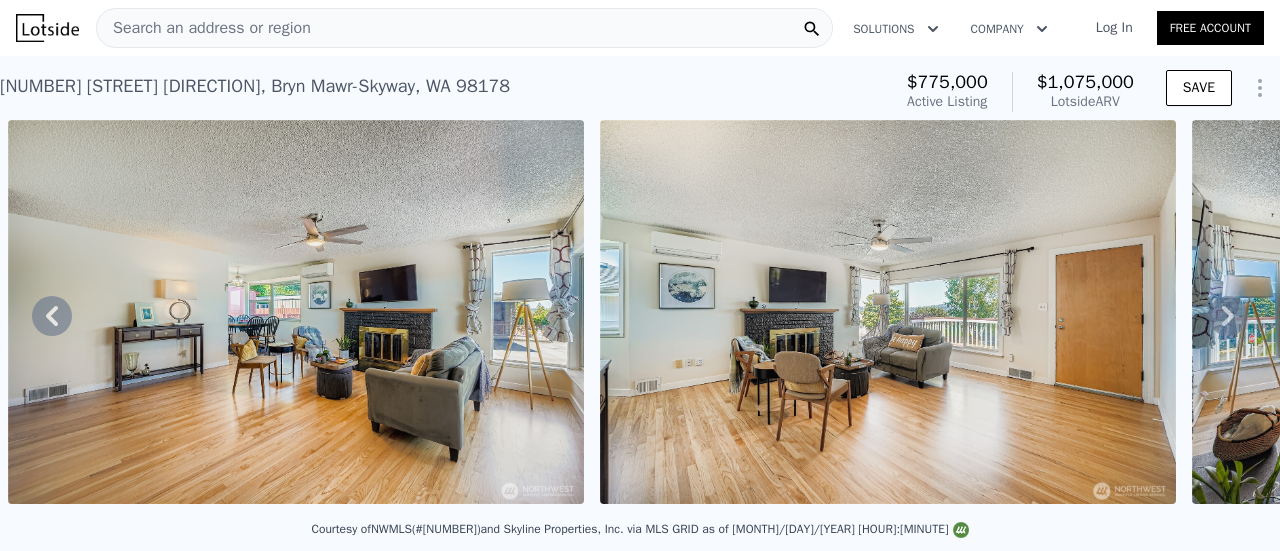click 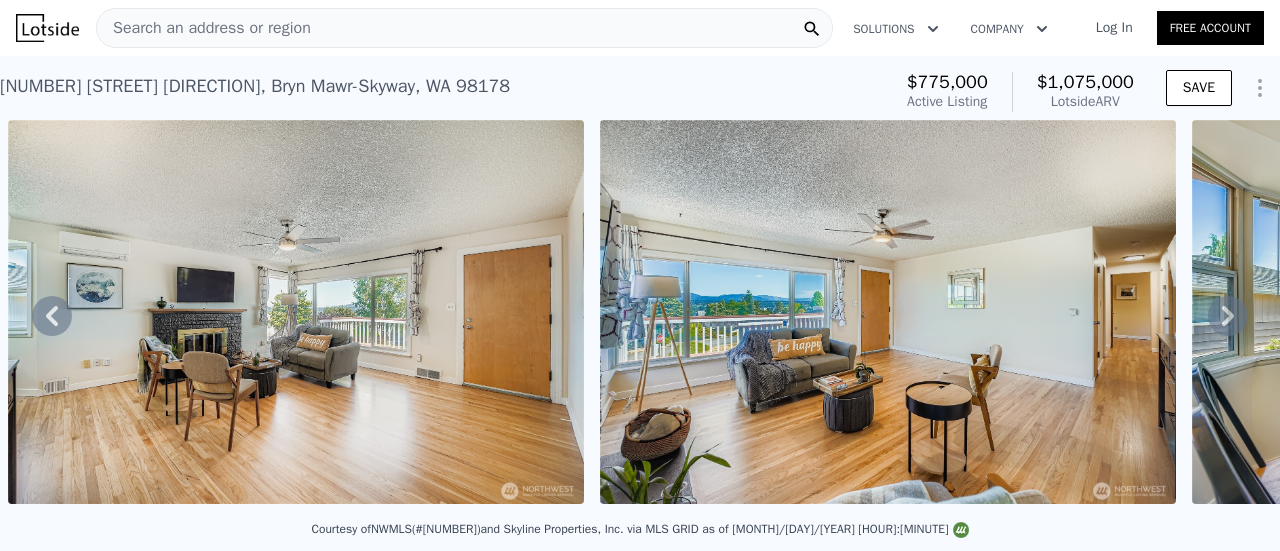 click 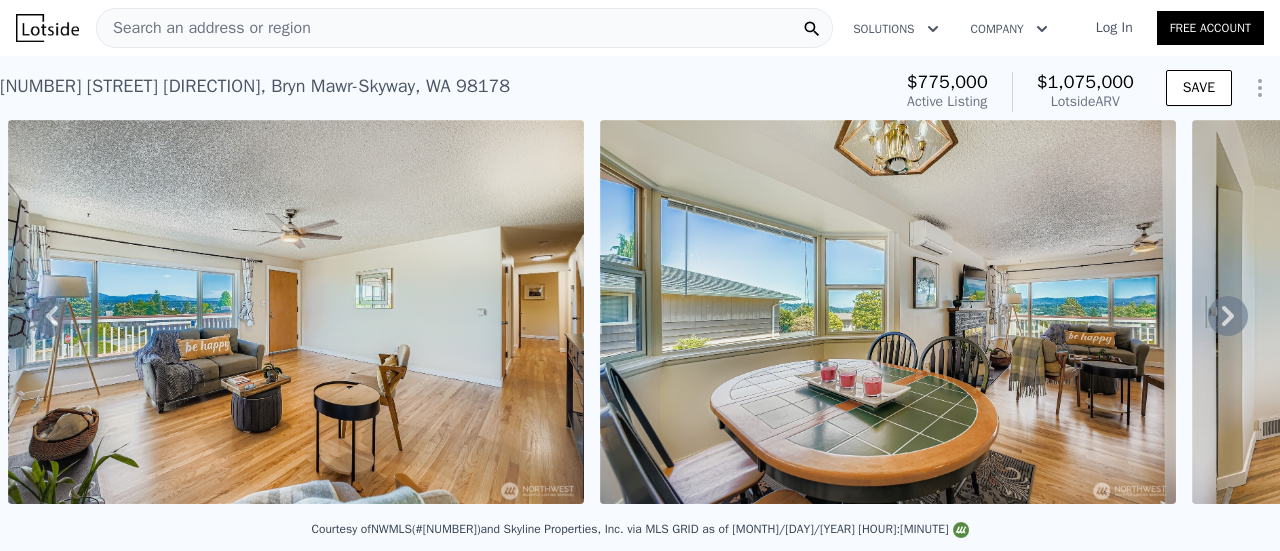 click 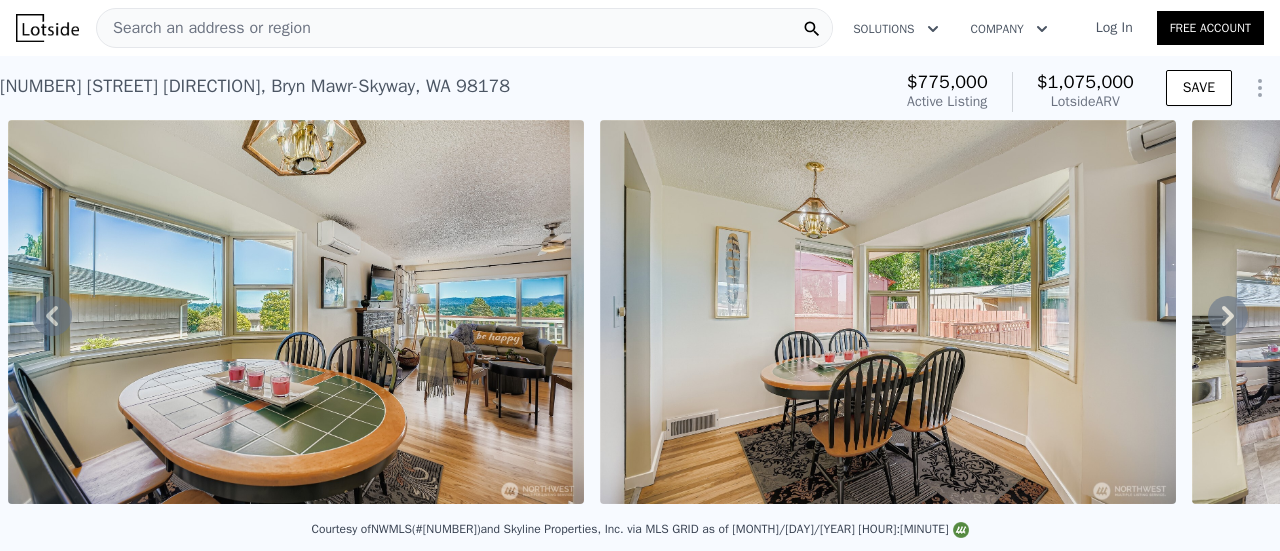 click 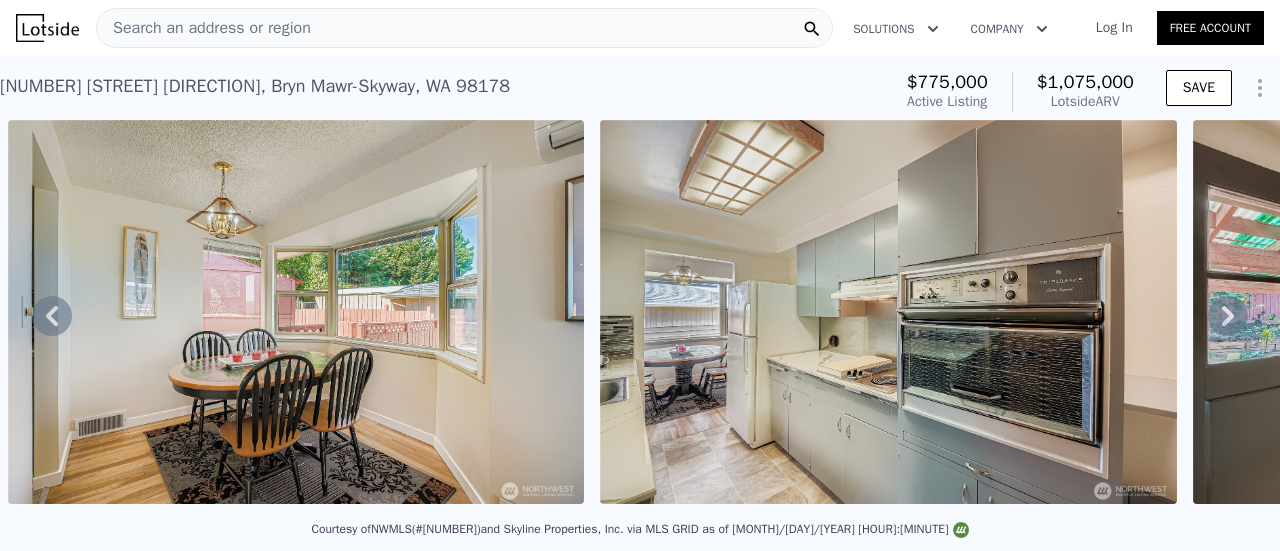 click 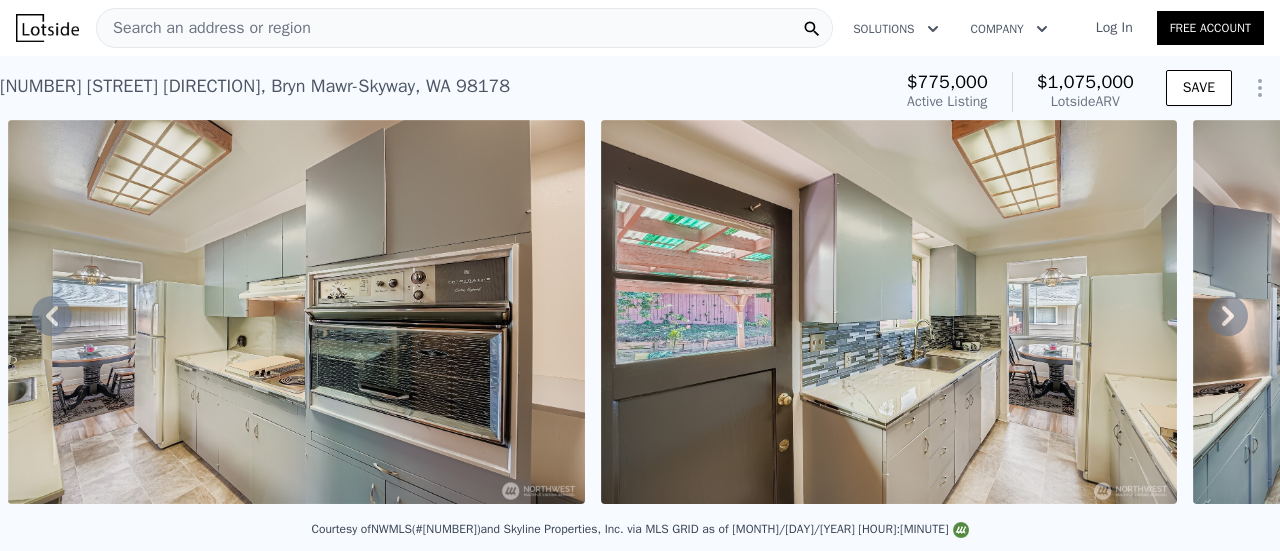 click 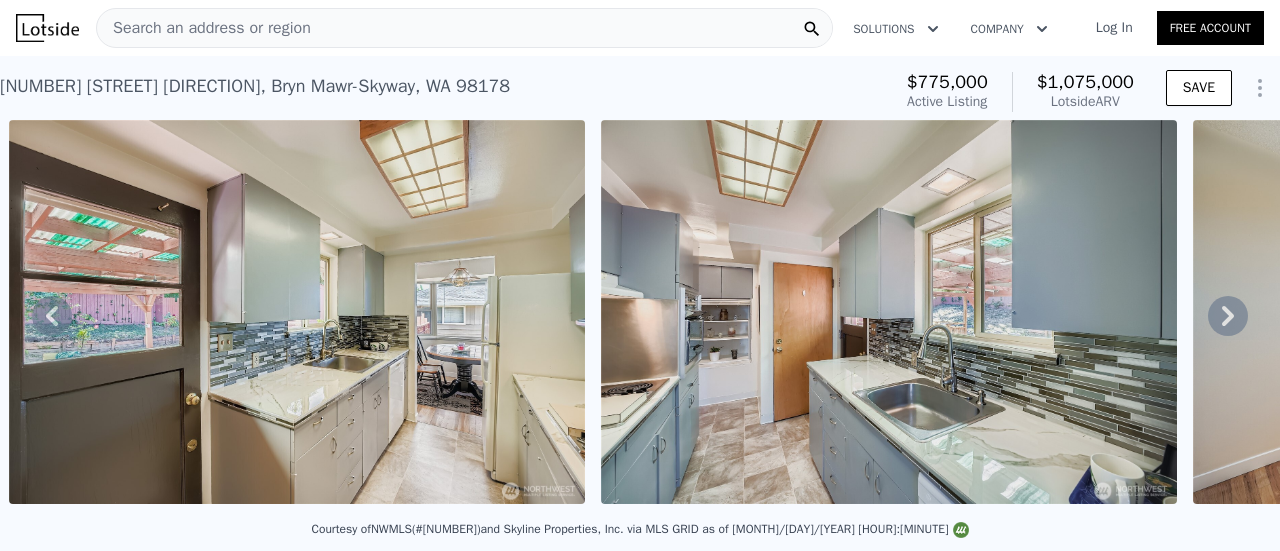 click 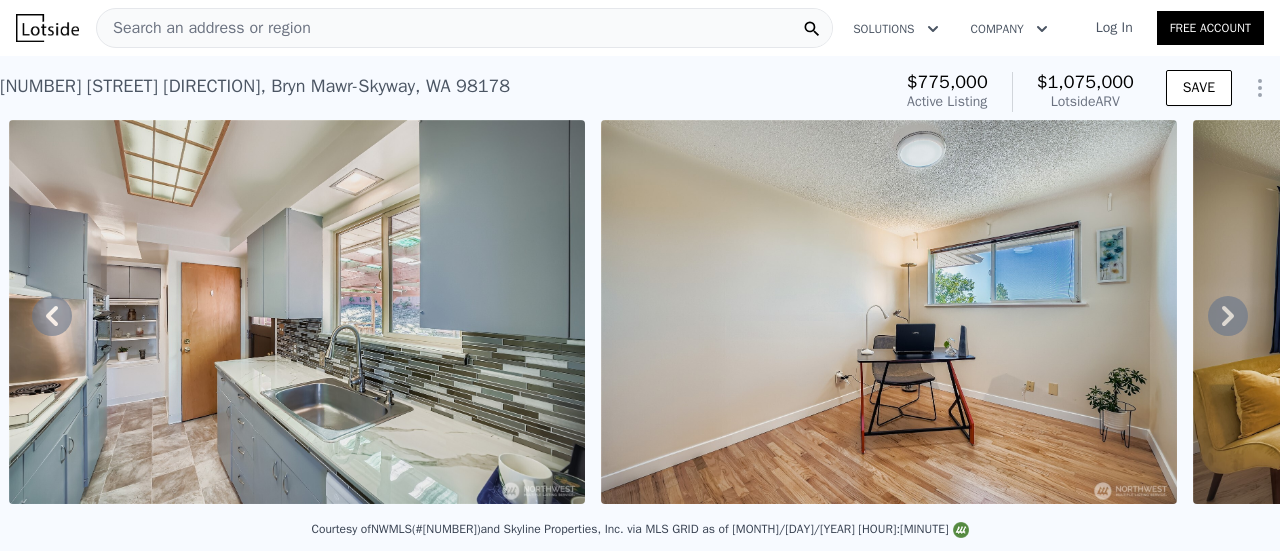 click 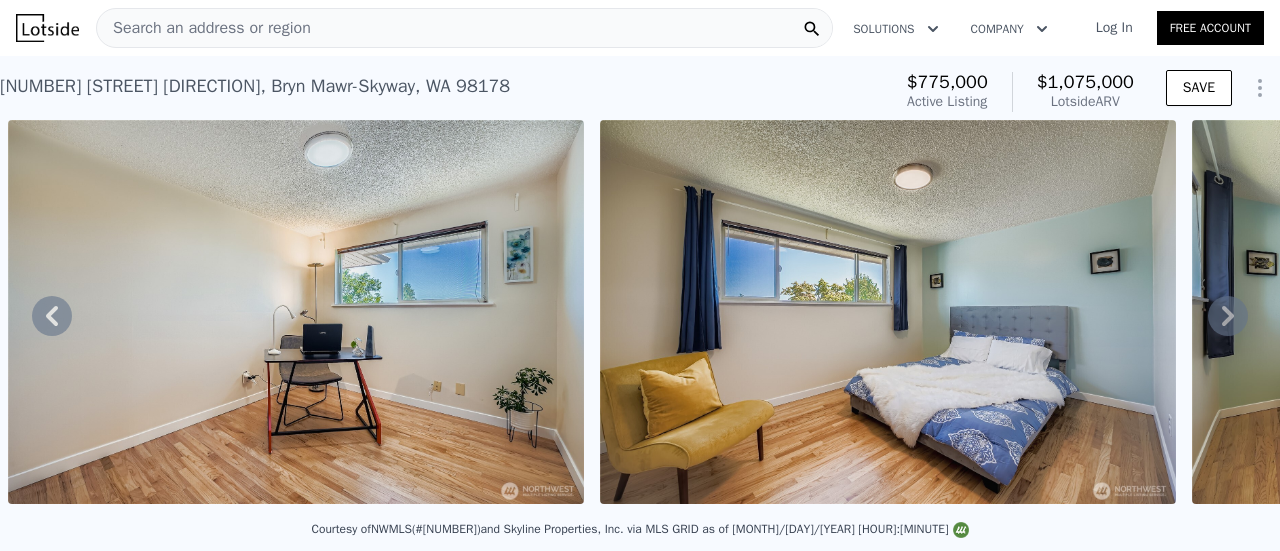 click 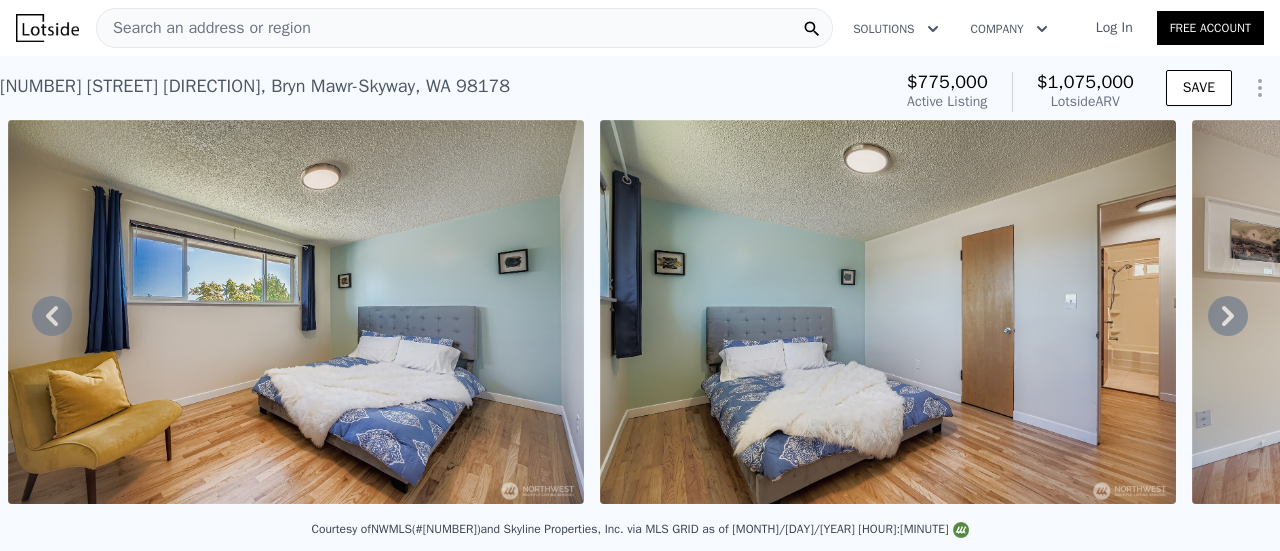 click 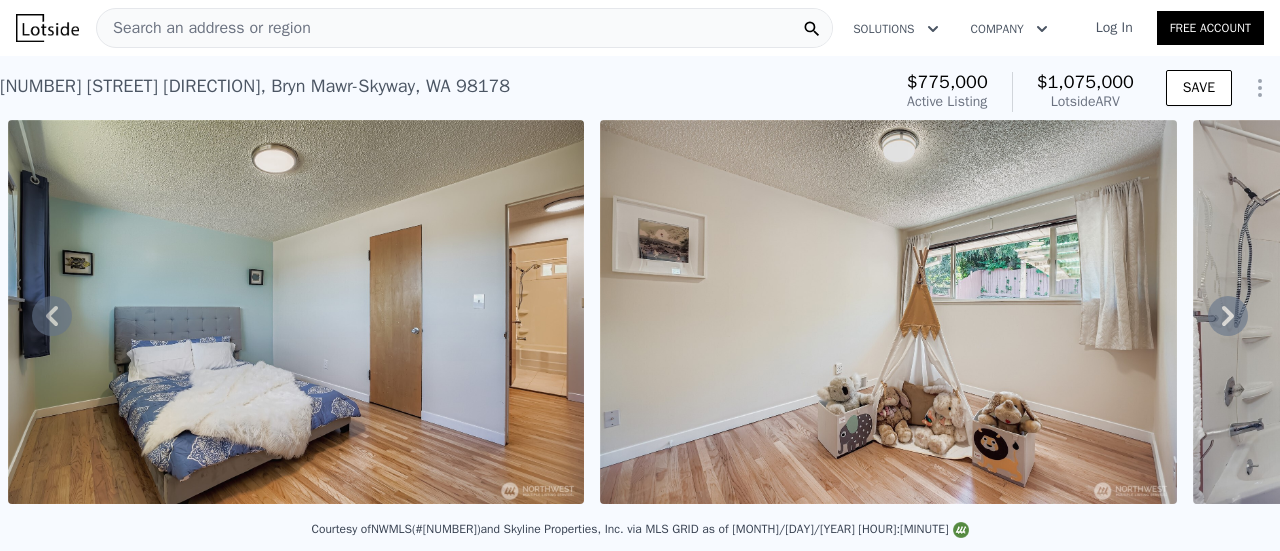 click 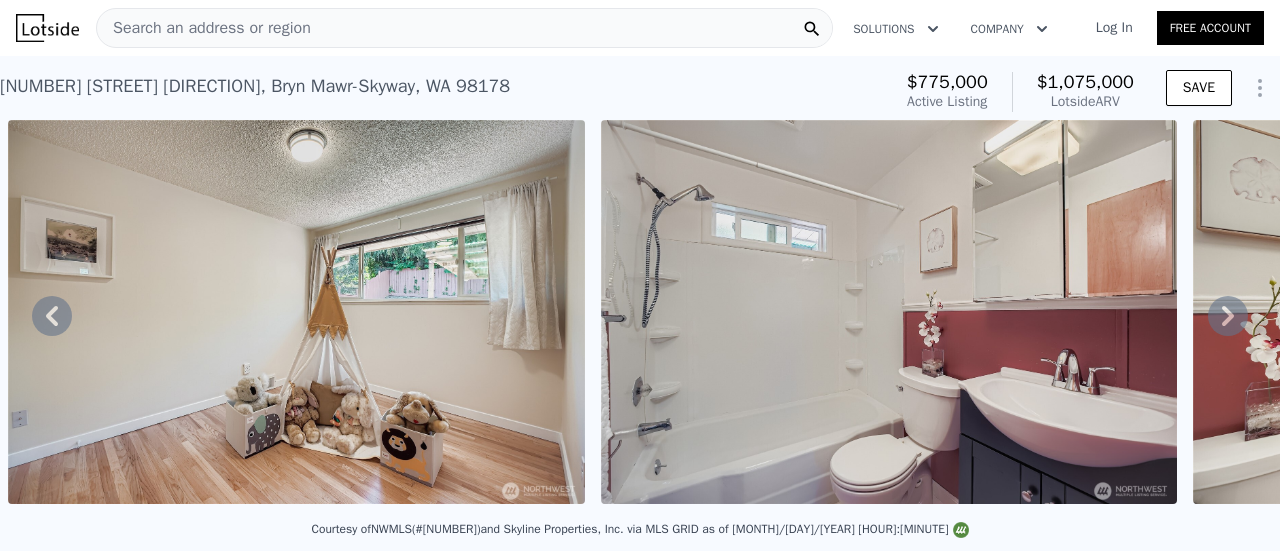 click 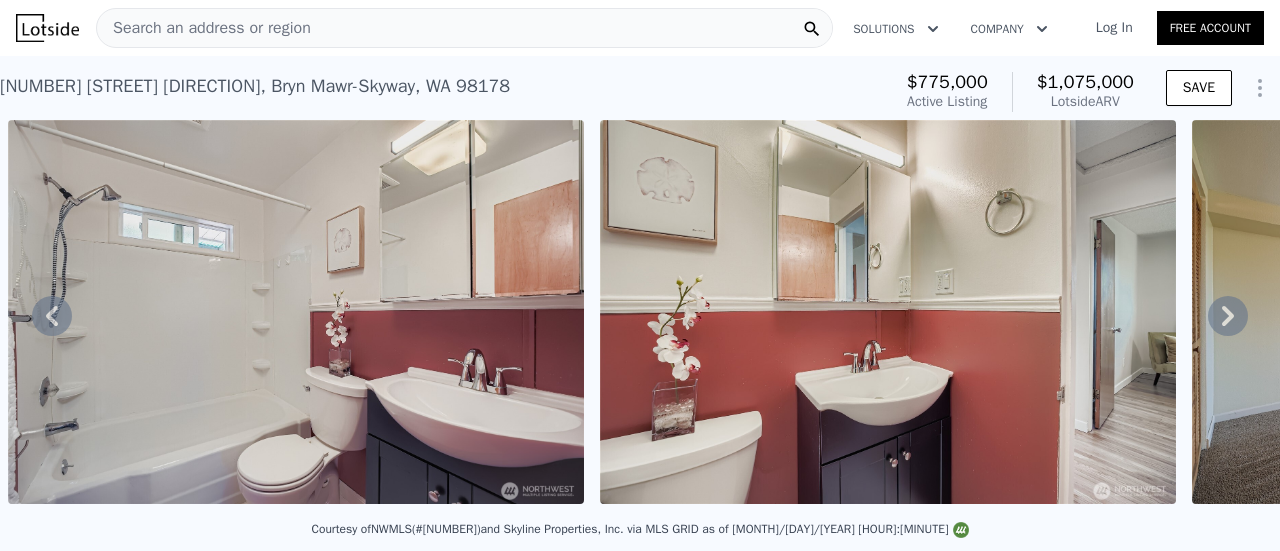 click 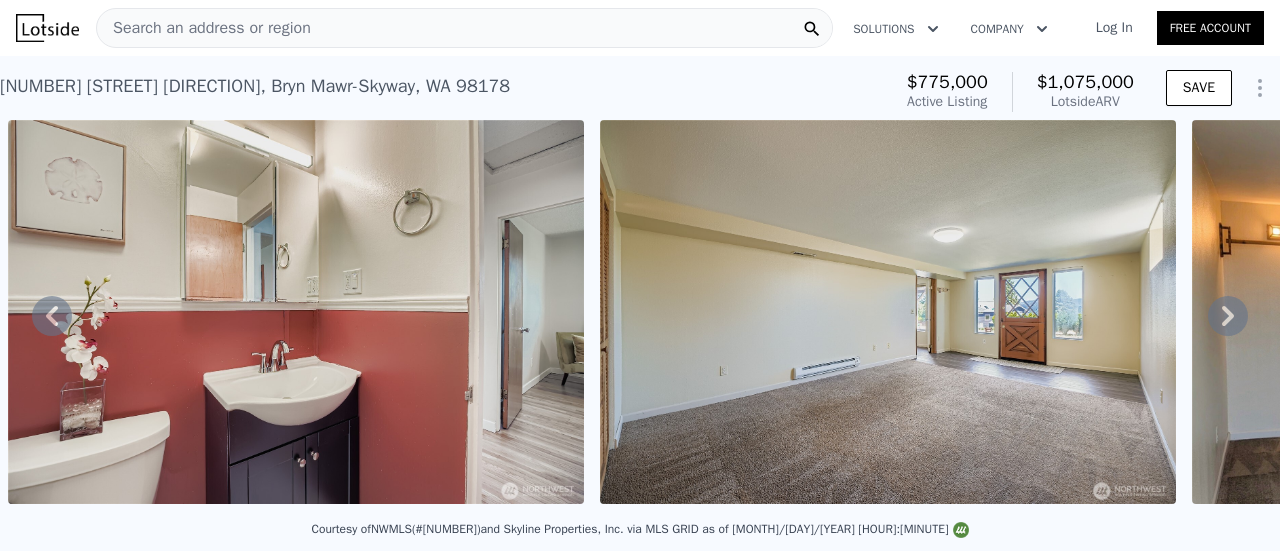 click 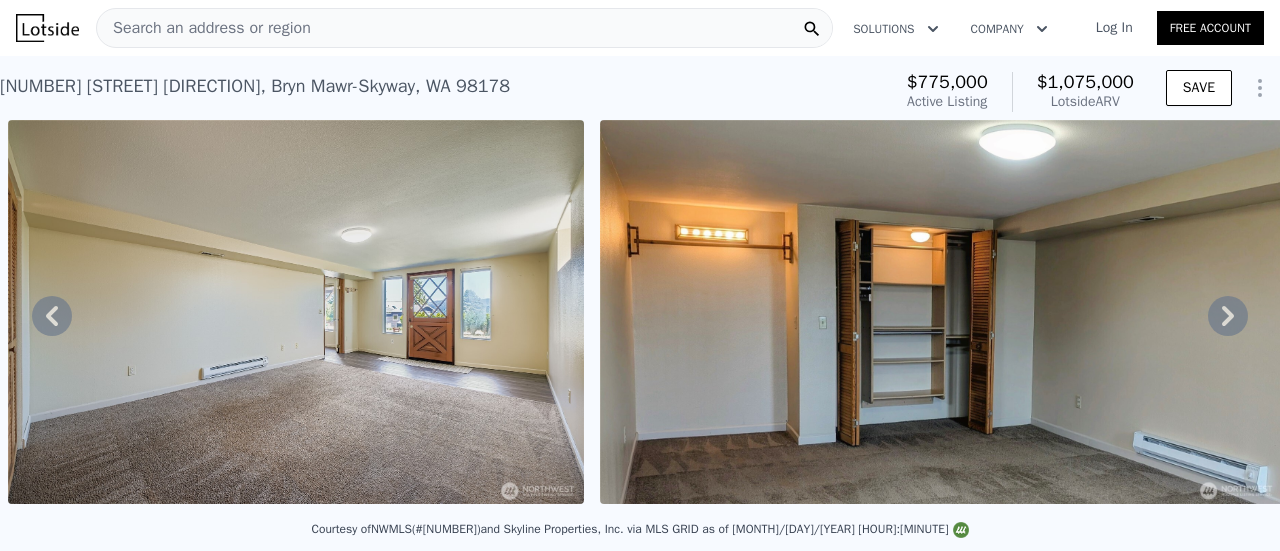 click 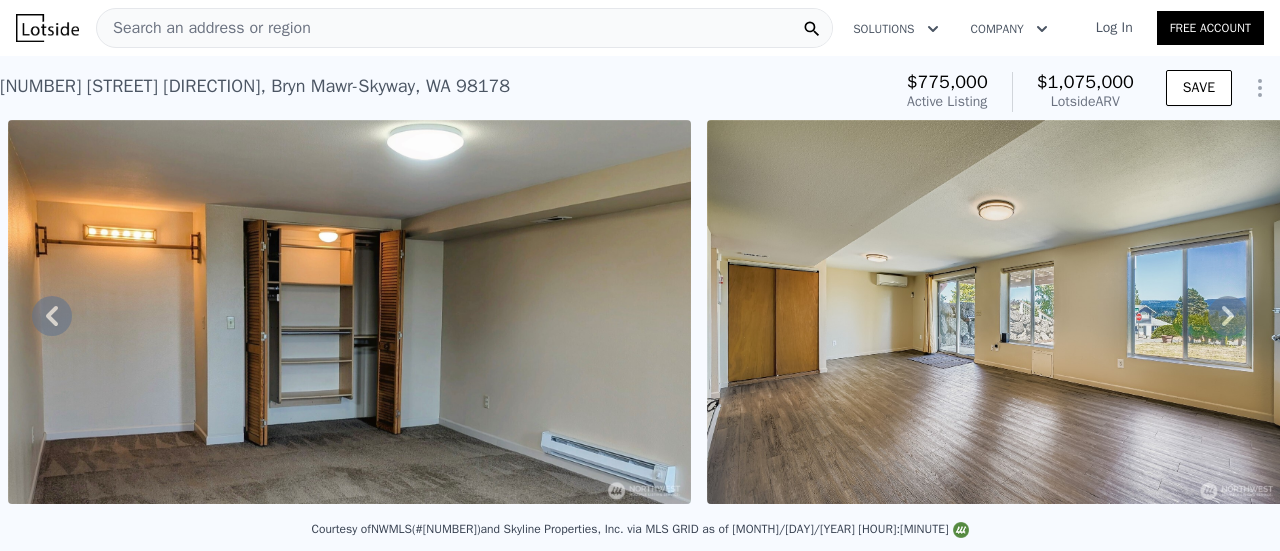 click 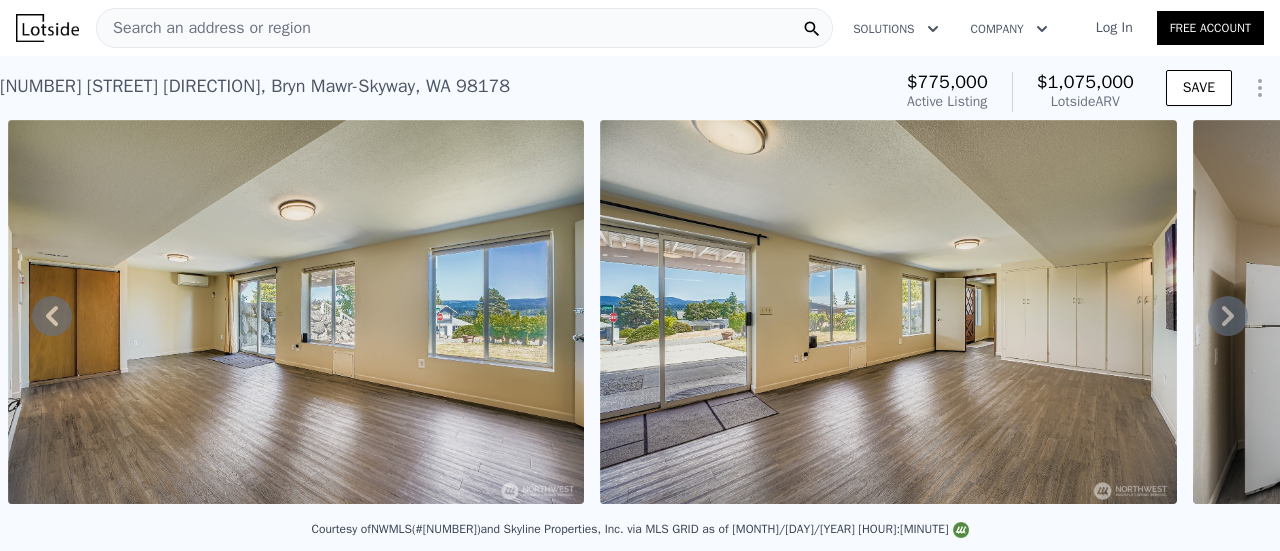 click 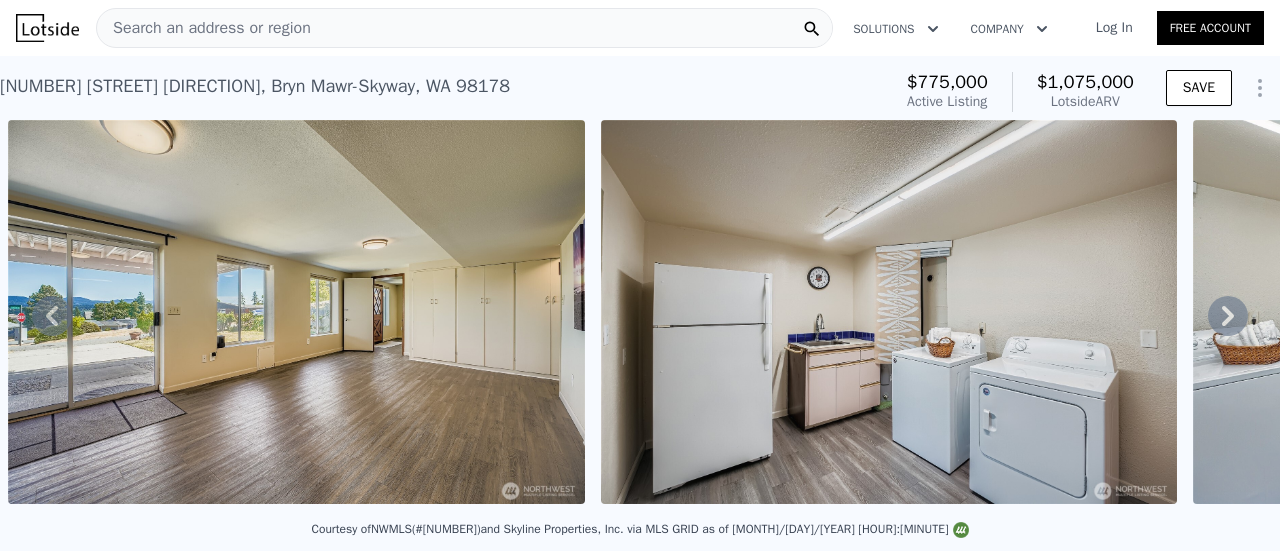 click 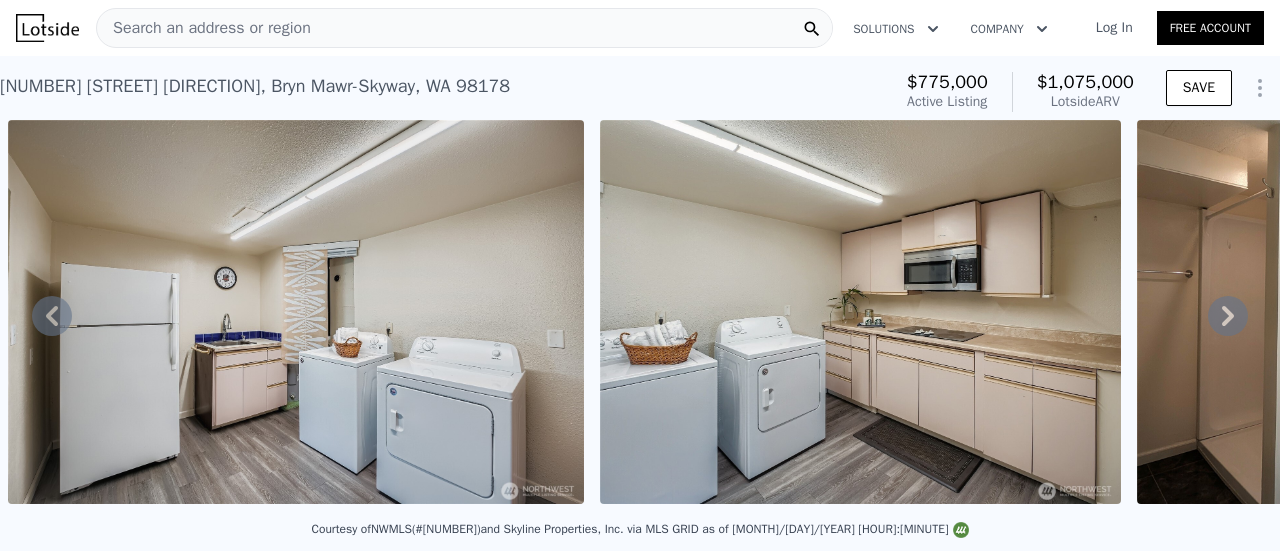 click 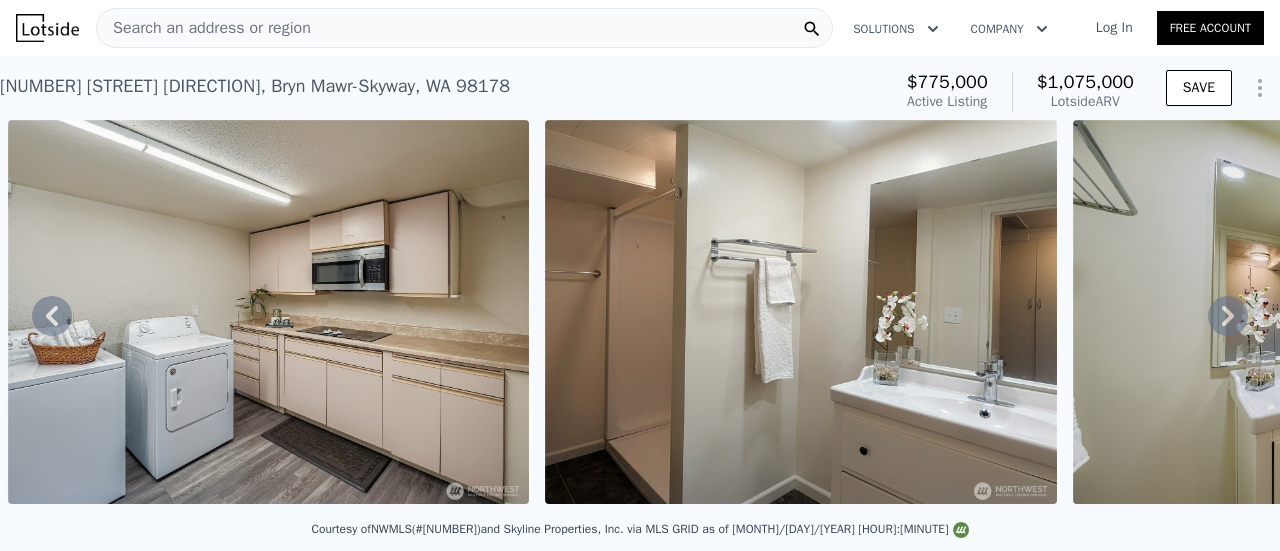 click 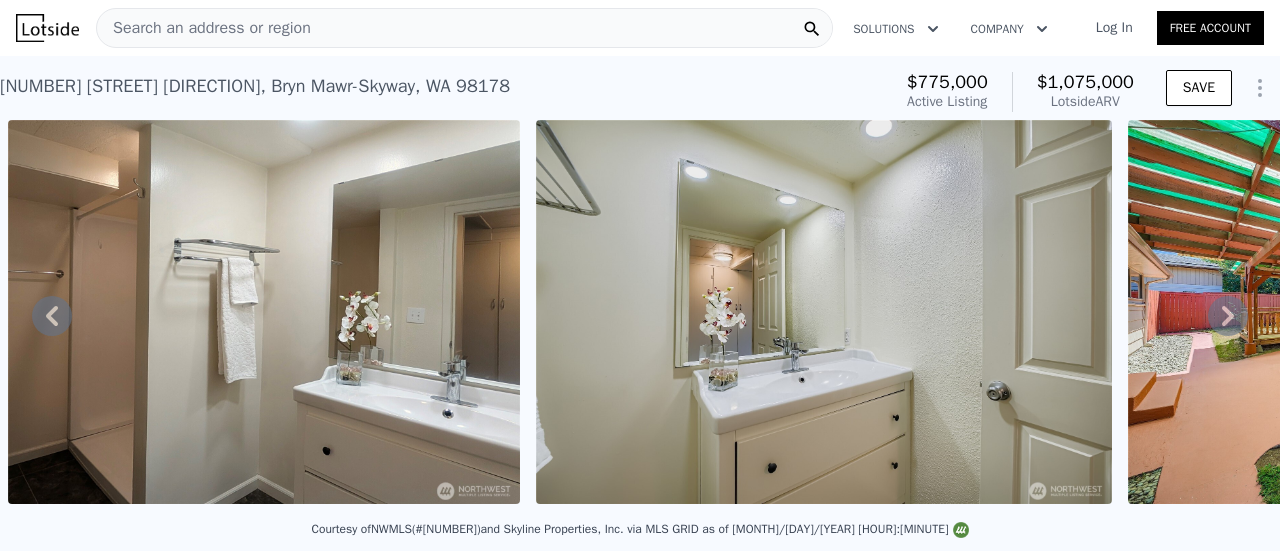 click 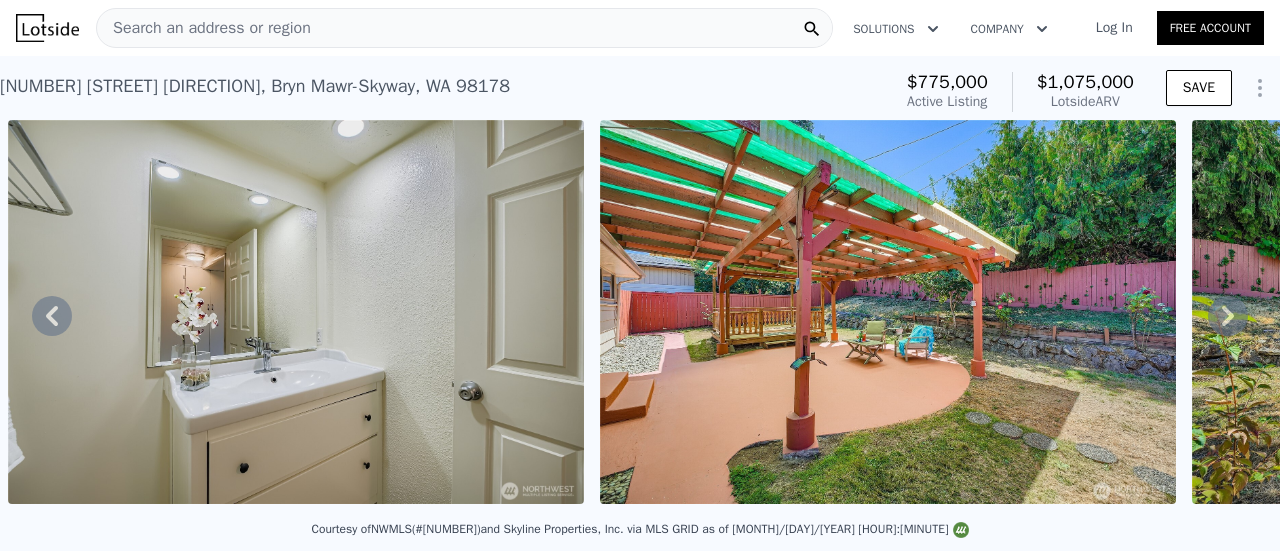 click 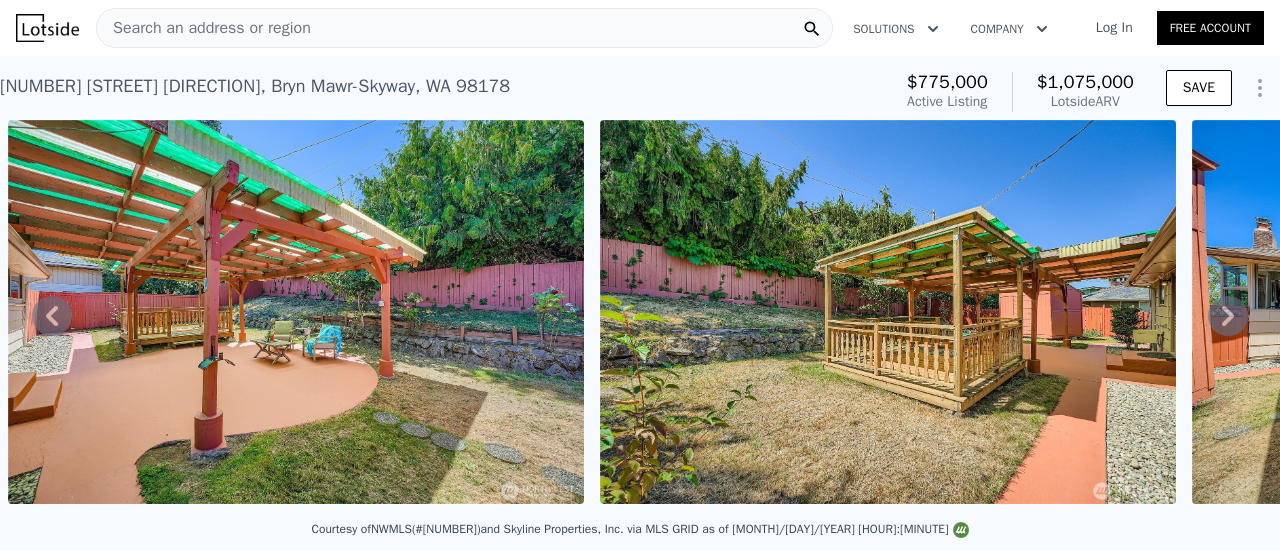 click 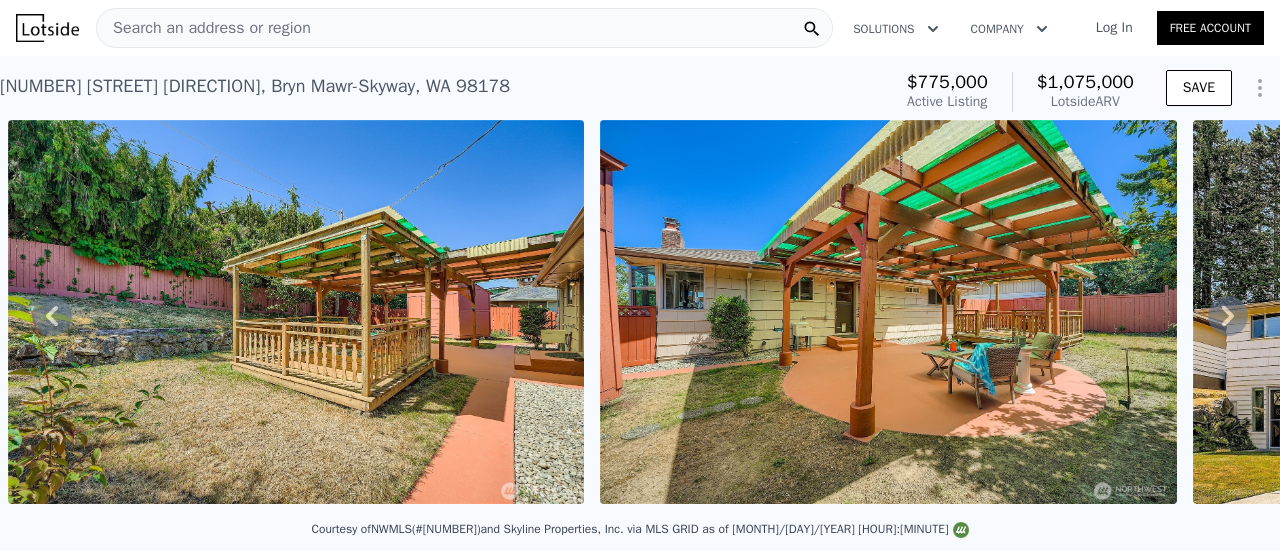 click 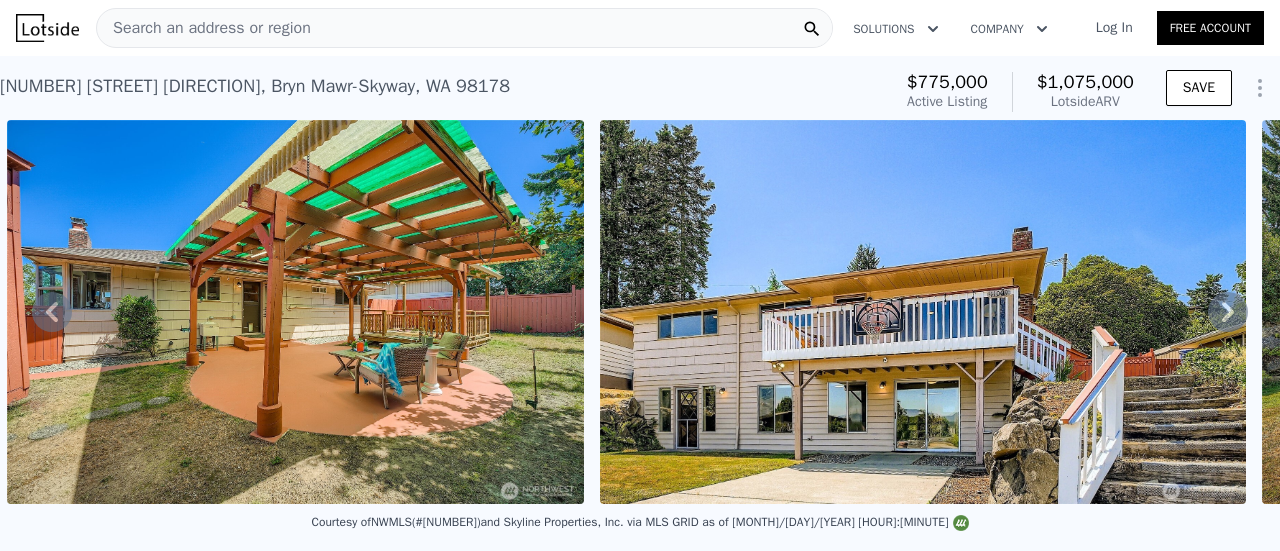 click 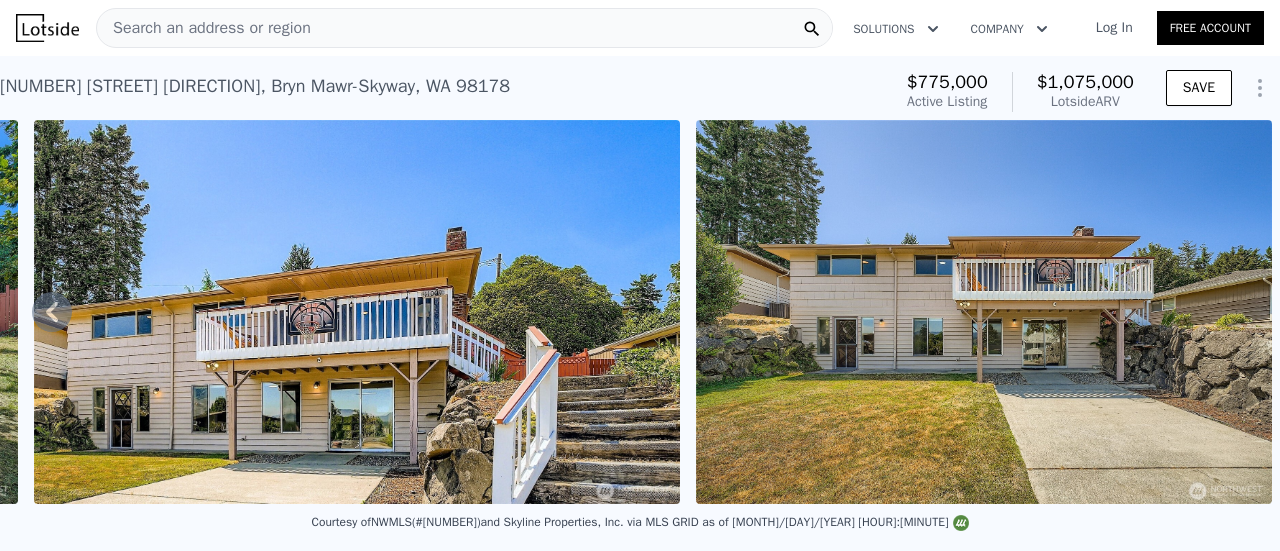 click at bounding box center (984, 312) 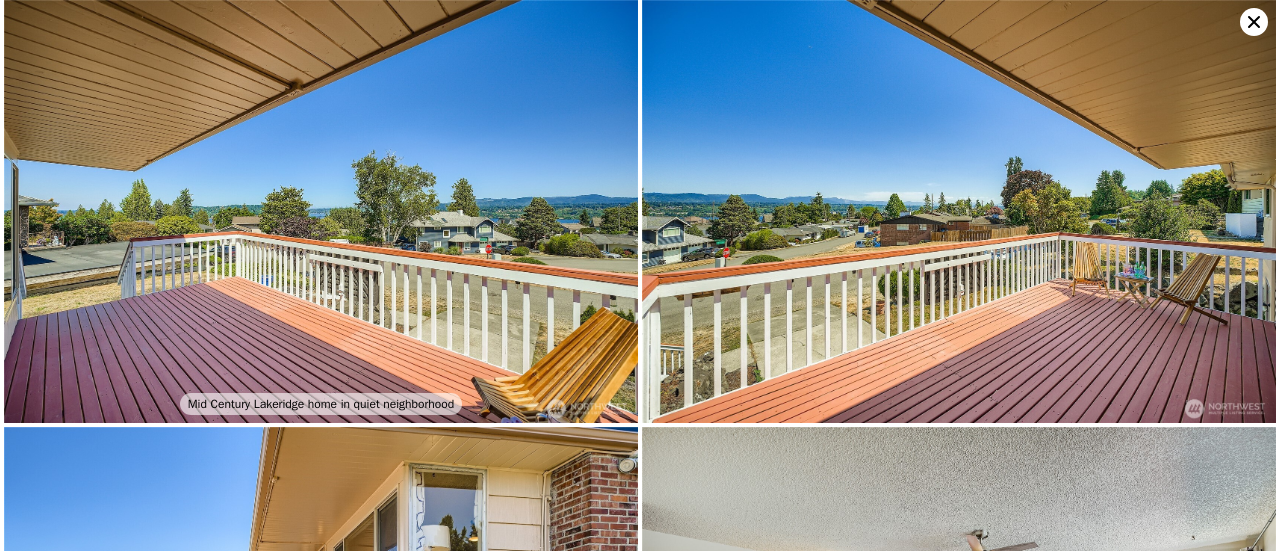scroll, scrollTop: 5818, scrollLeft: 0, axis: vertical 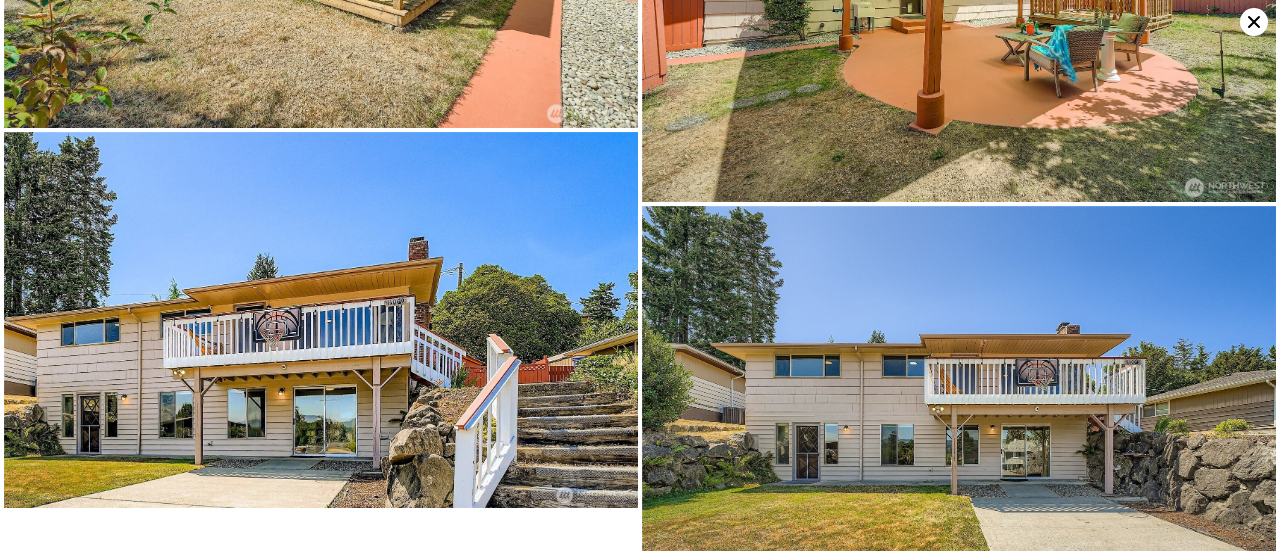 click 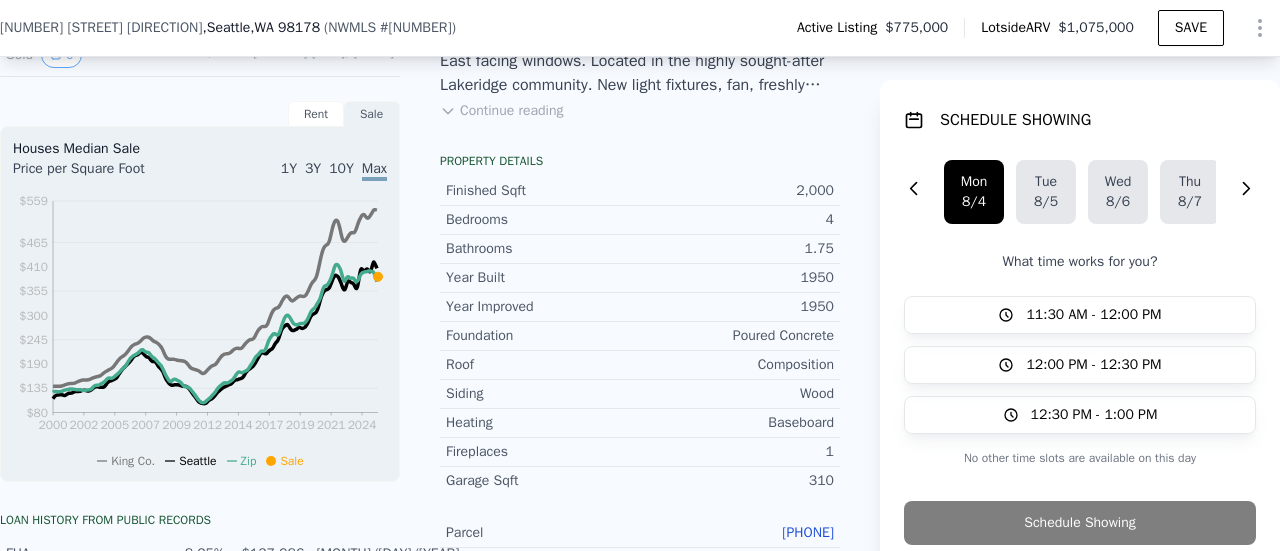 scroll, scrollTop: 692, scrollLeft: 0, axis: vertical 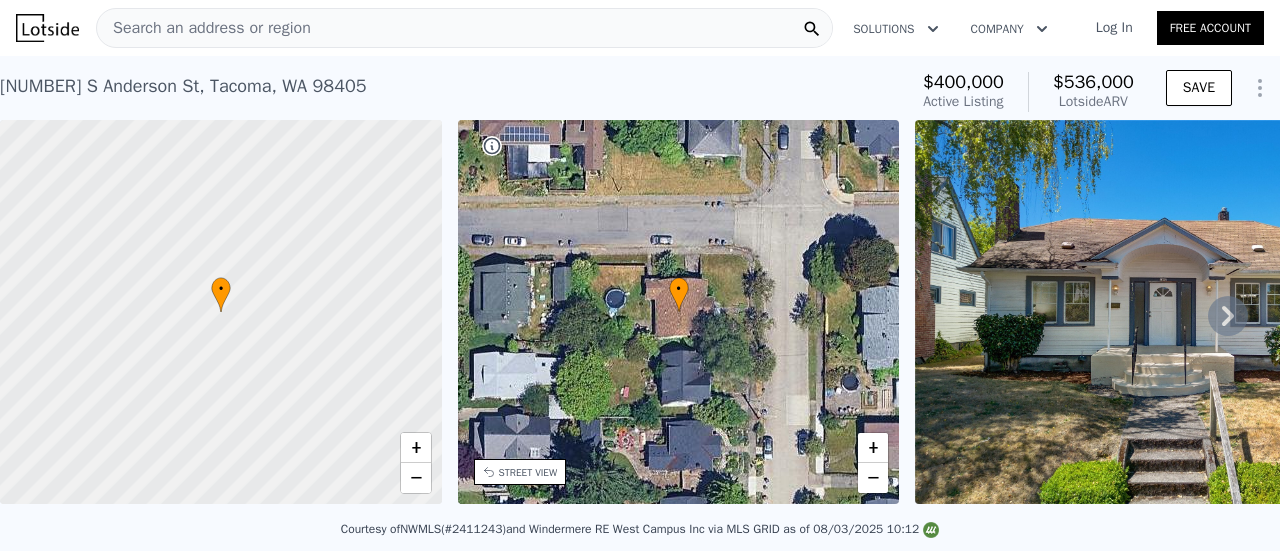click 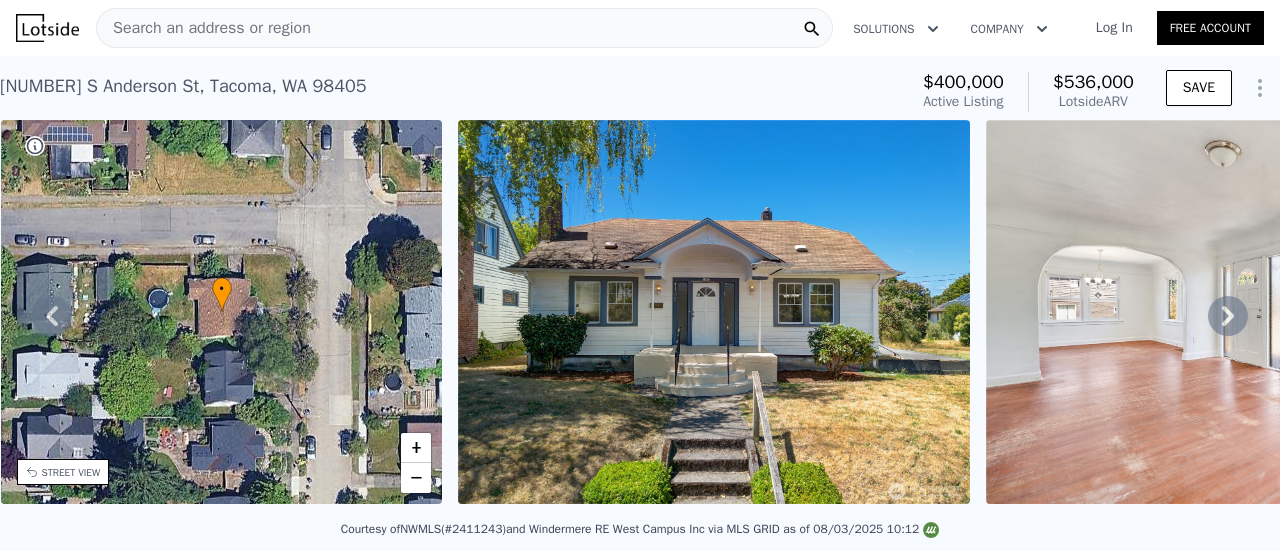 click 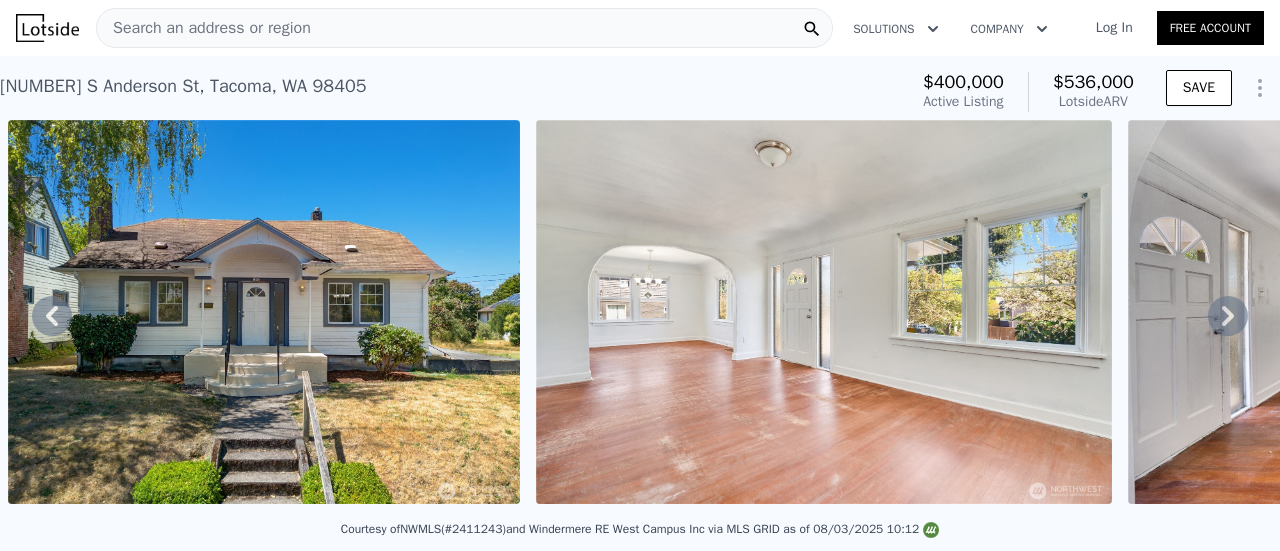 click 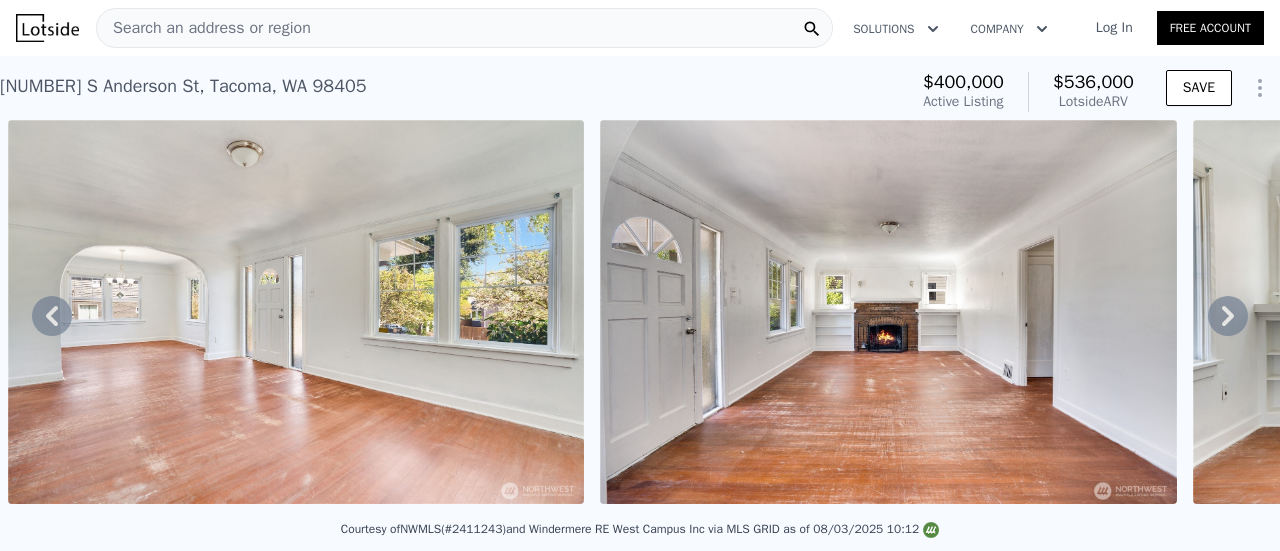 click 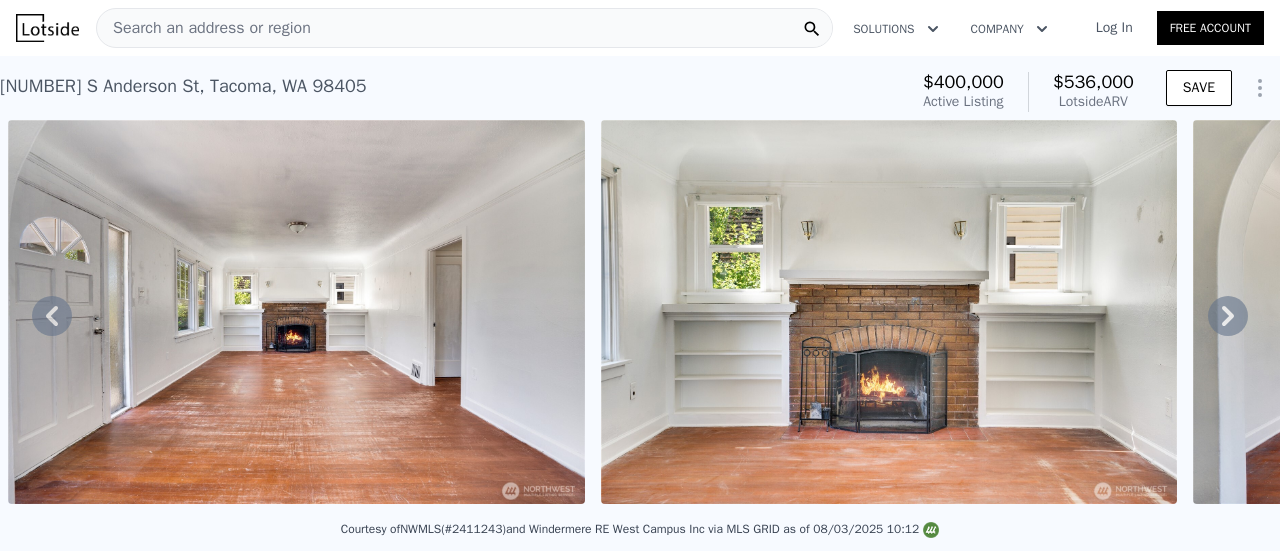 click 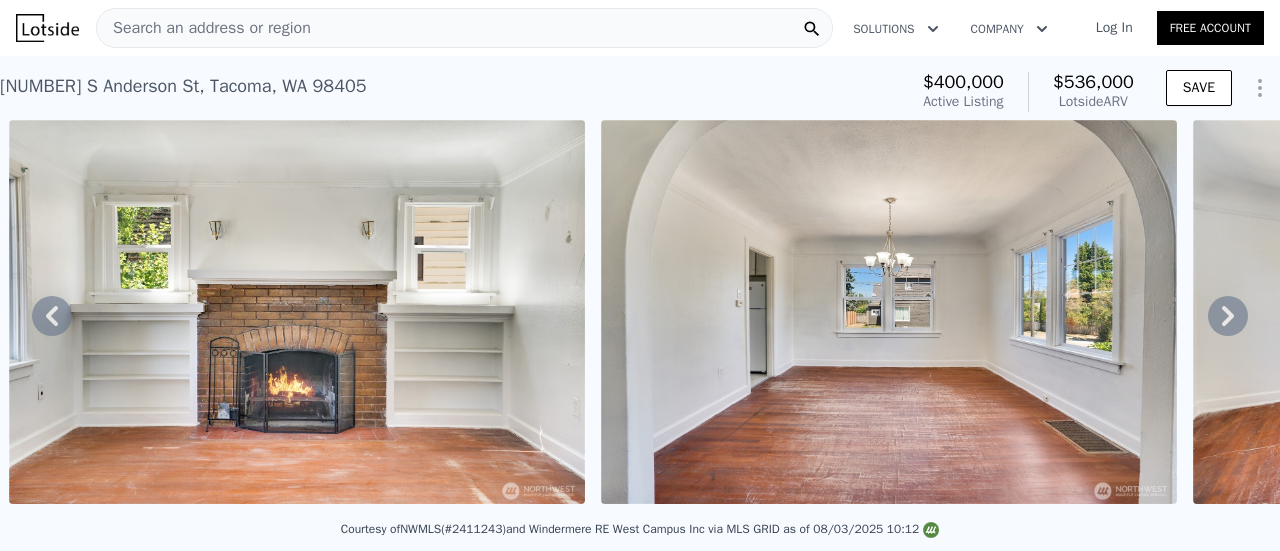 click 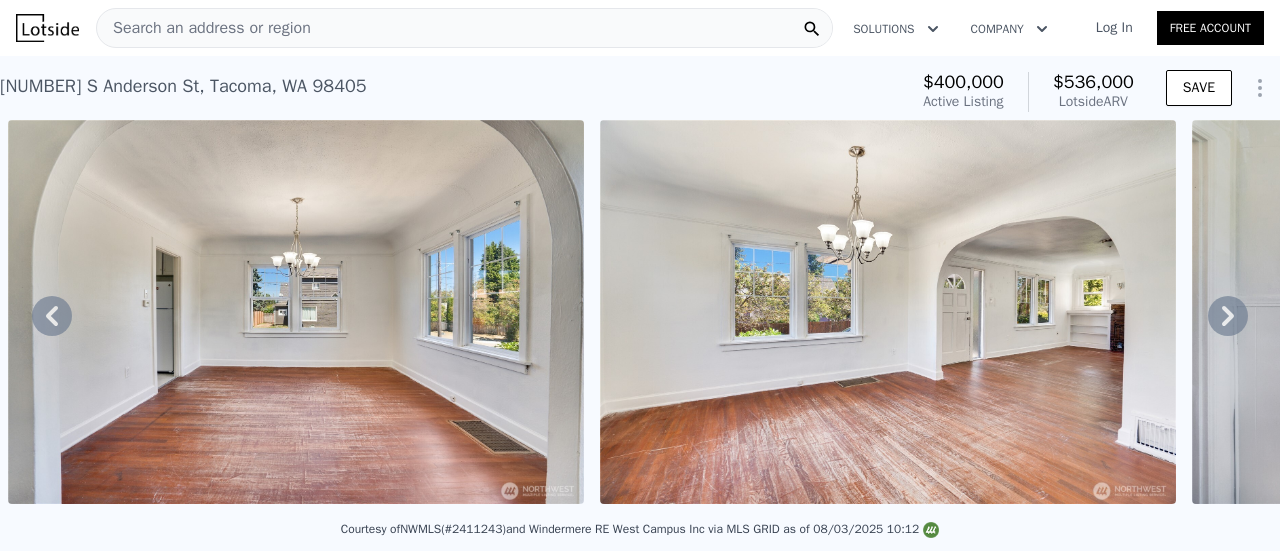 click 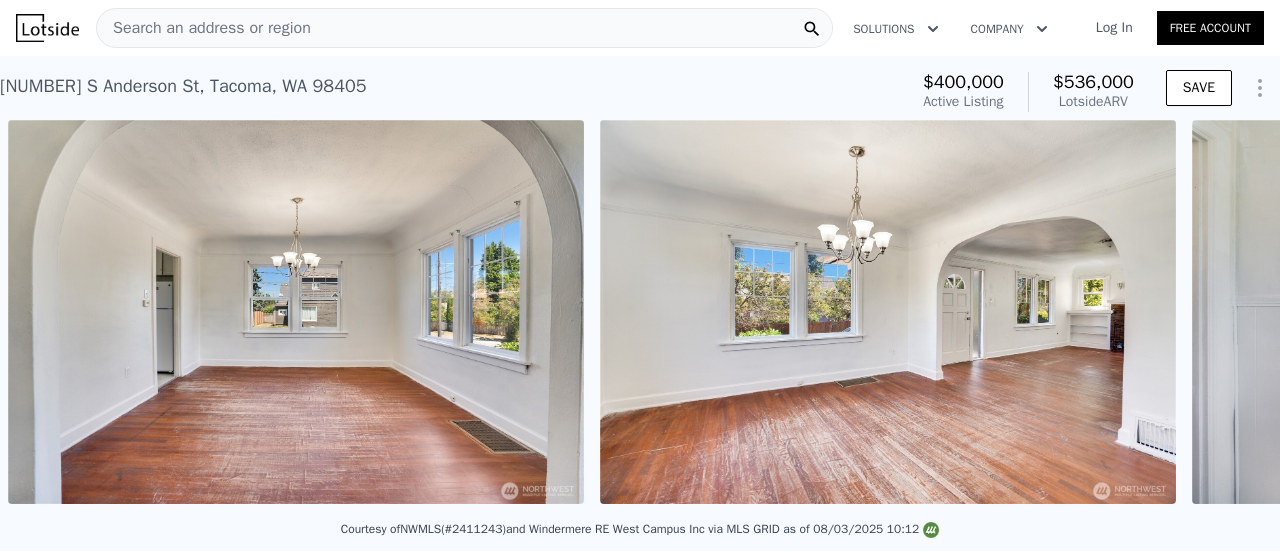 scroll, scrollTop: 0, scrollLeft: 3812, axis: horizontal 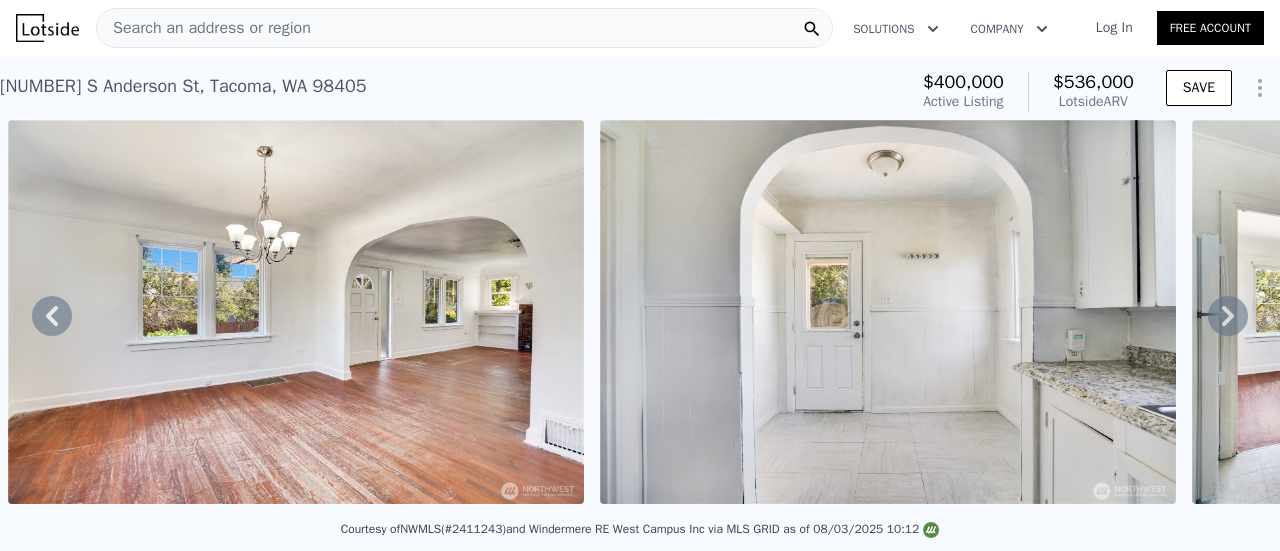 click 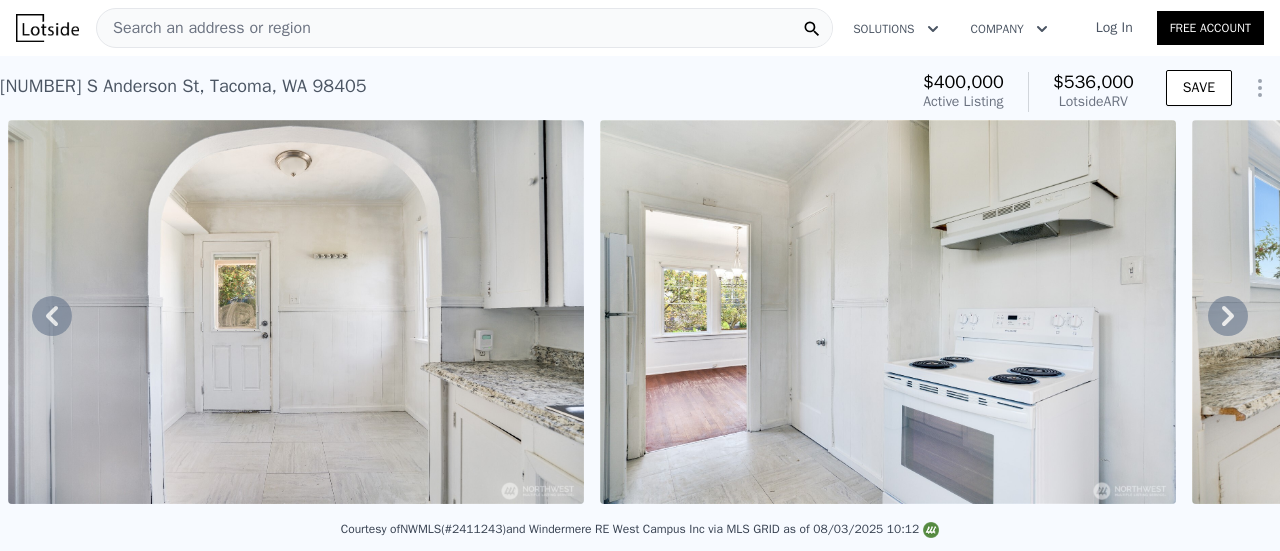 click 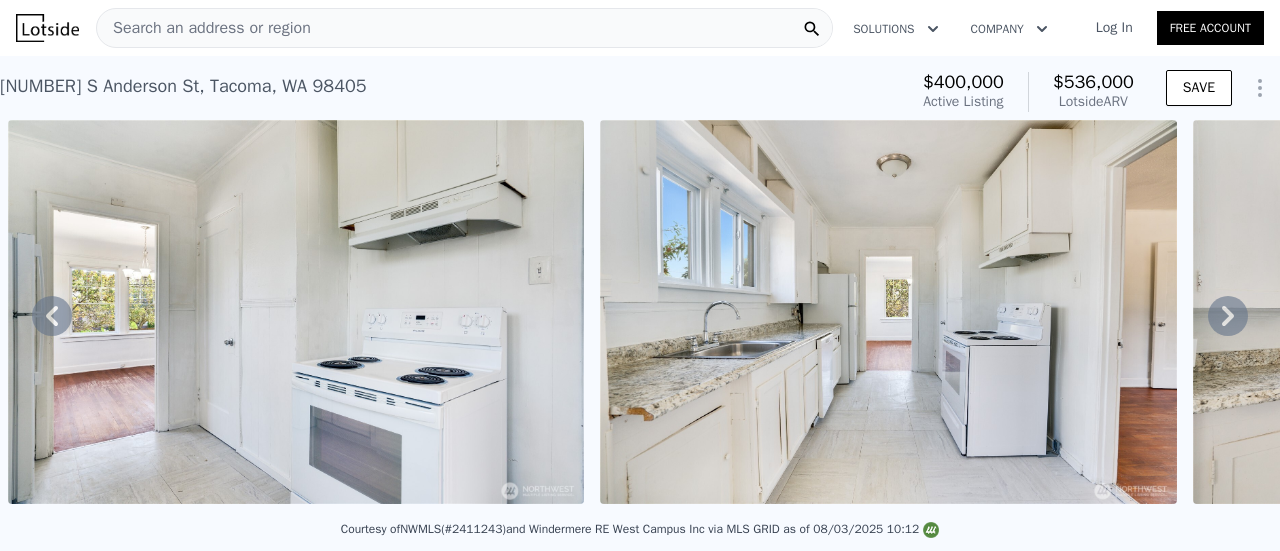 click 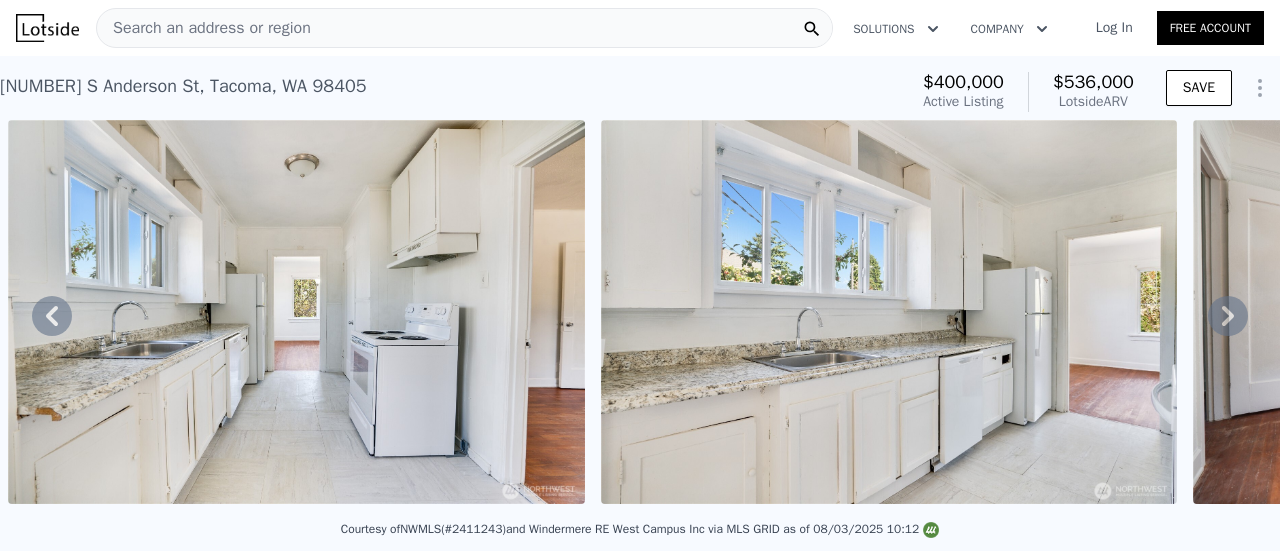click 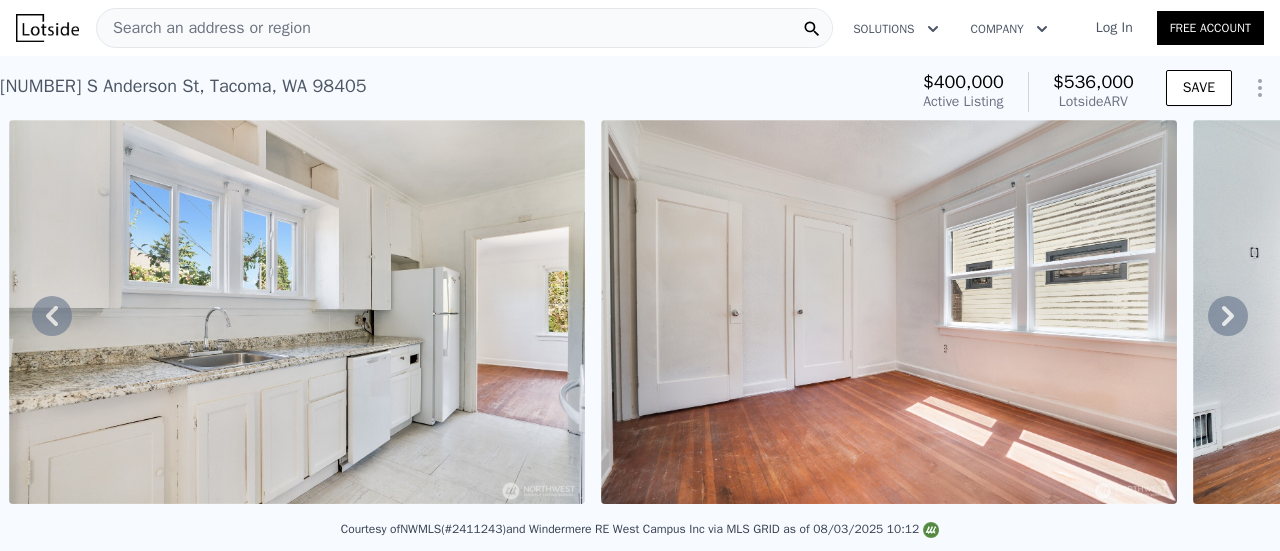 click 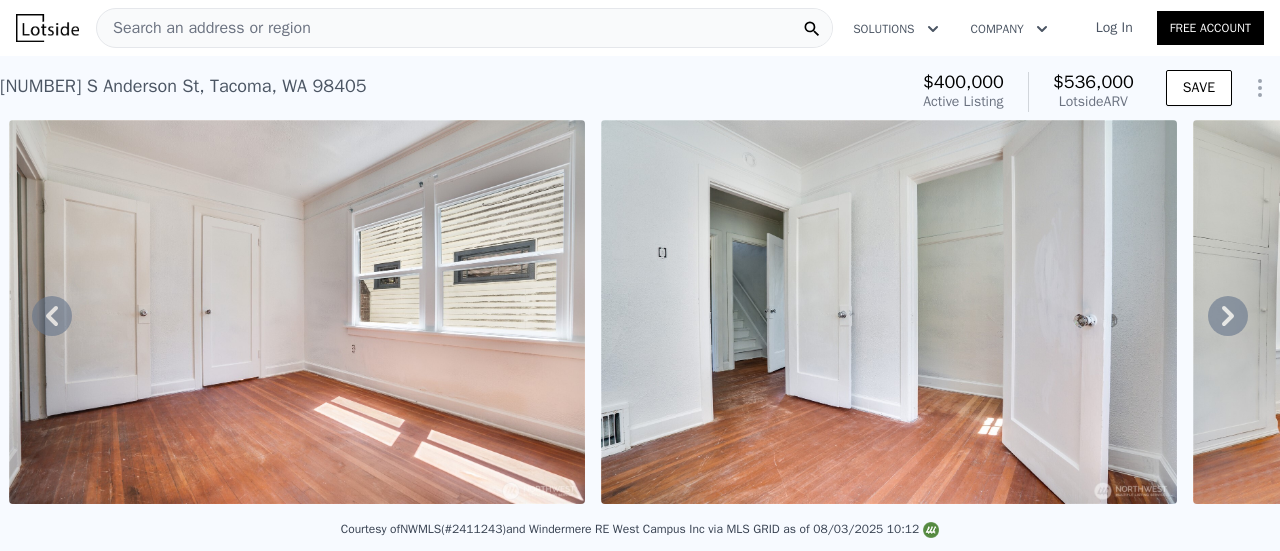 click 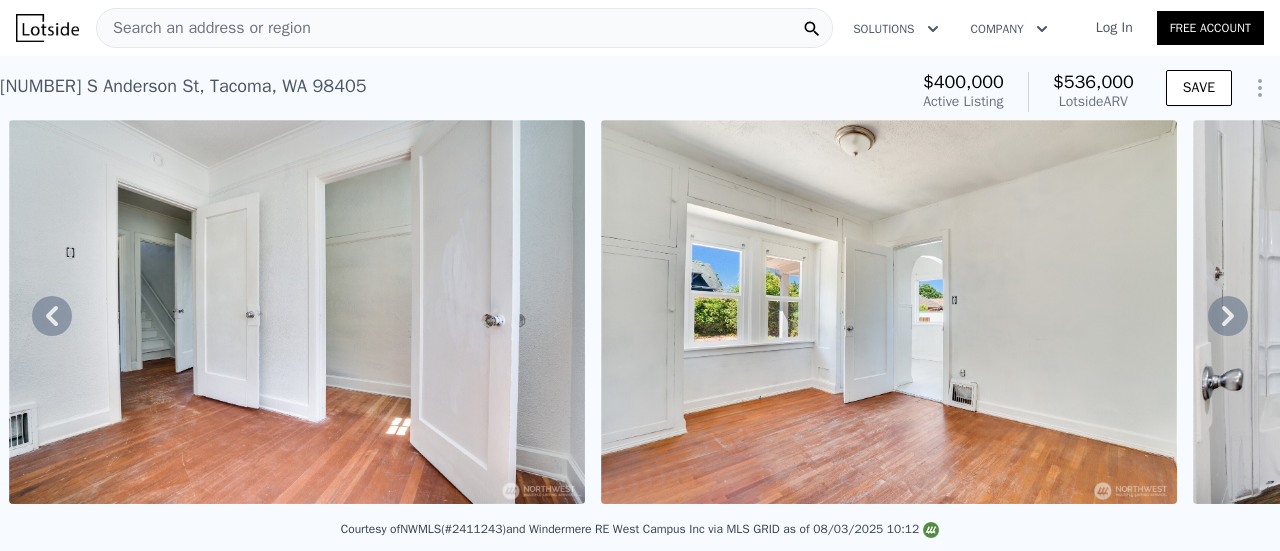 click 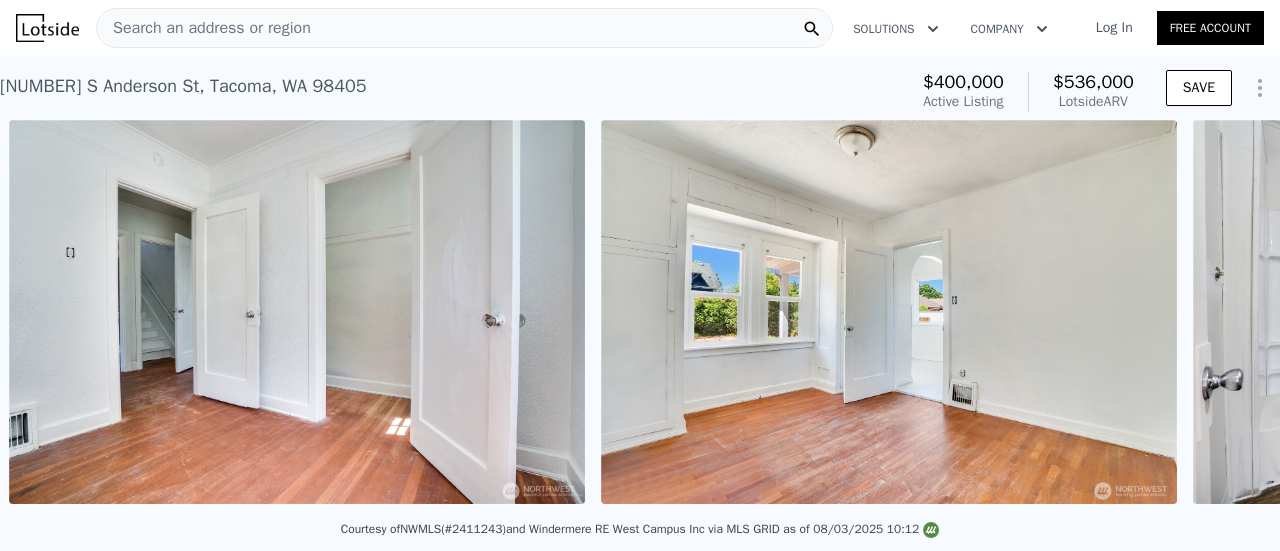 scroll, scrollTop: 0, scrollLeft: 7957, axis: horizontal 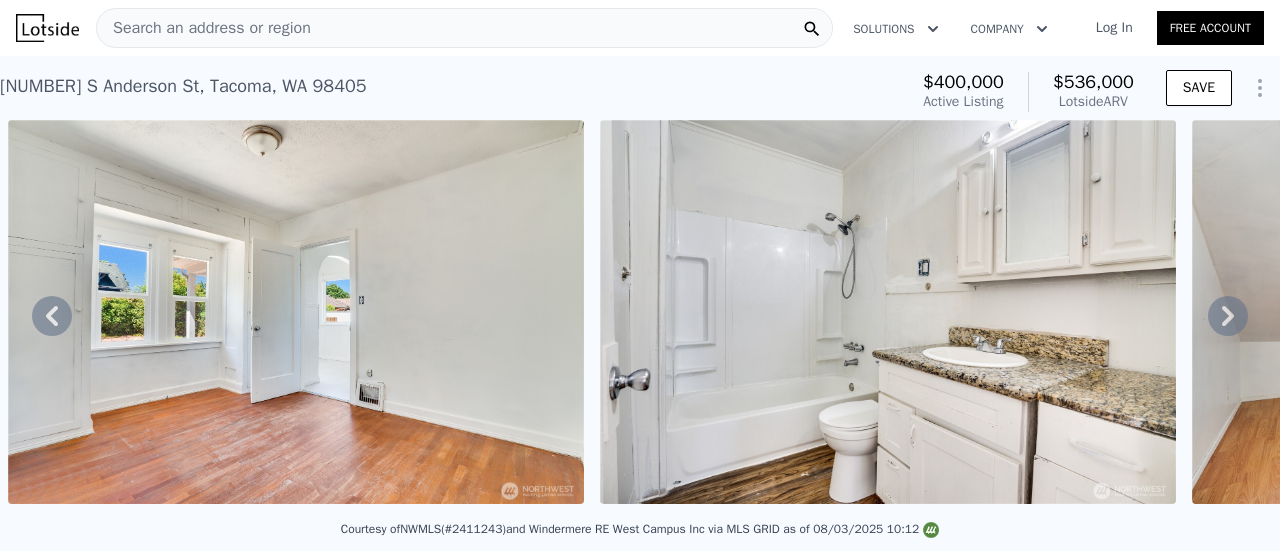 click 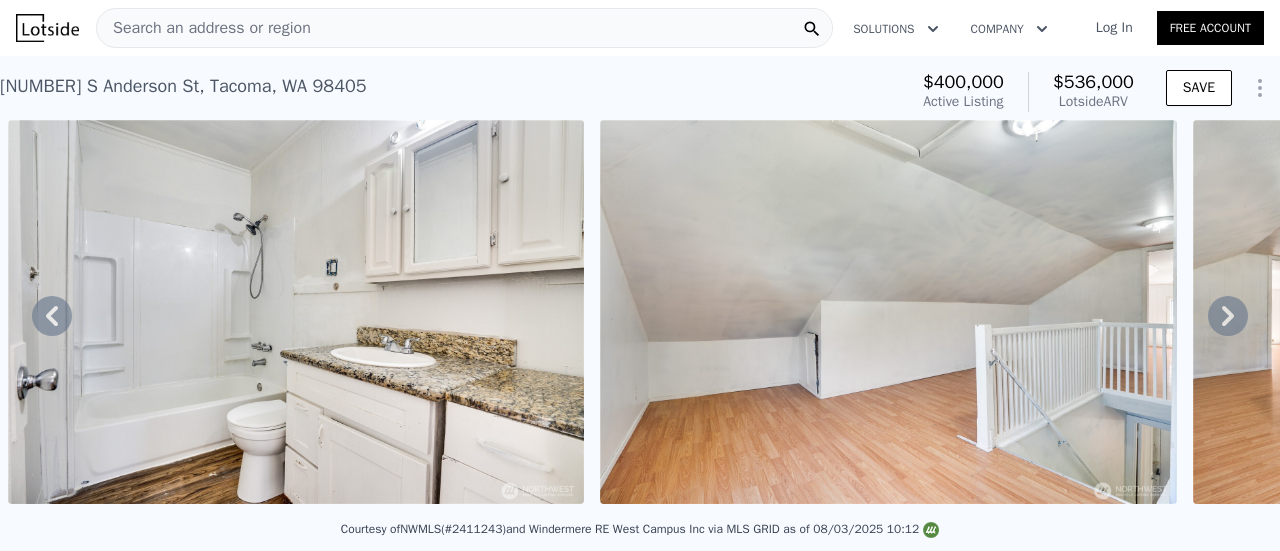 click 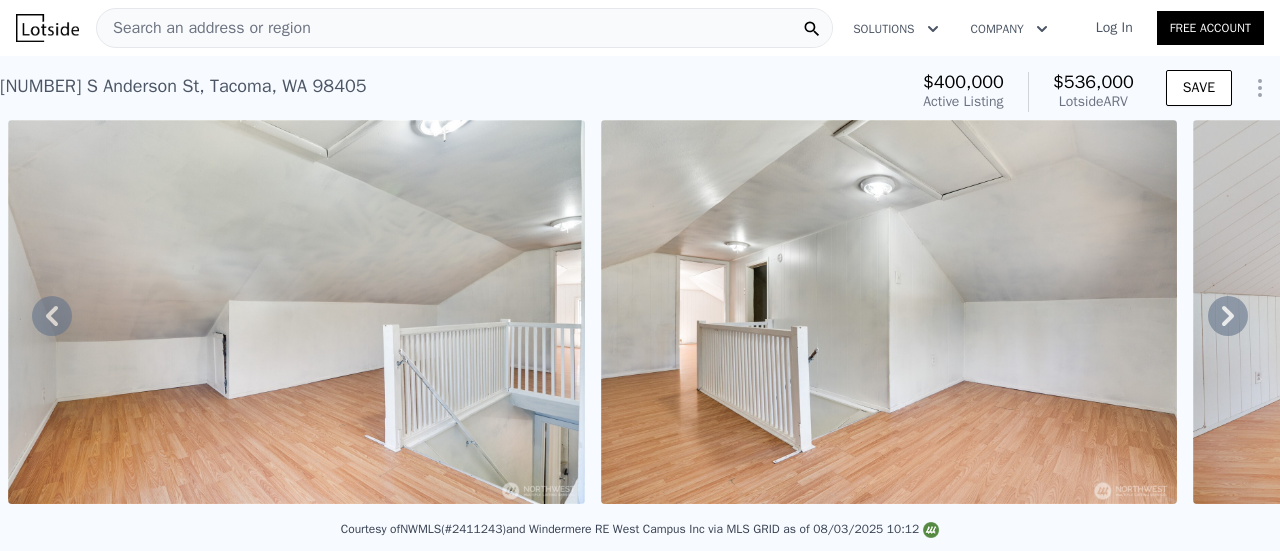 click 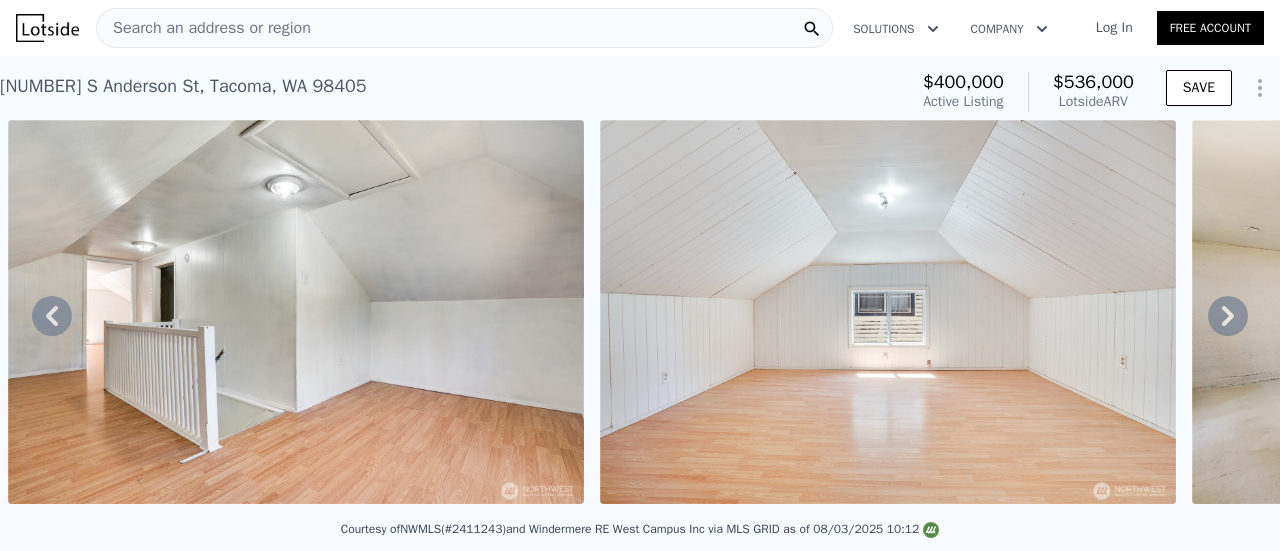 click 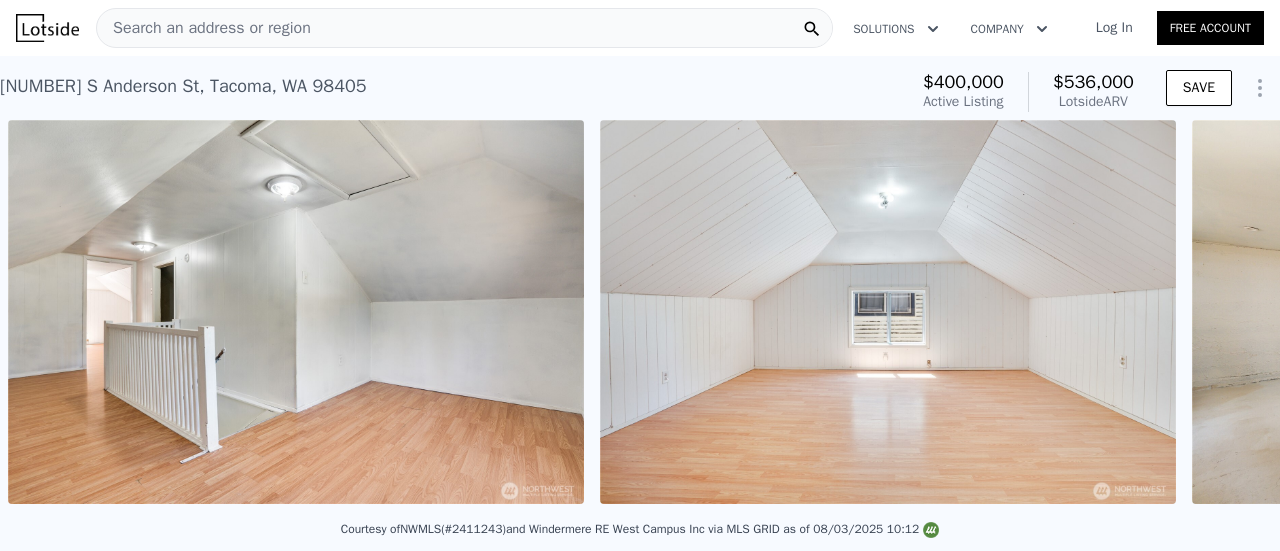 scroll, scrollTop: 0, scrollLeft: 10326, axis: horizontal 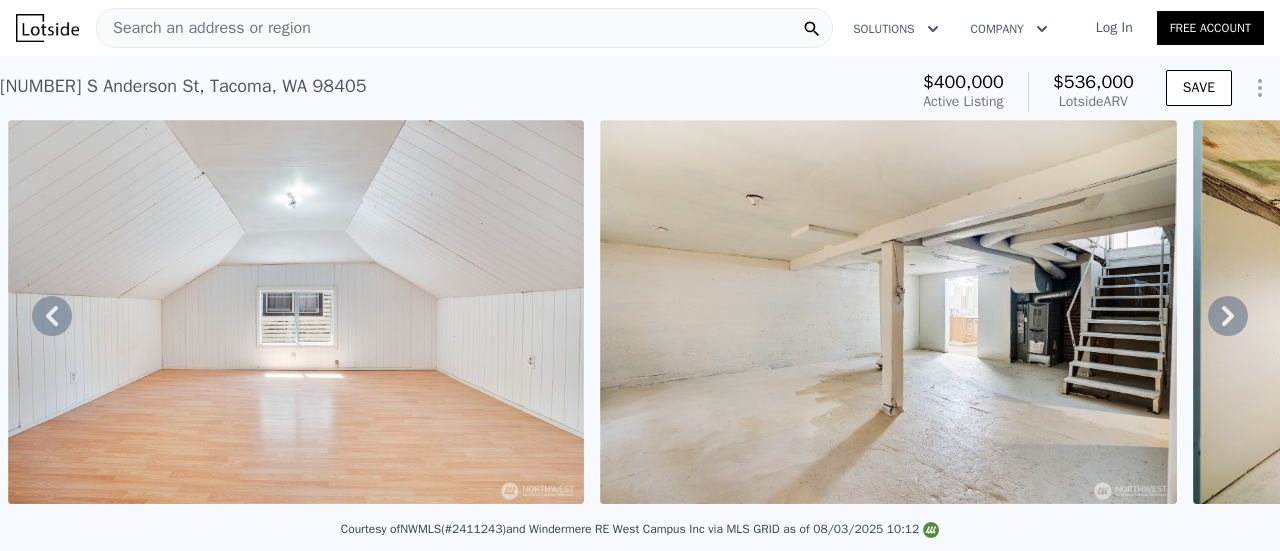 click 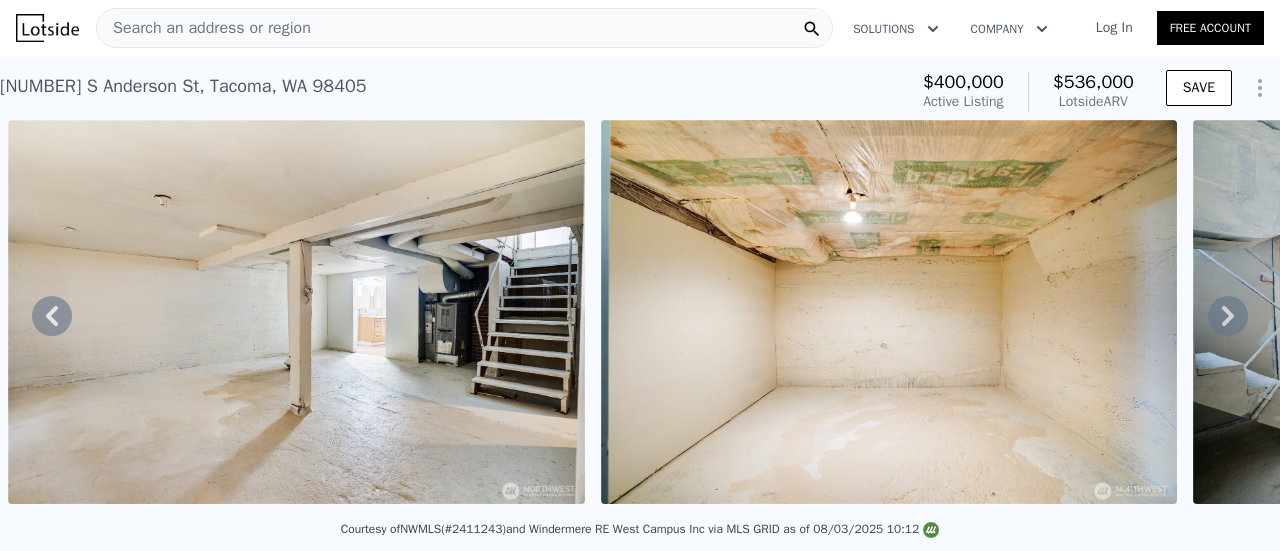 click 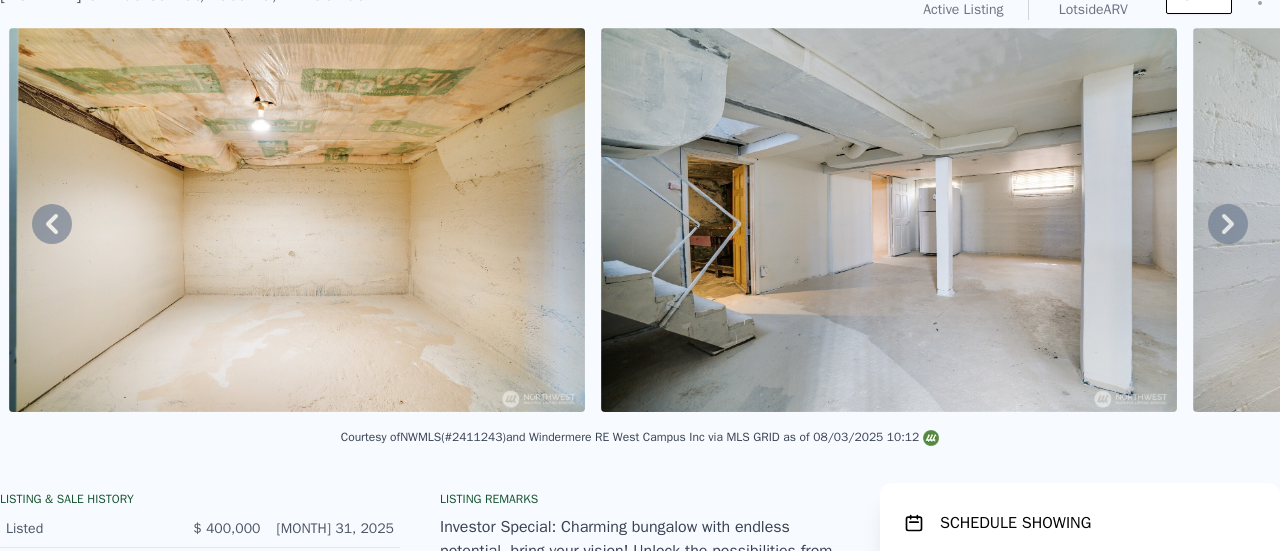 scroll, scrollTop: 0, scrollLeft: 0, axis: both 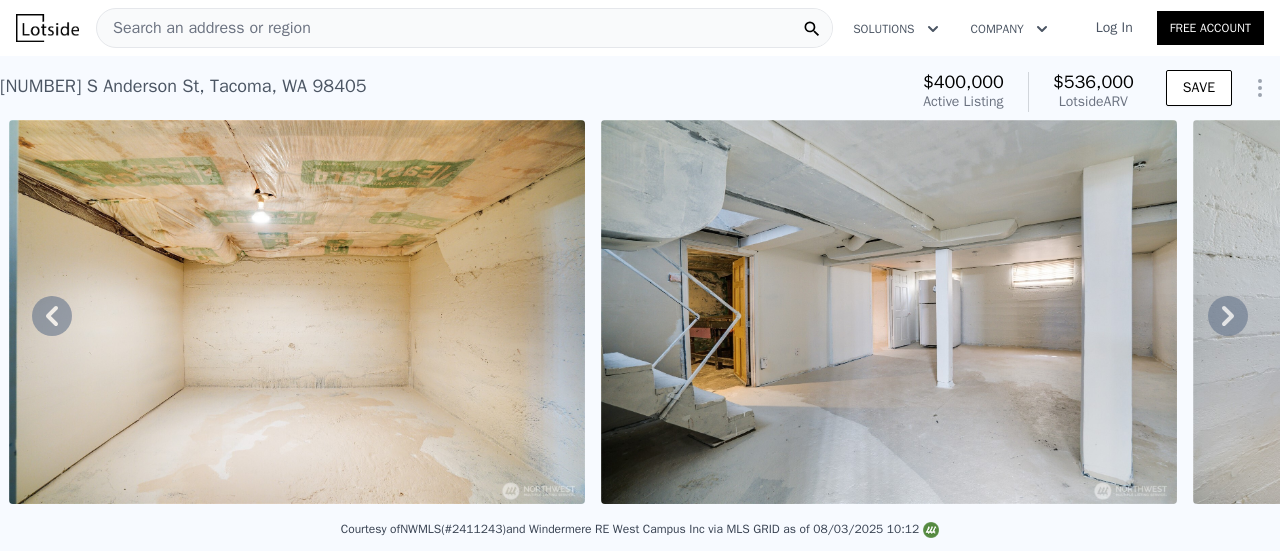 click 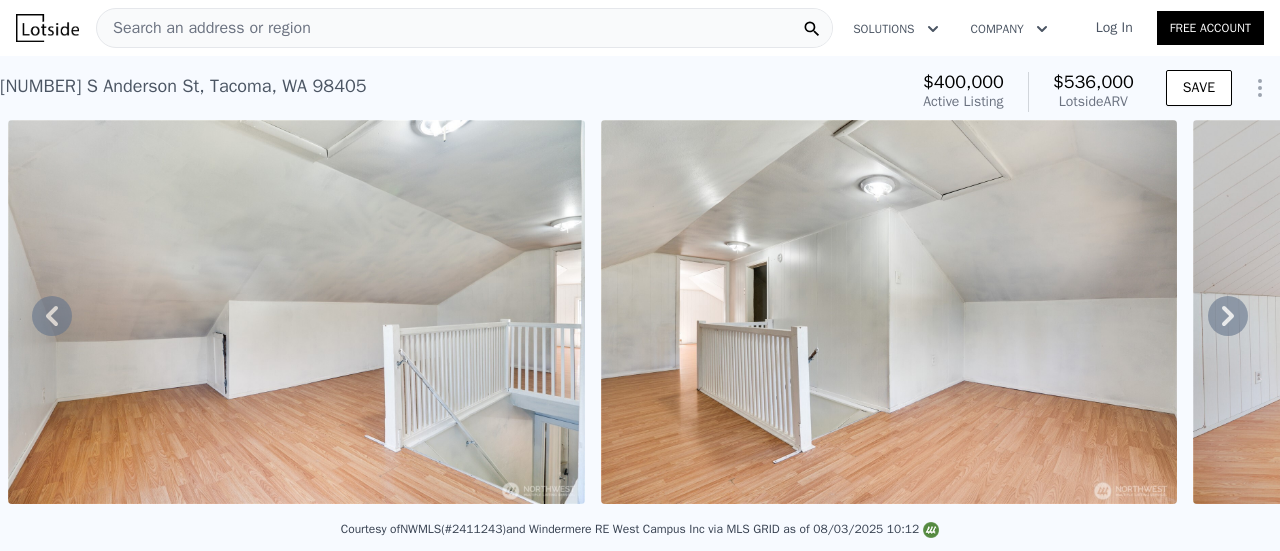 click 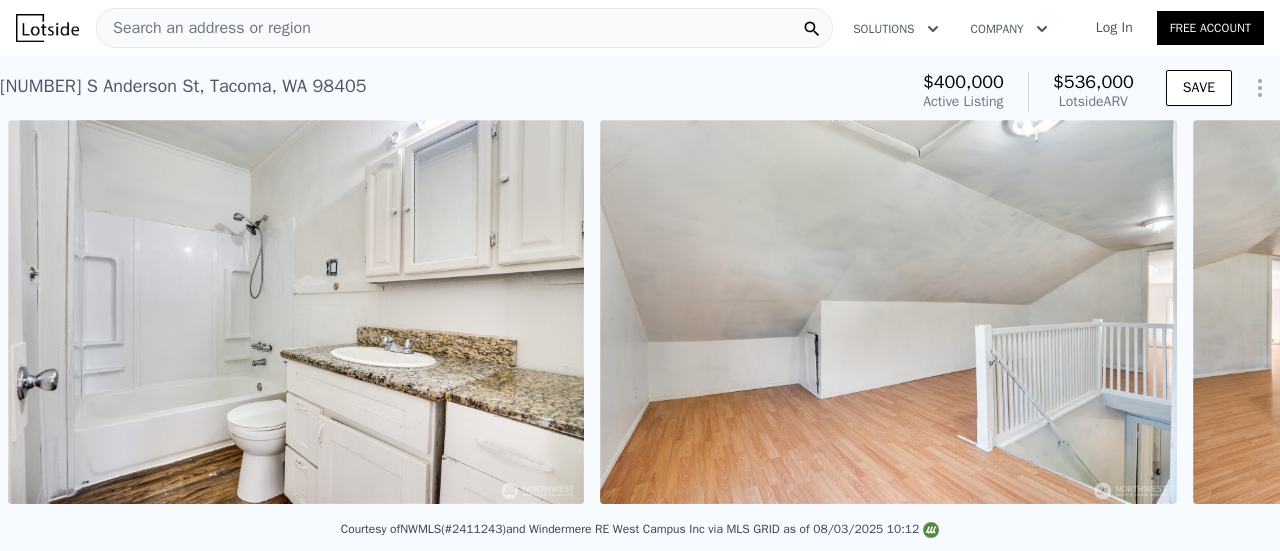 click on "•
+ −
•
+ − STREET VIEW Loading...   SATELLITE VIEW" at bounding box center [640, 315] 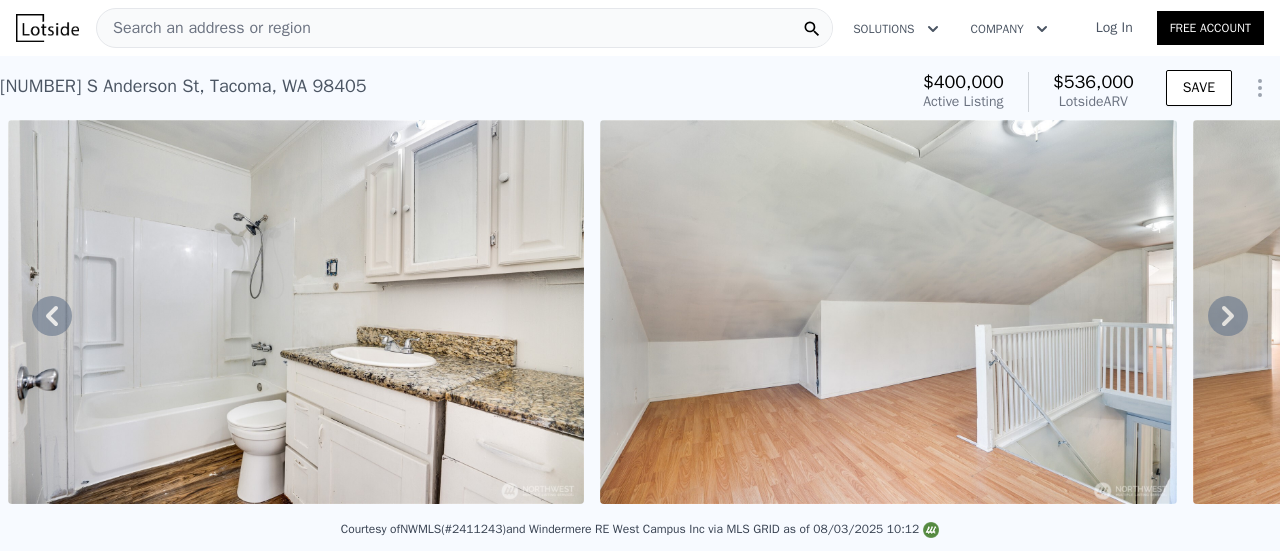 click 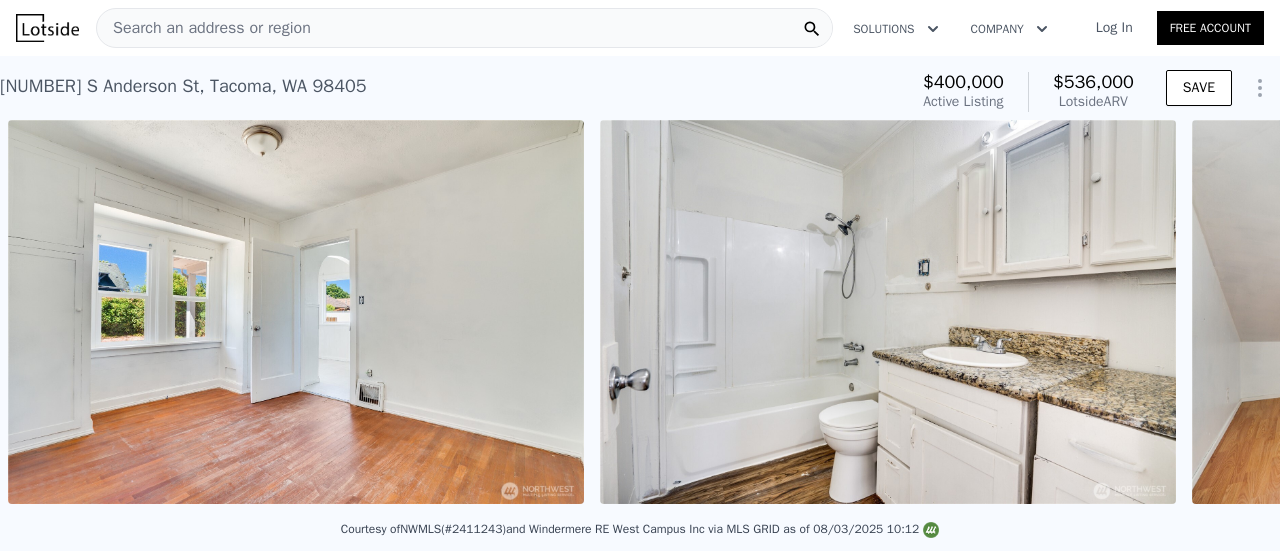 click at bounding box center [296, 312] 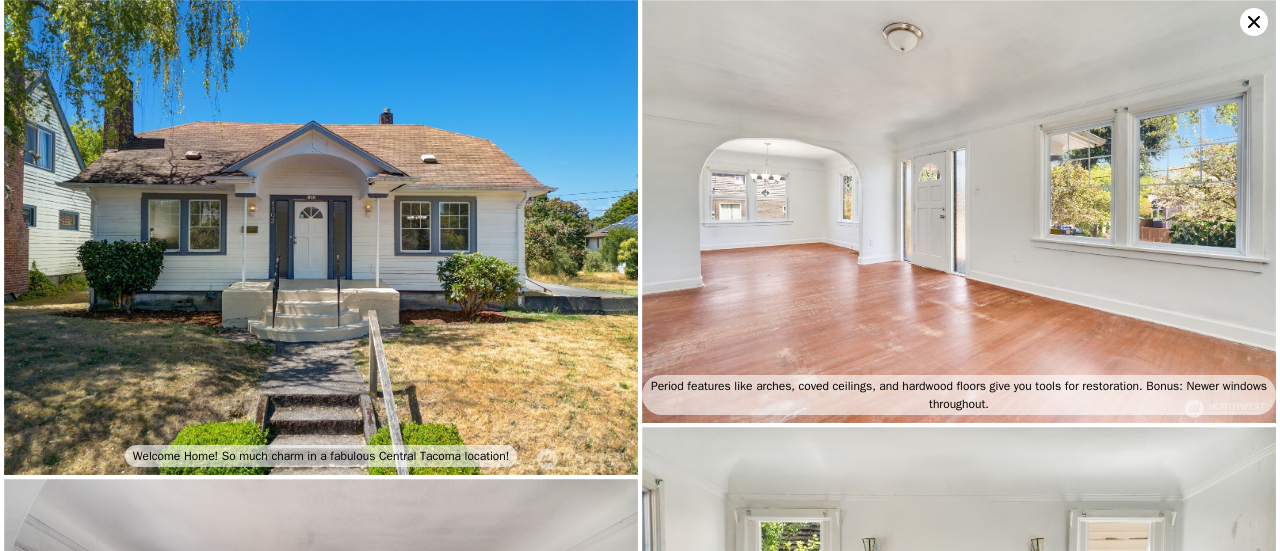 click at bounding box center (321, 2823) 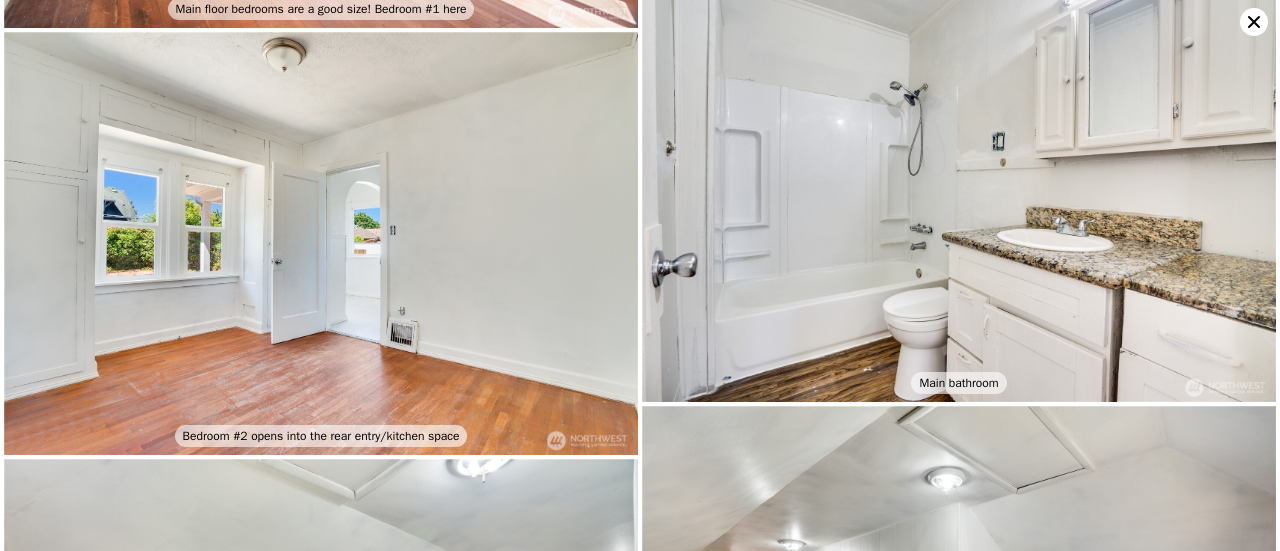click at bounding box center [321, 243] 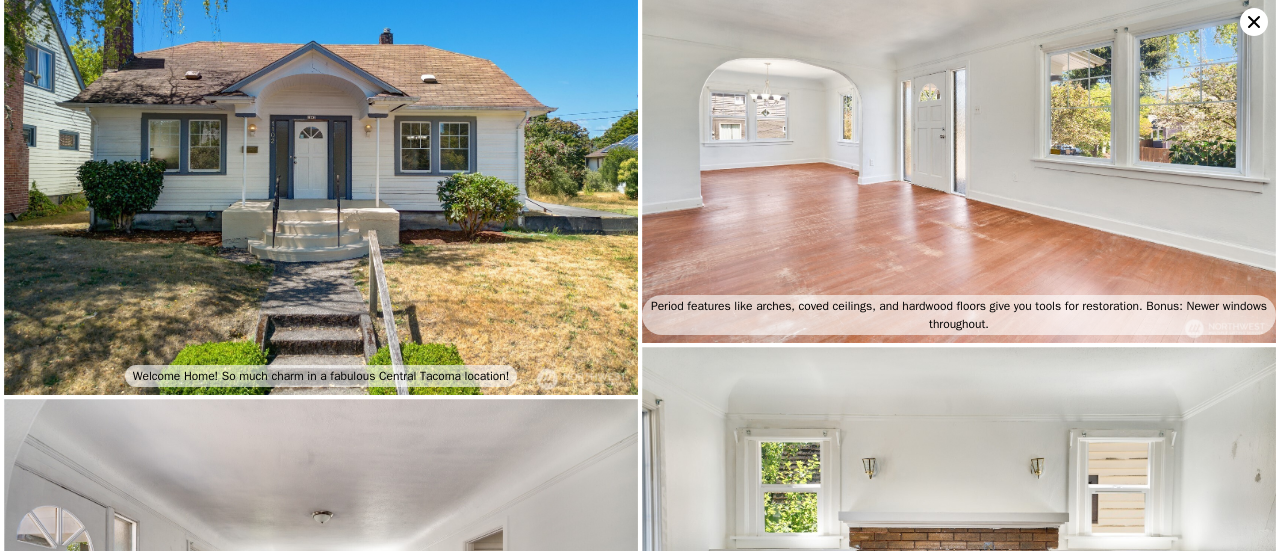 scroll, scrollTop: 0, scrollLeft: 0, axis: both 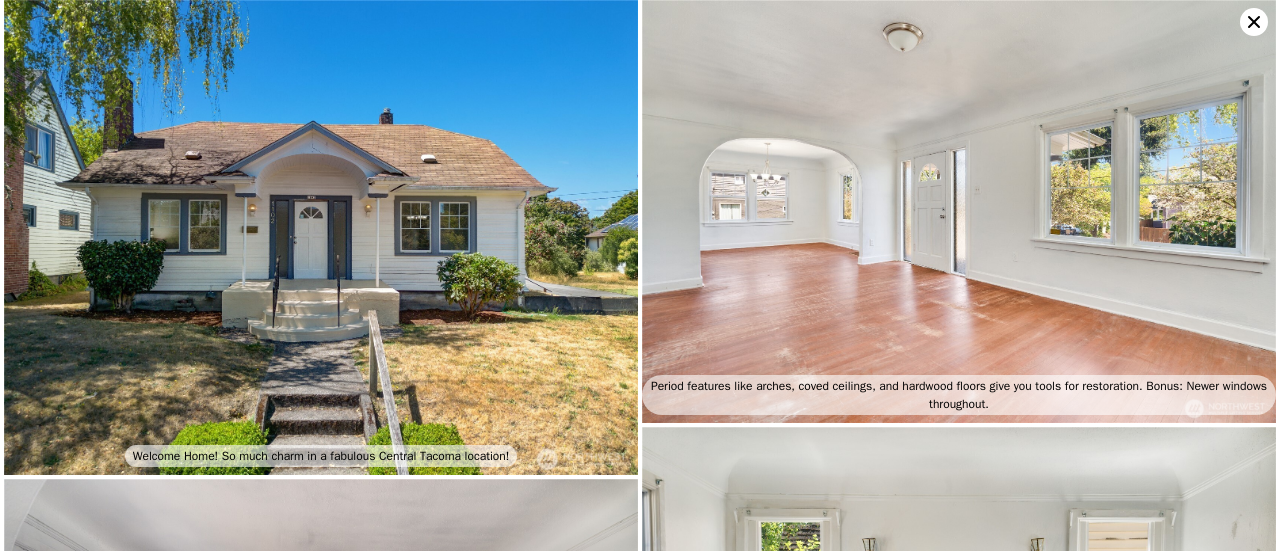 click at bounding box center (321, 237) 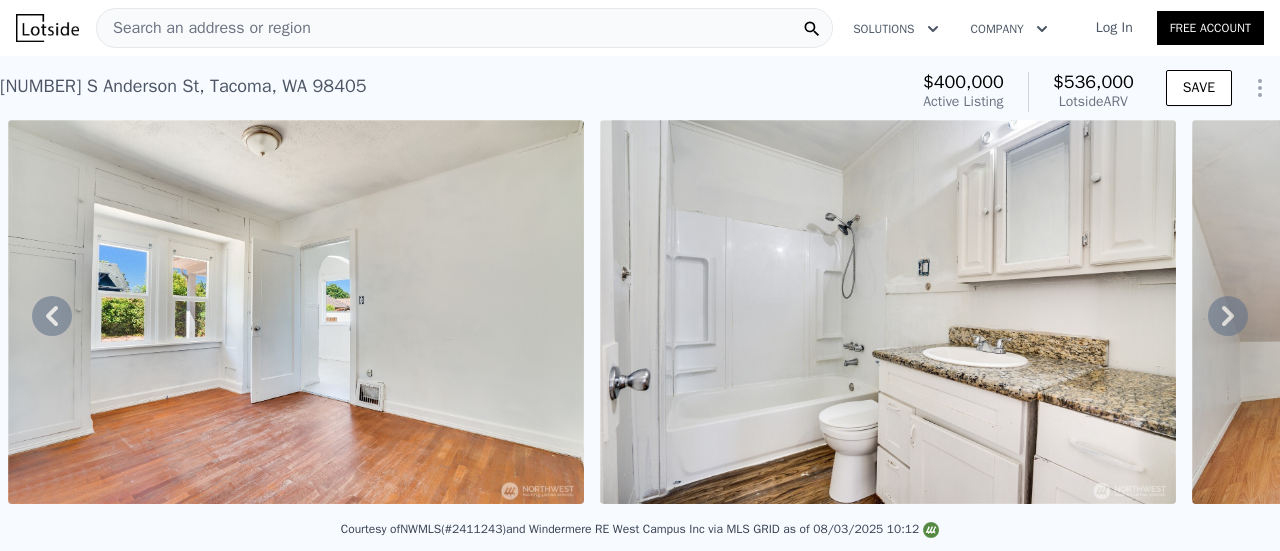 click 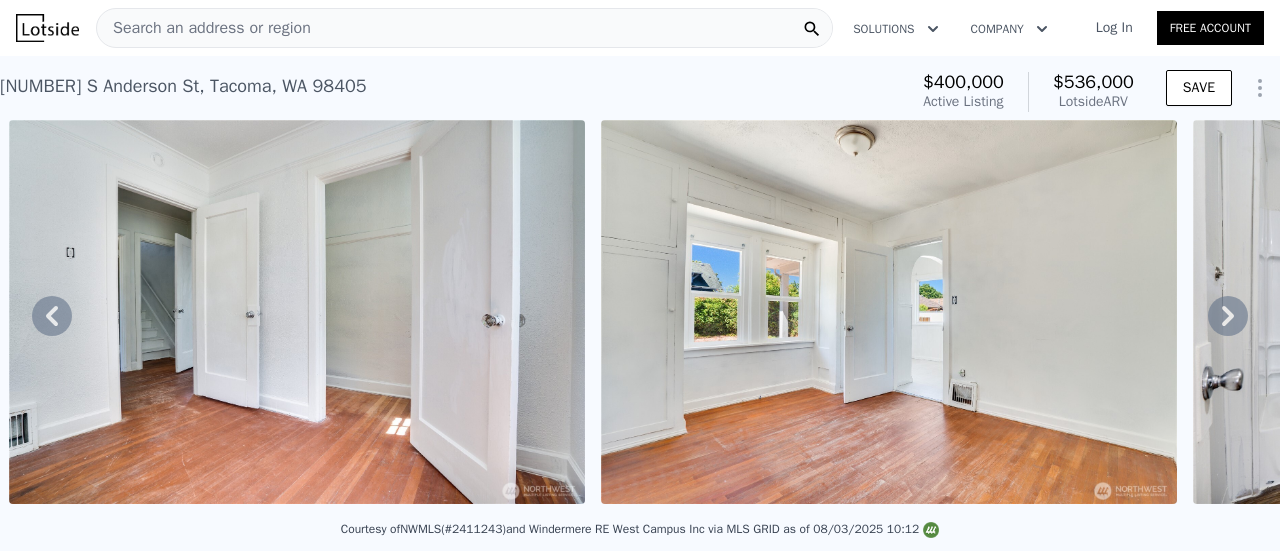 click 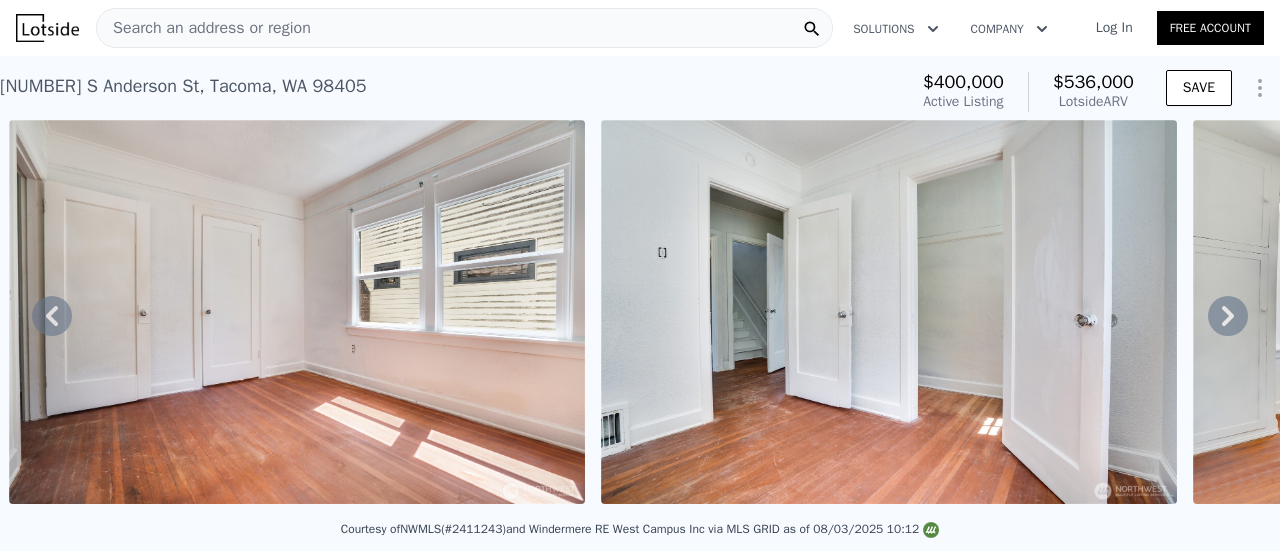 click 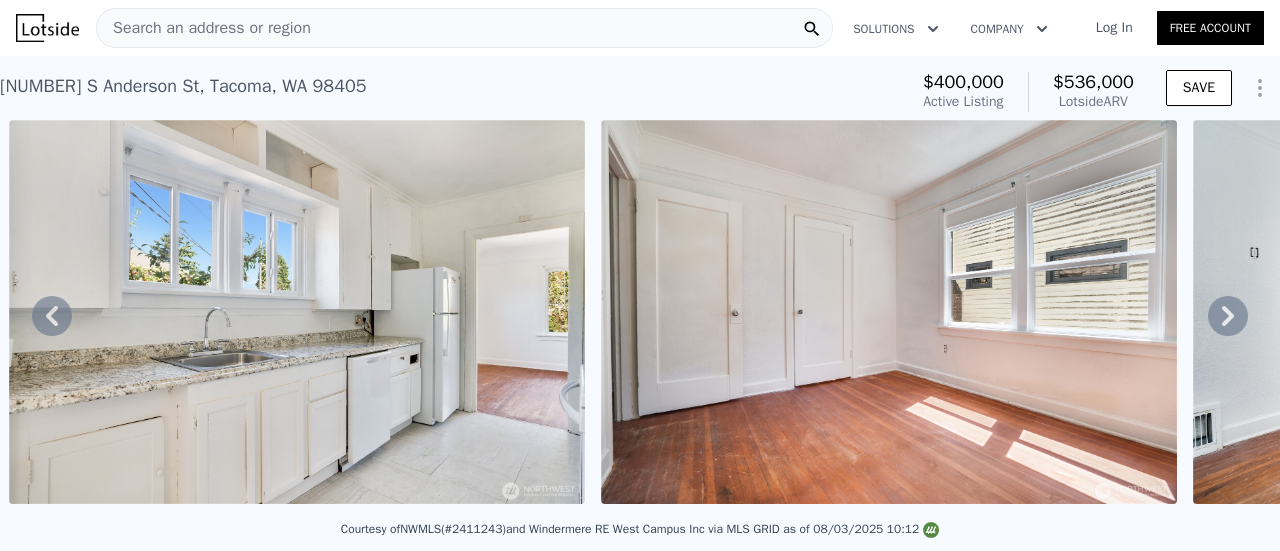click 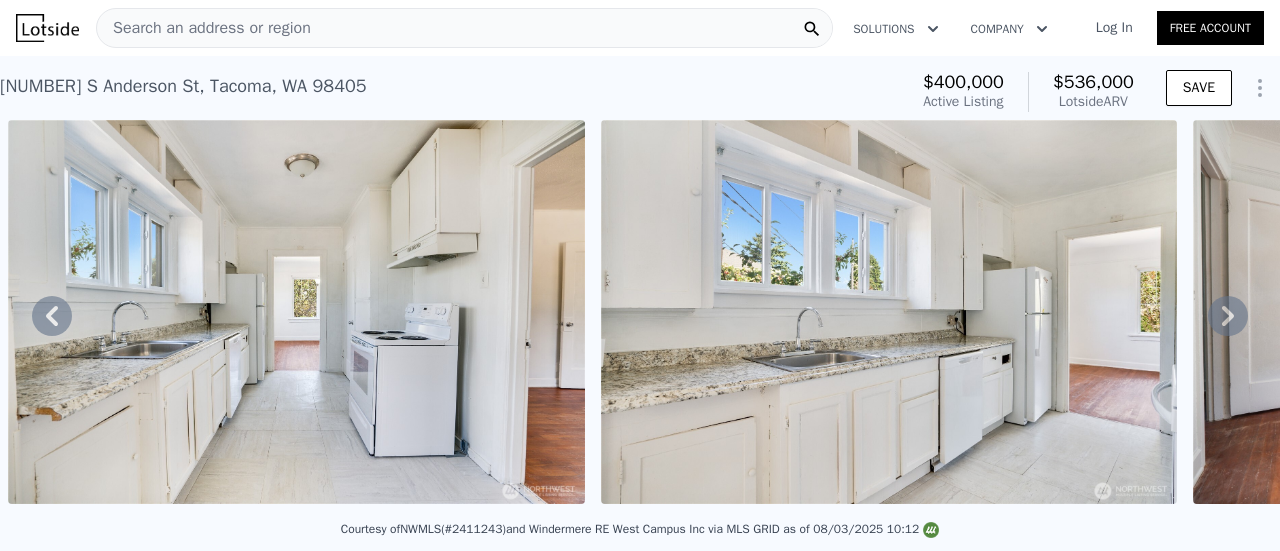 click 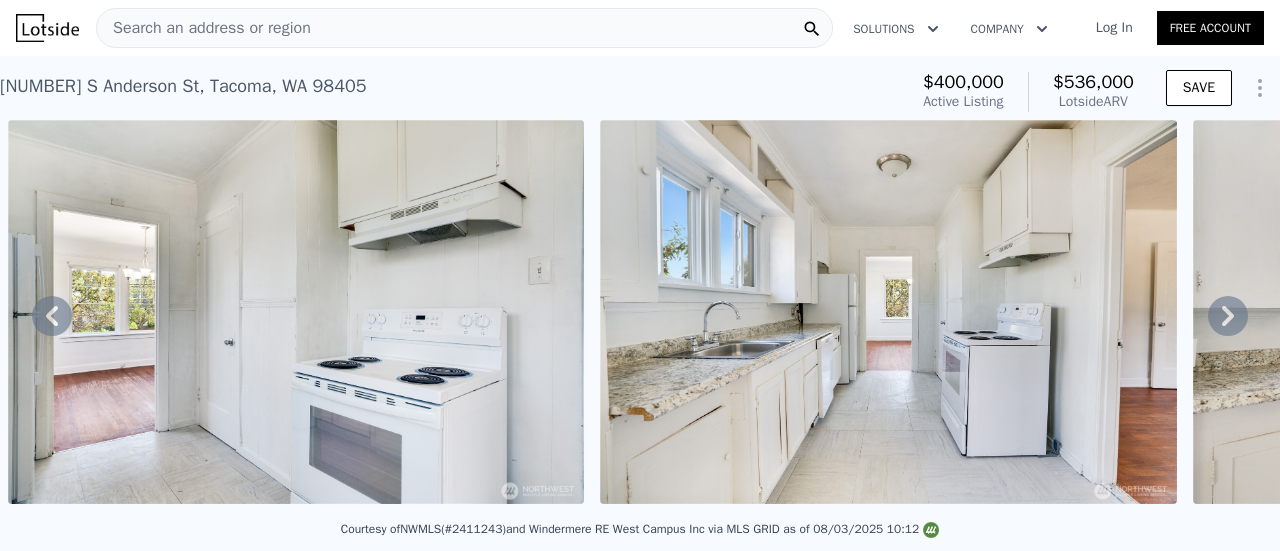 click 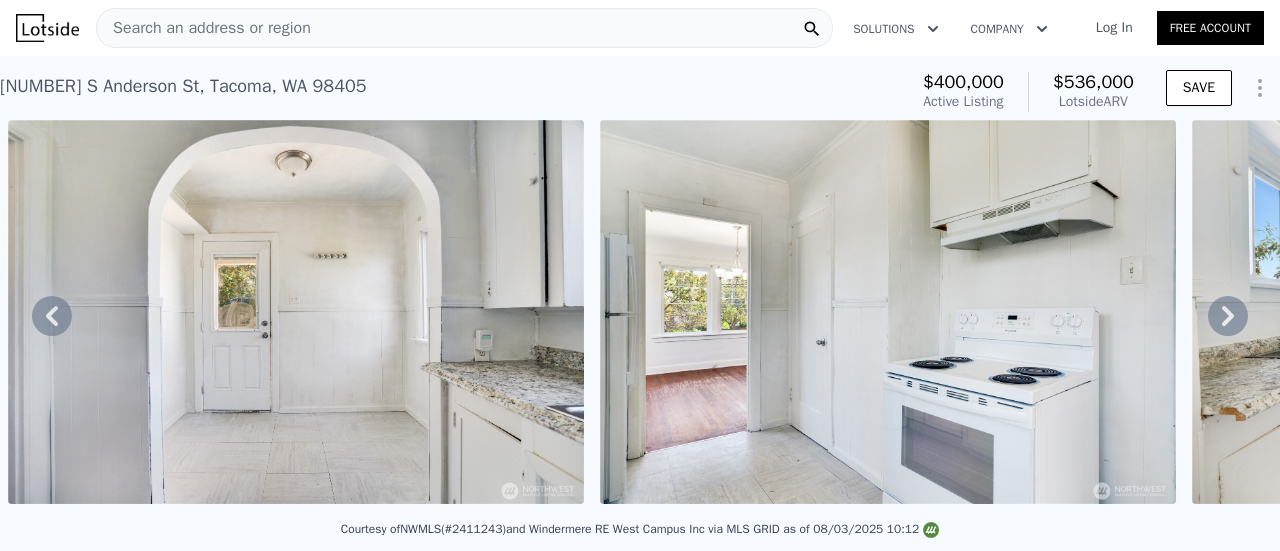 click 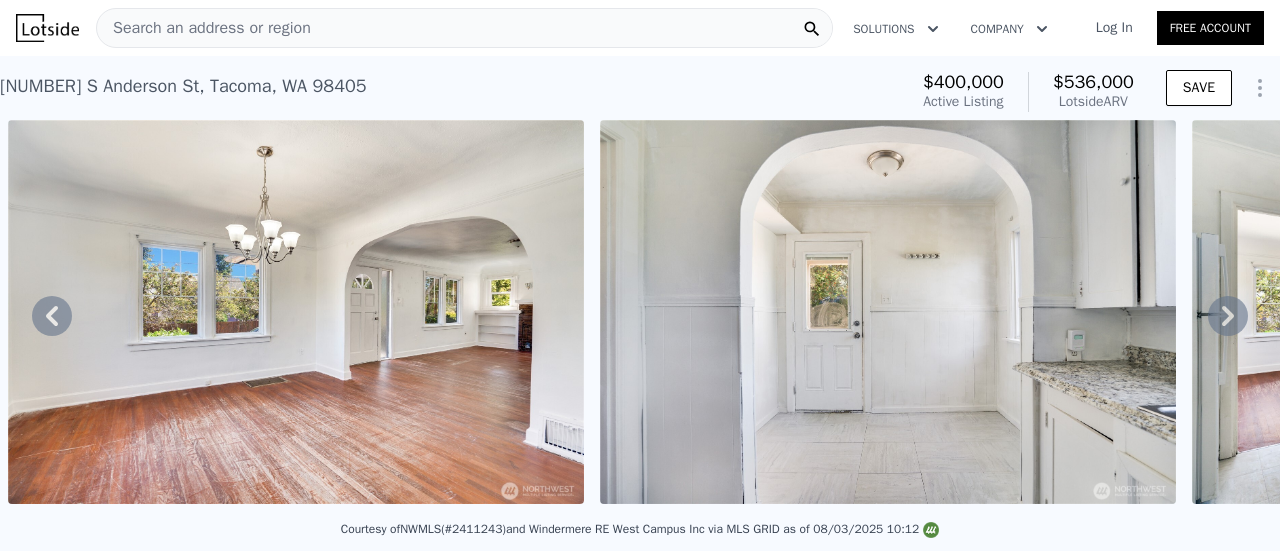 click 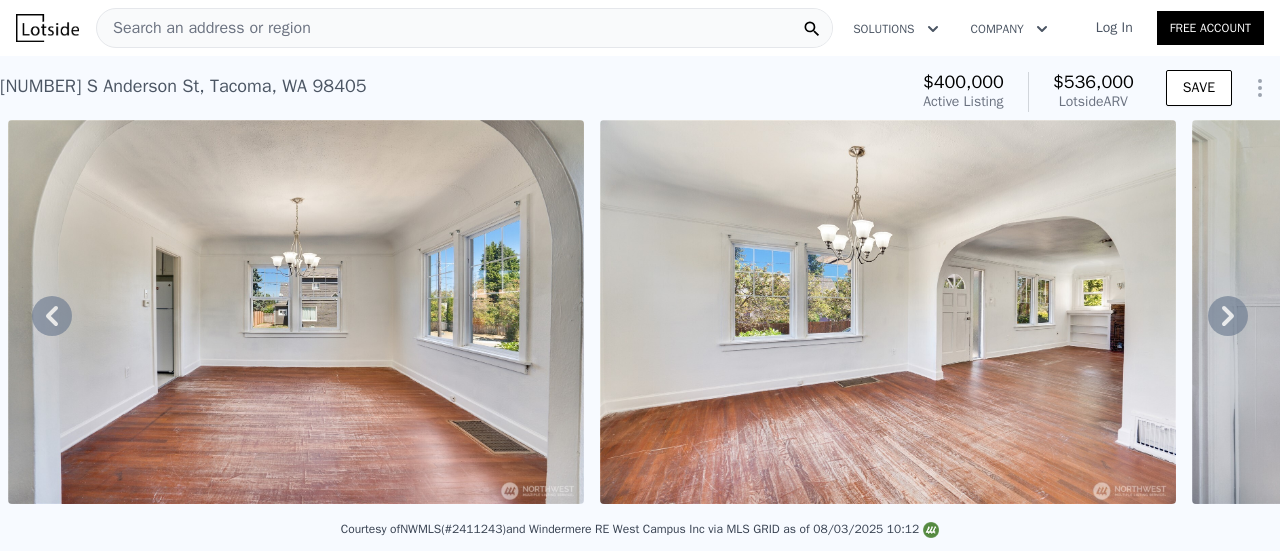 click 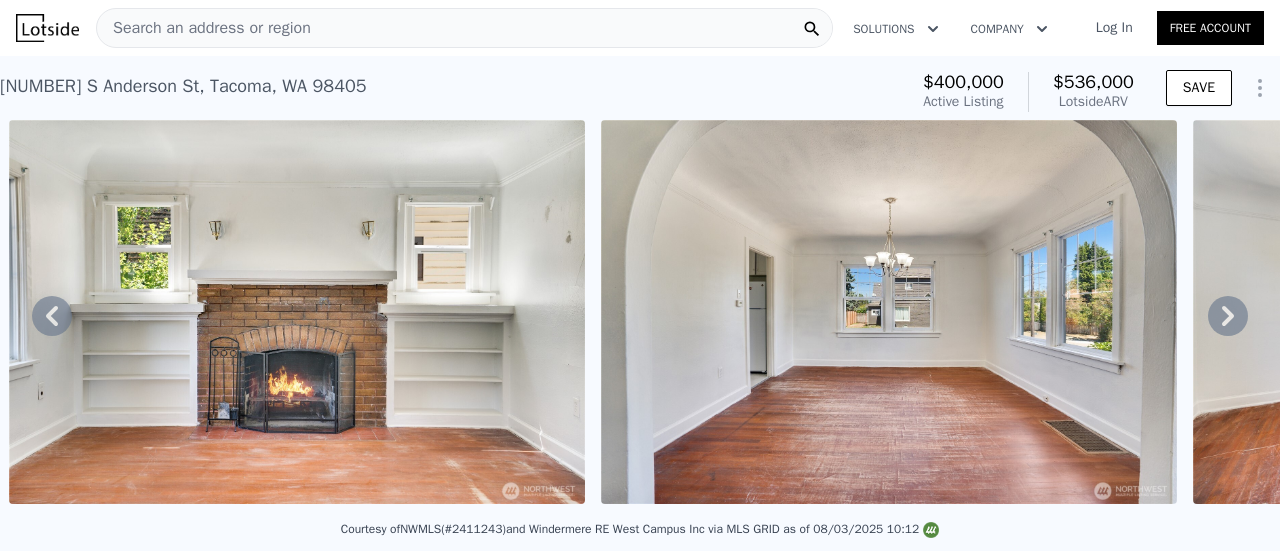 click 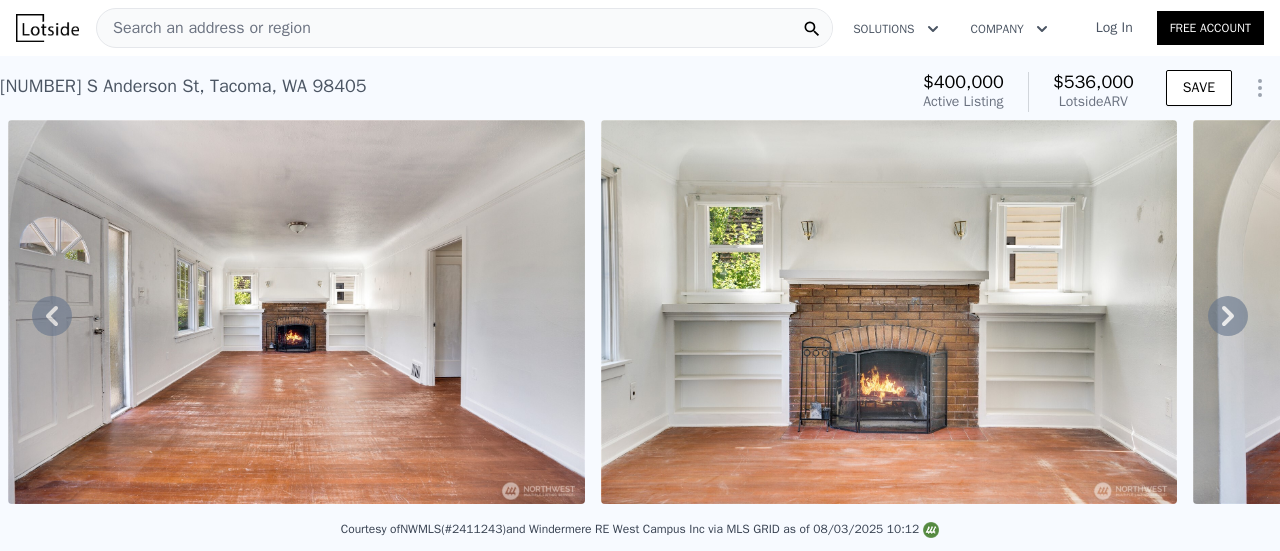 click 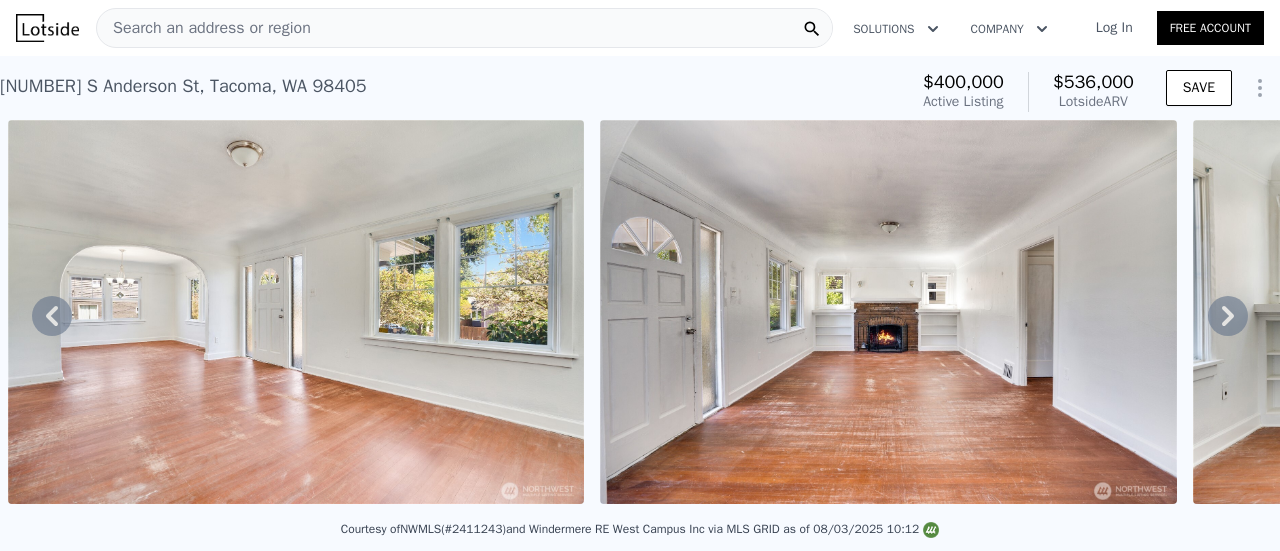 click 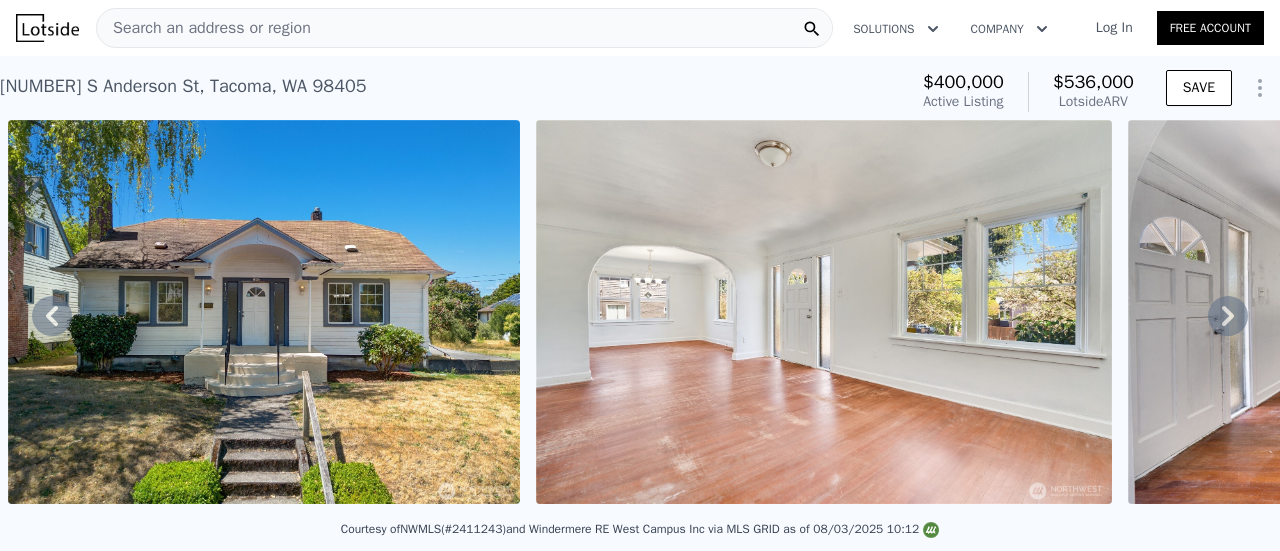 click 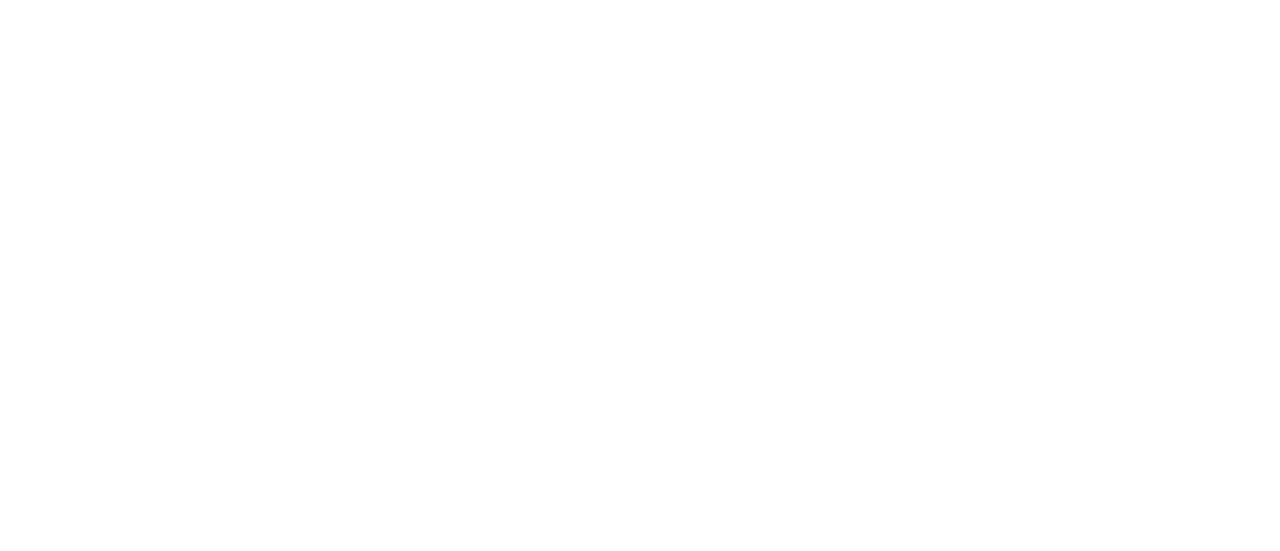 scroll, scrollTop: 0, scrollLeft: 0, axis: both 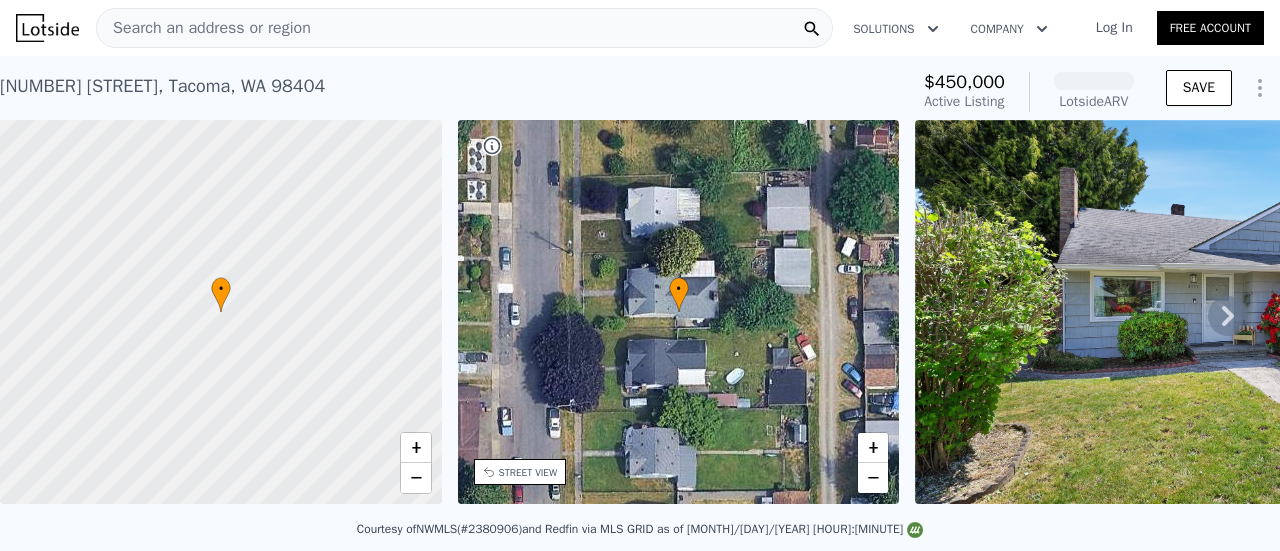 click 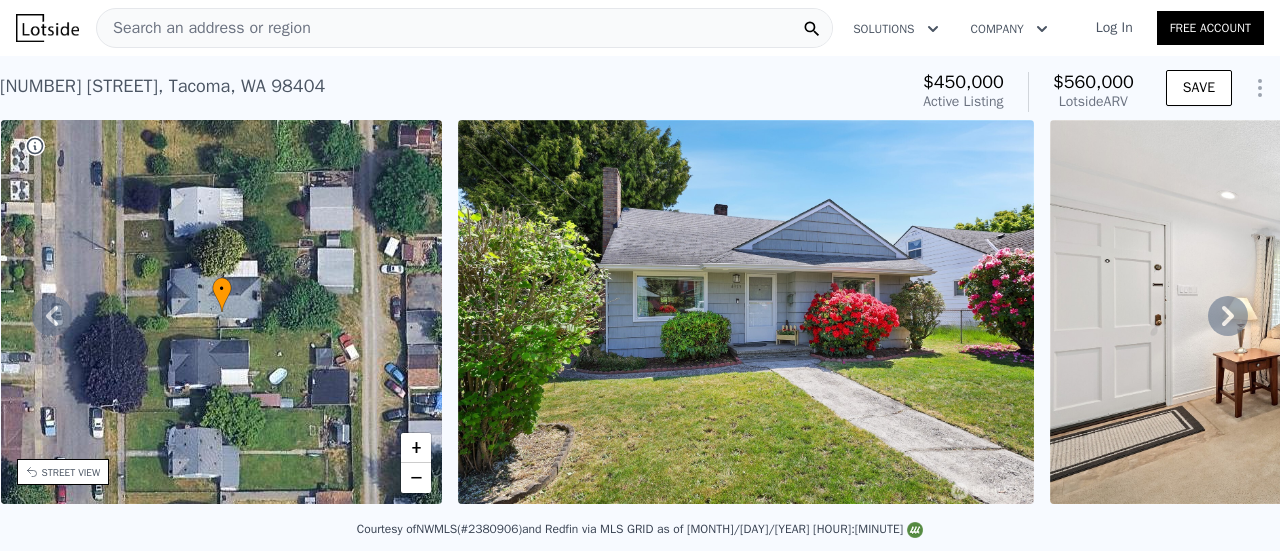 click 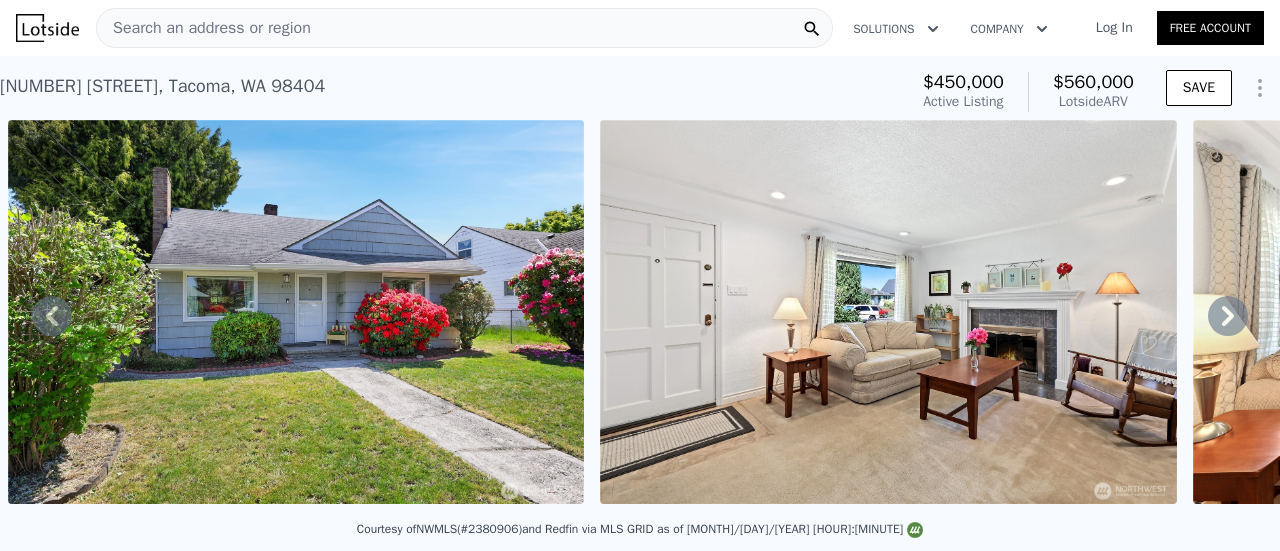 click 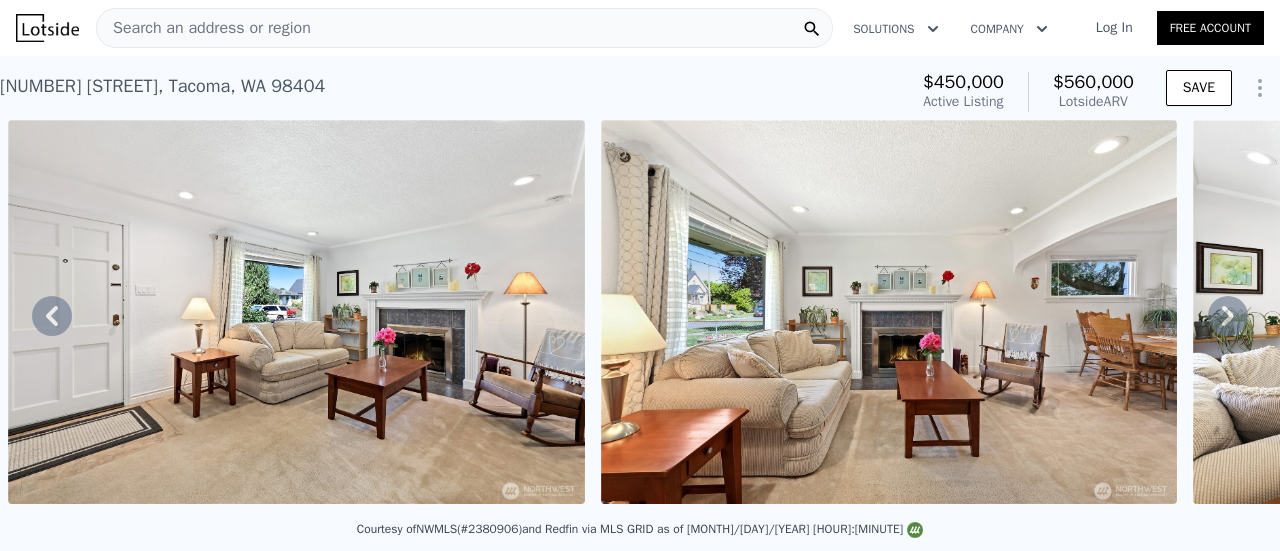click 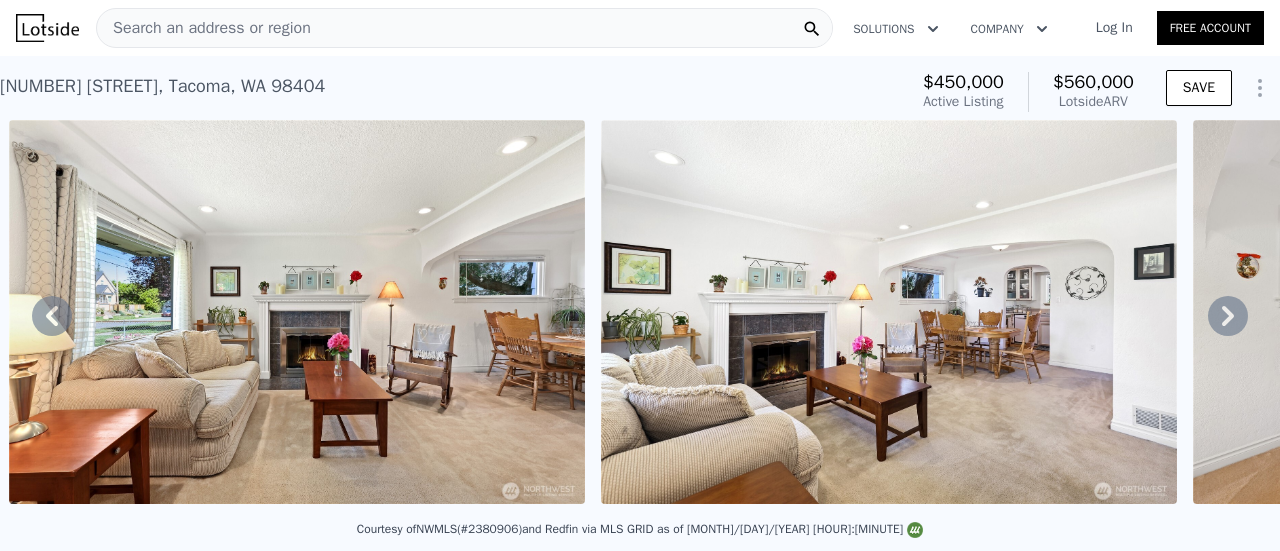click 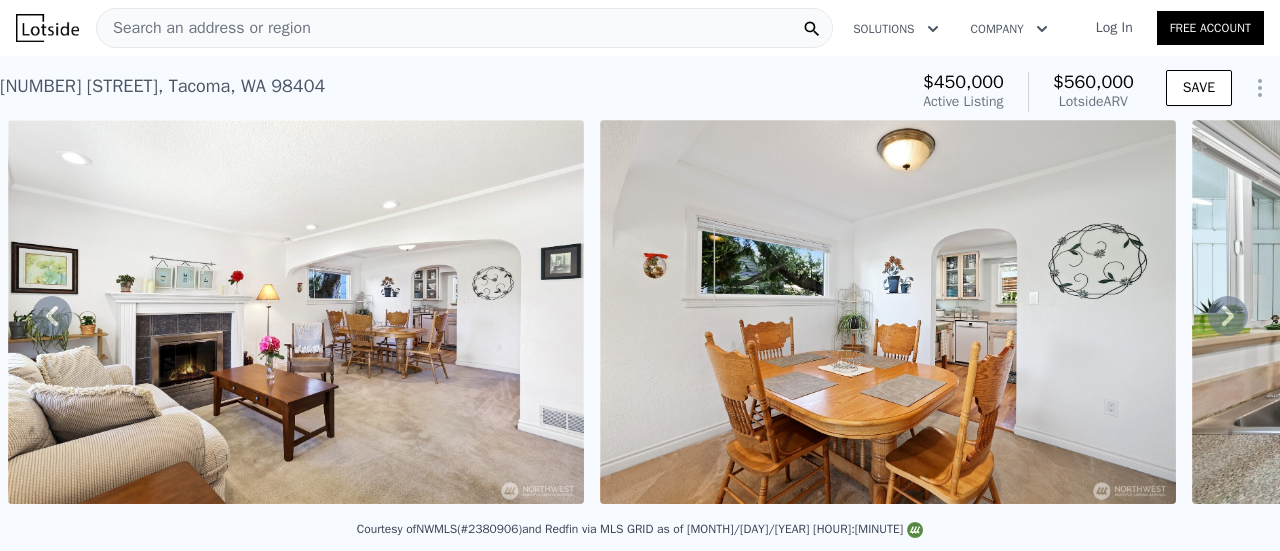 click 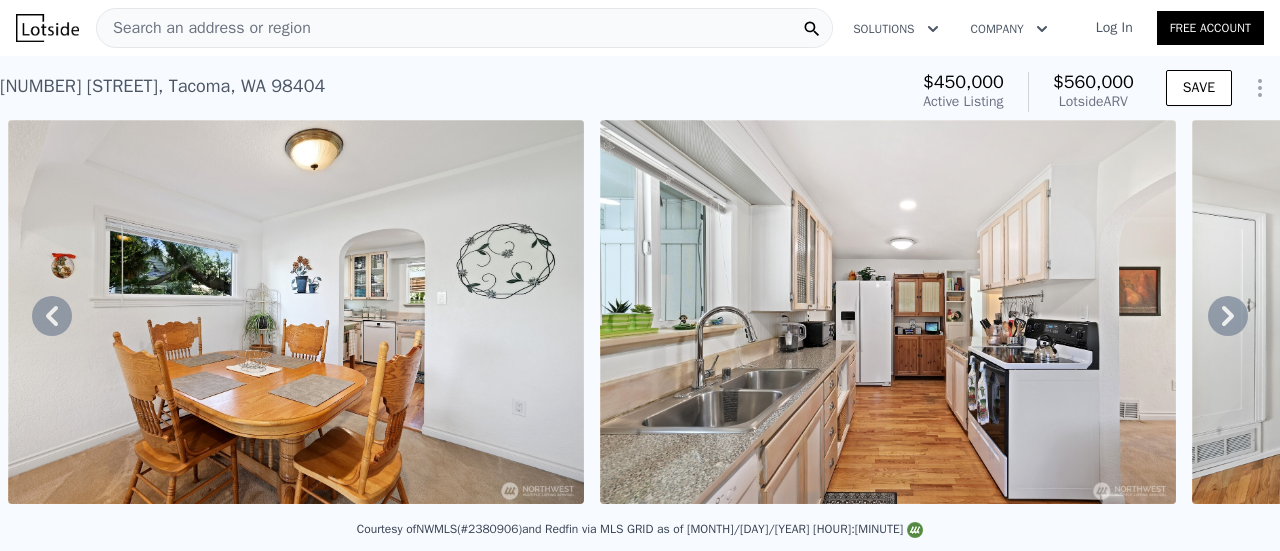click 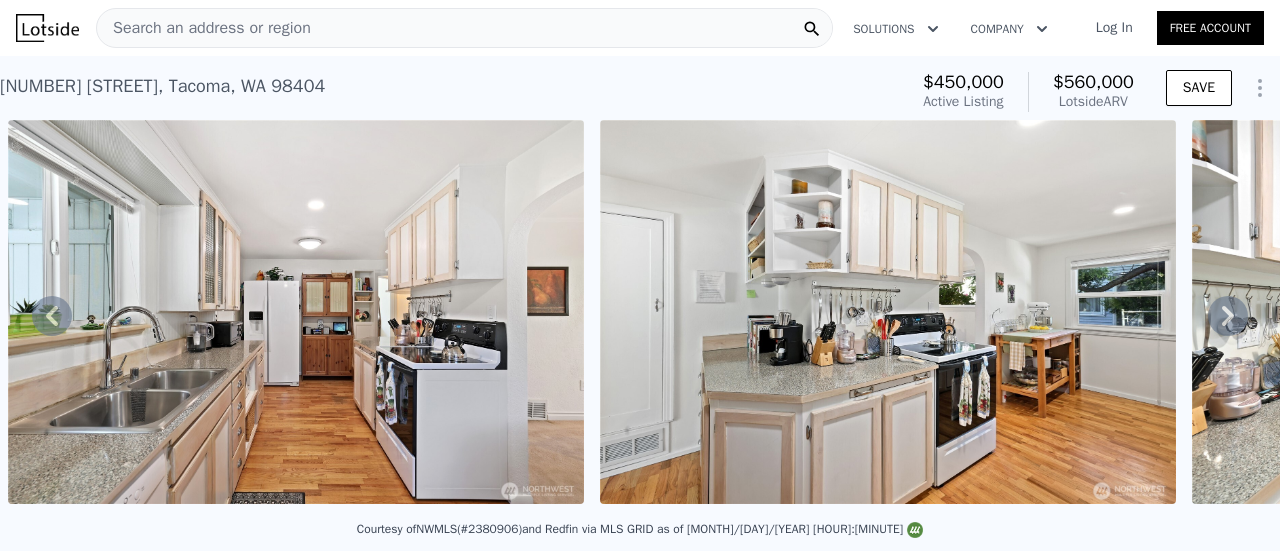 click 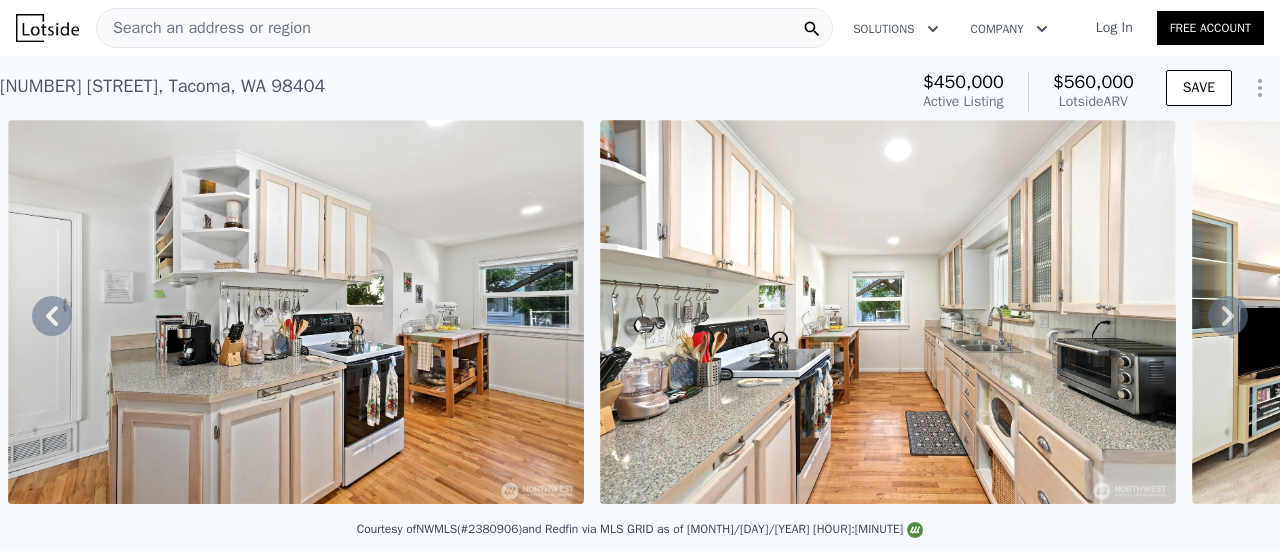 click 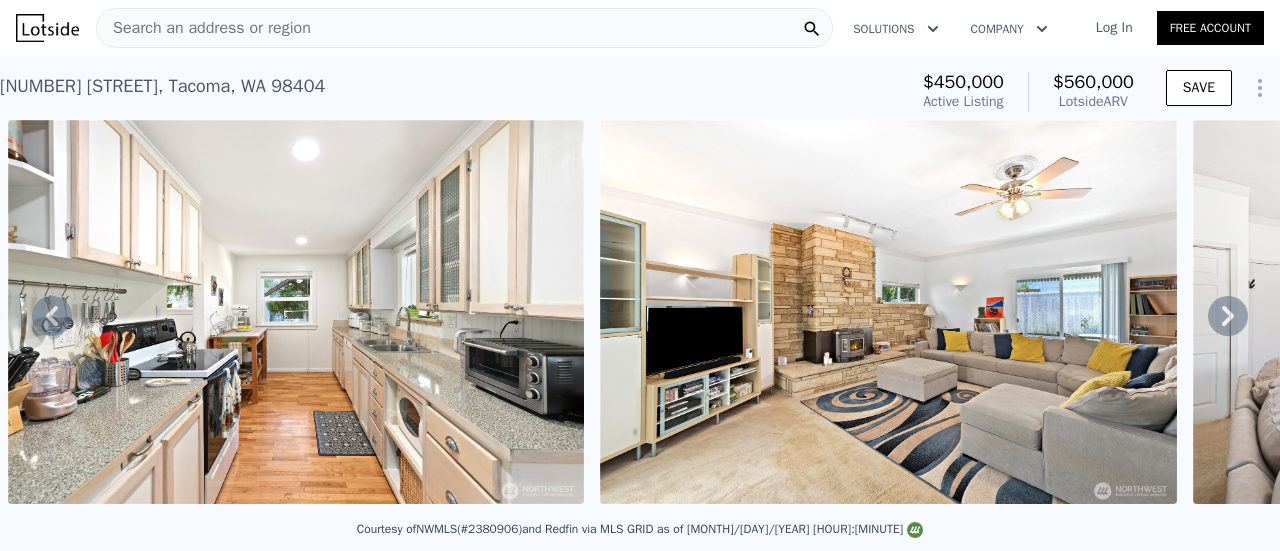 click 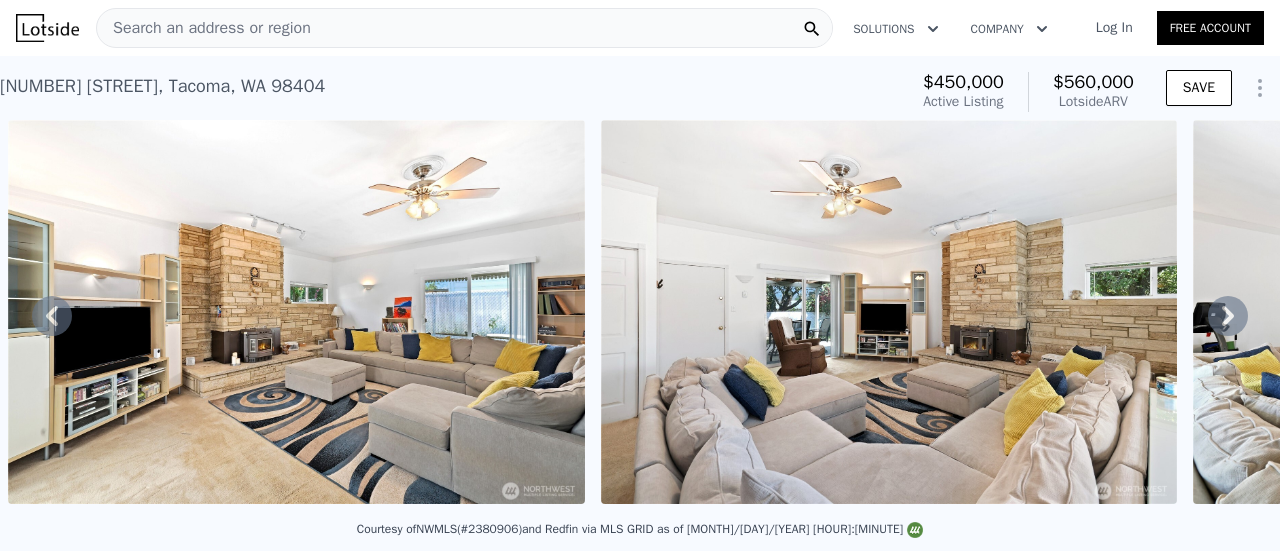click 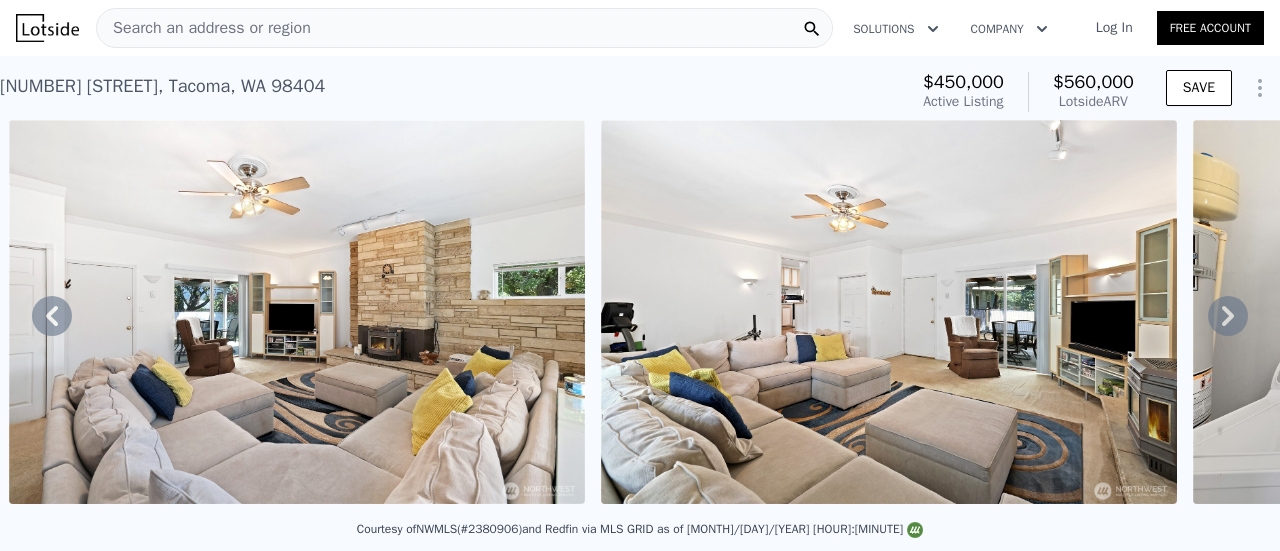 click 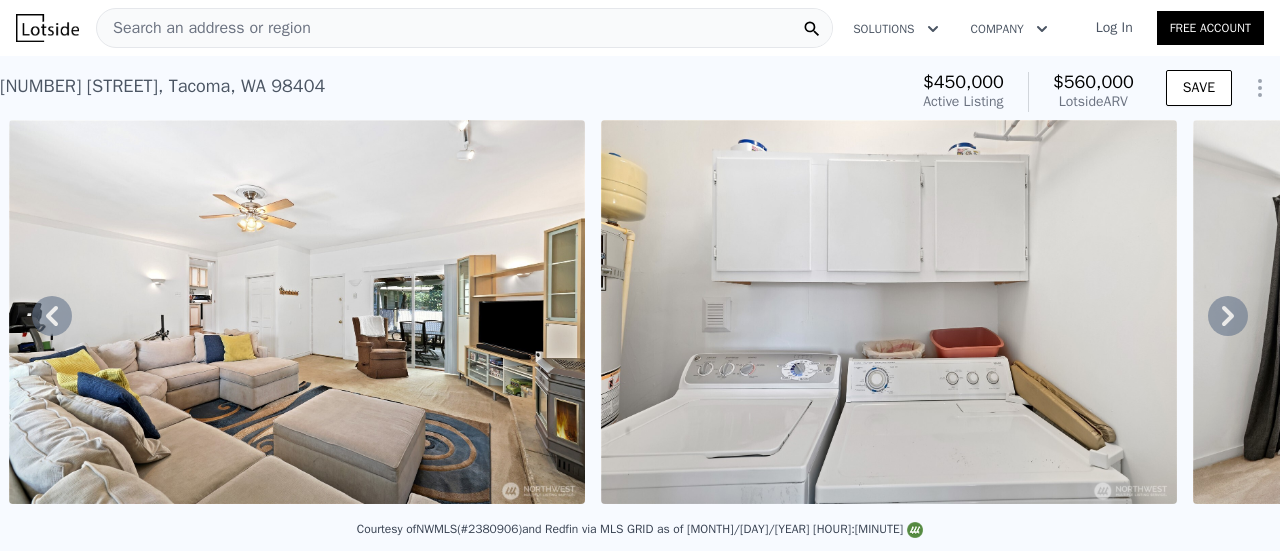 click 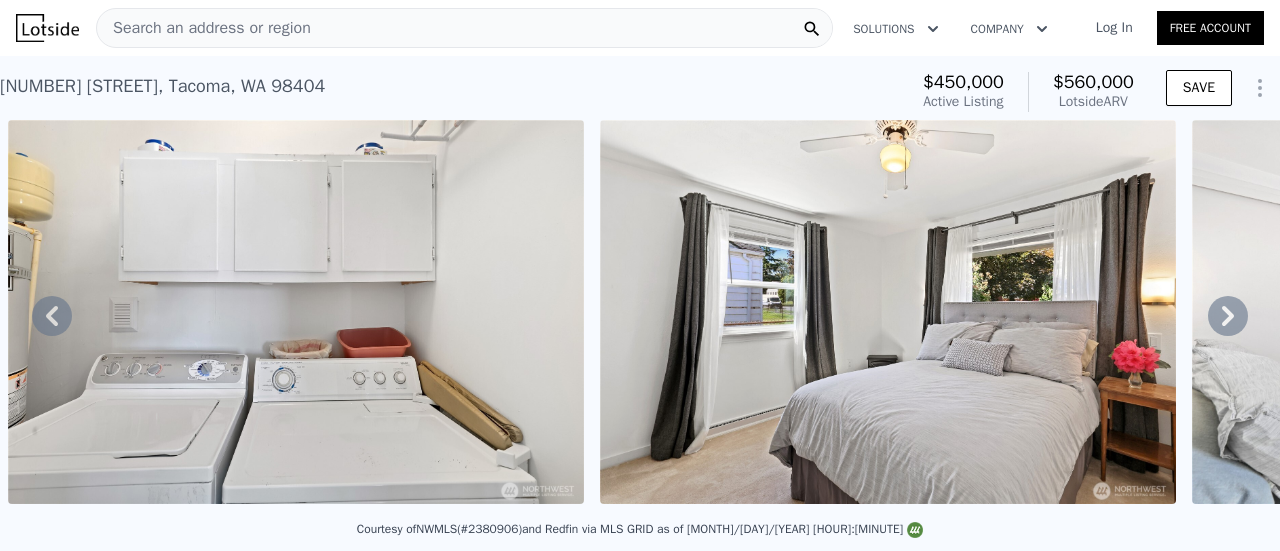click 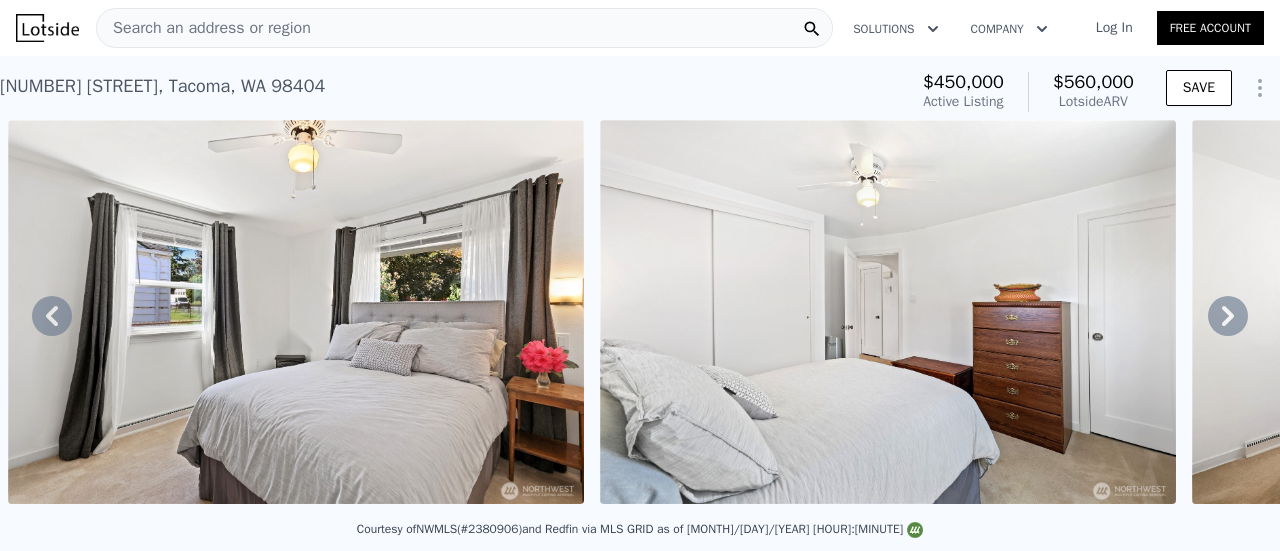 click 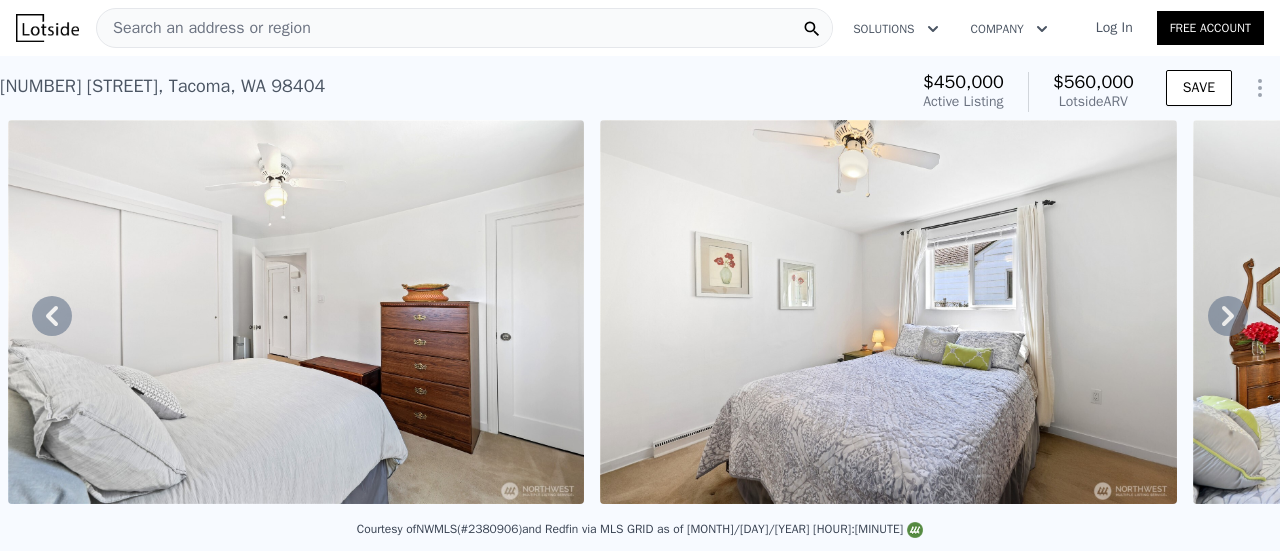 click 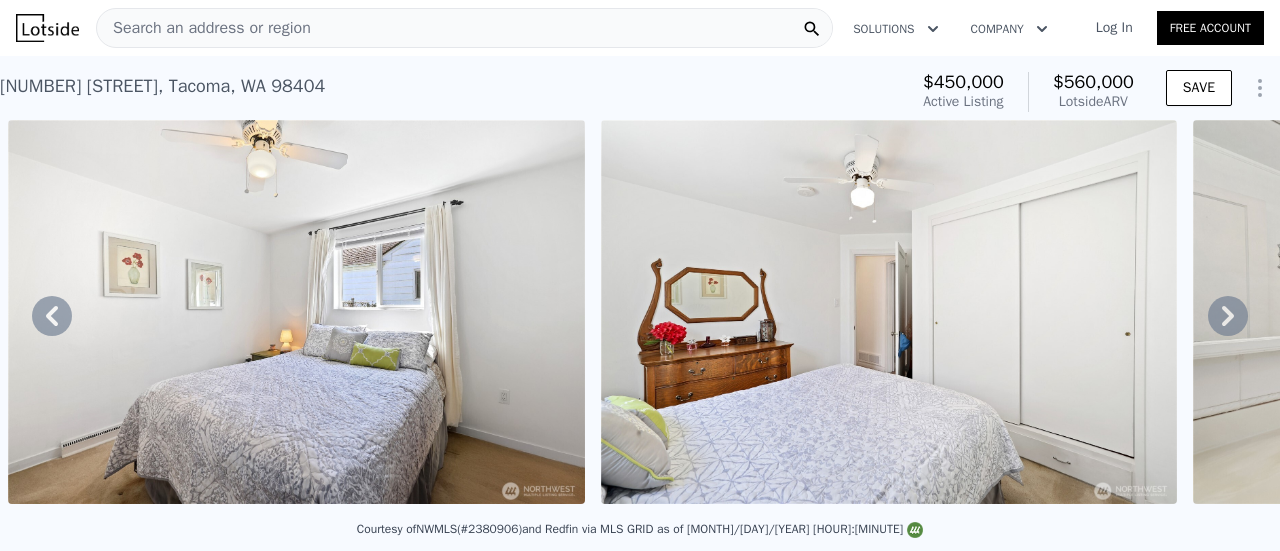 click 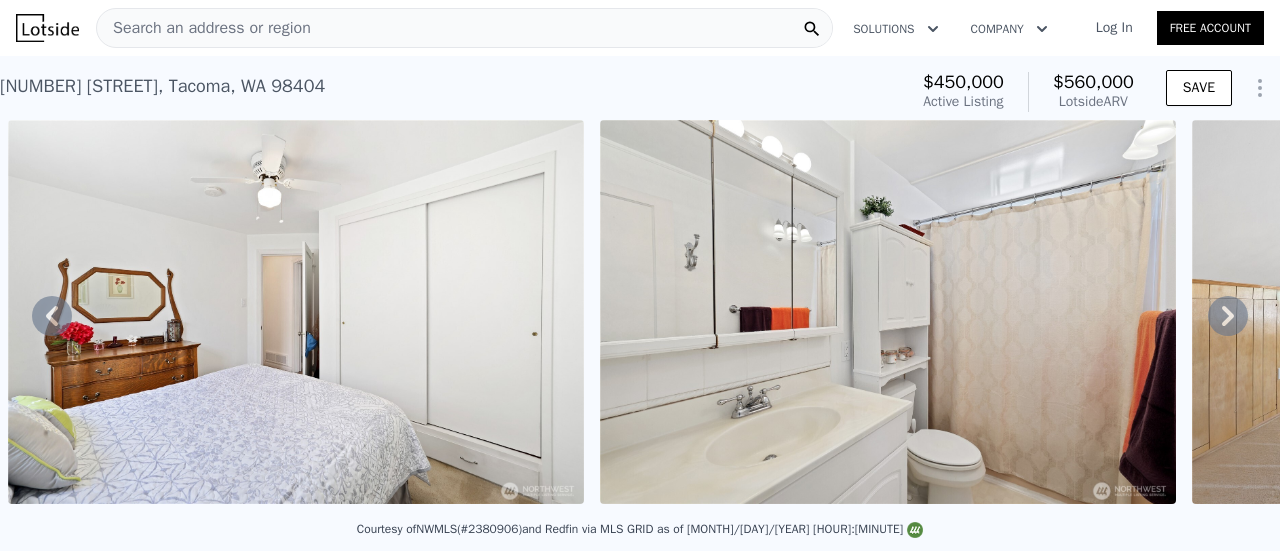 click 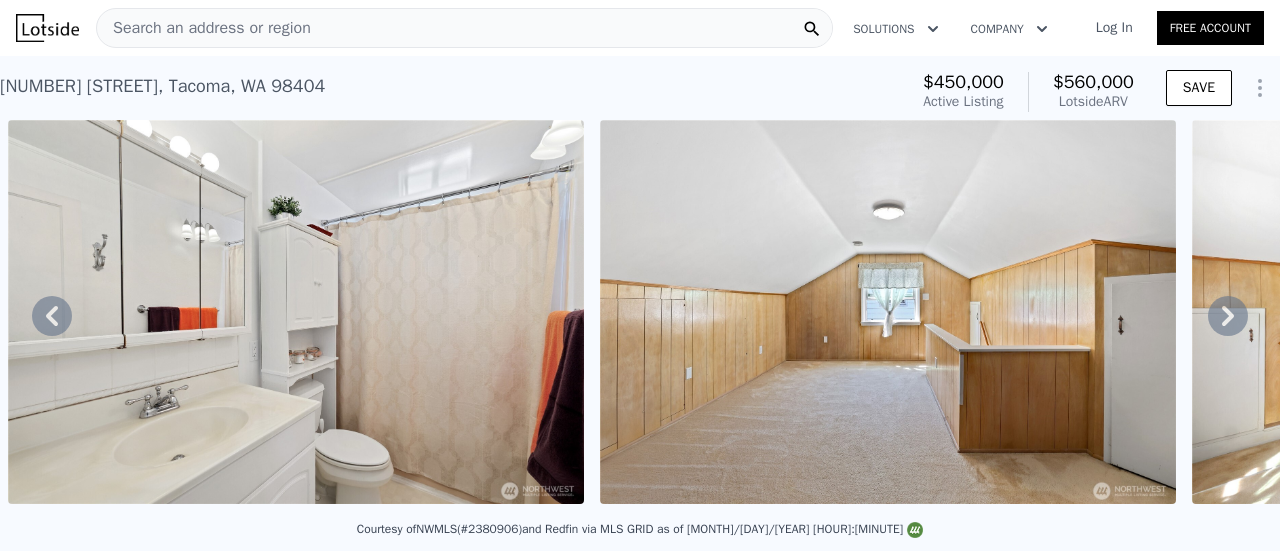 click 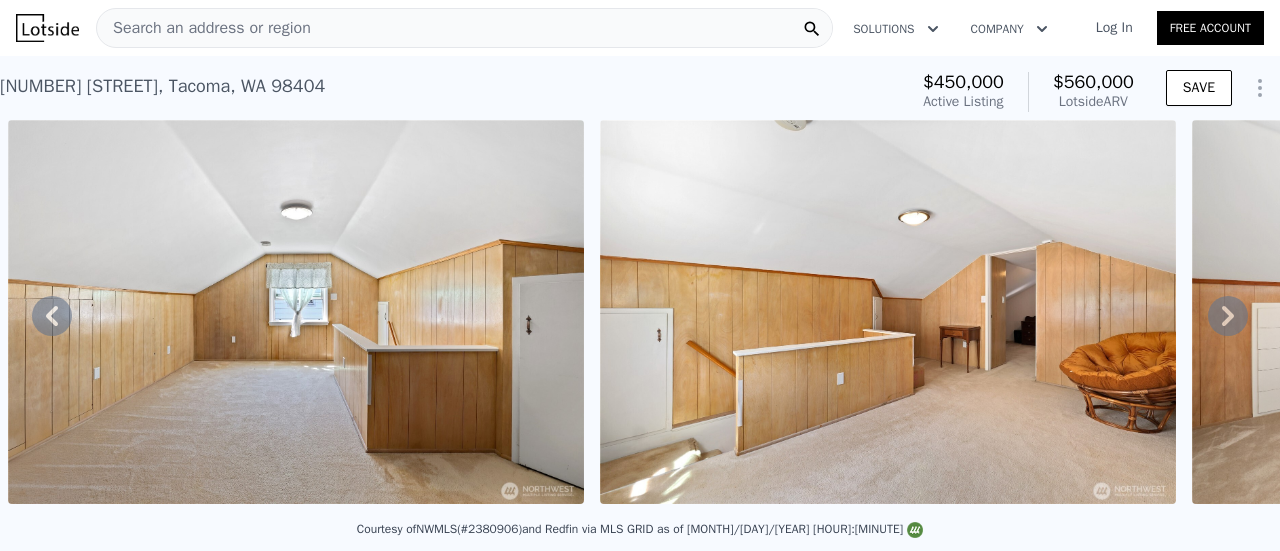 click 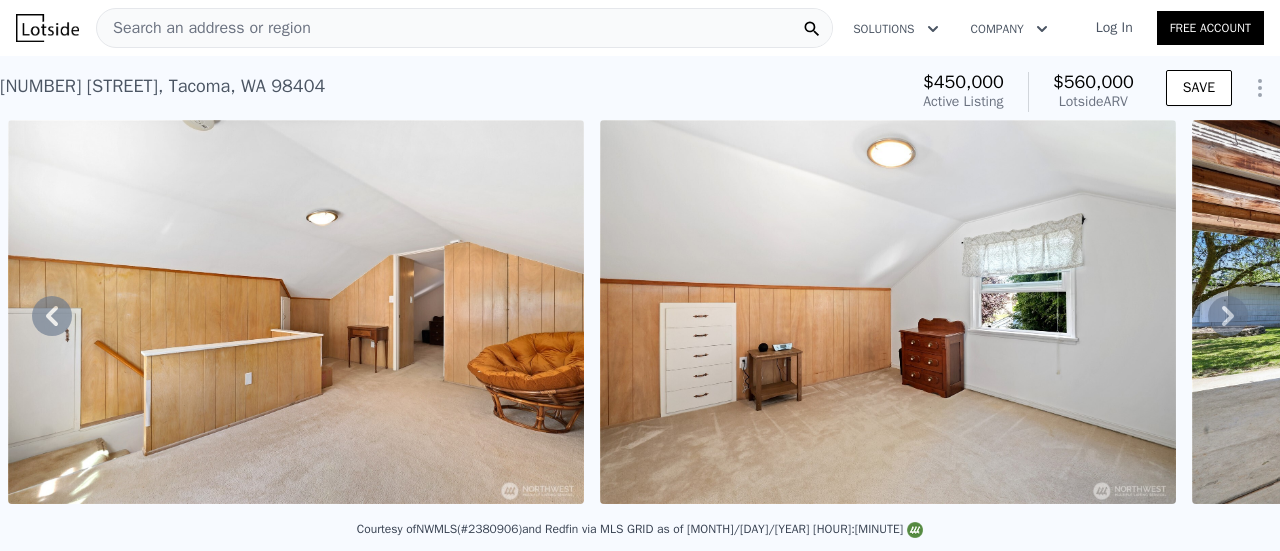 click 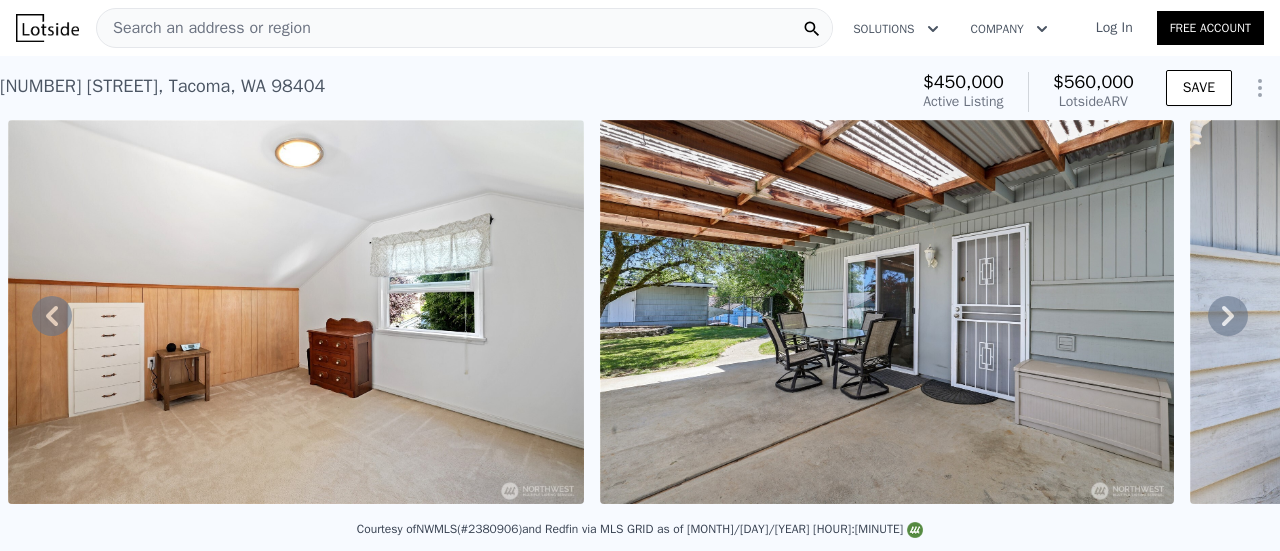 click 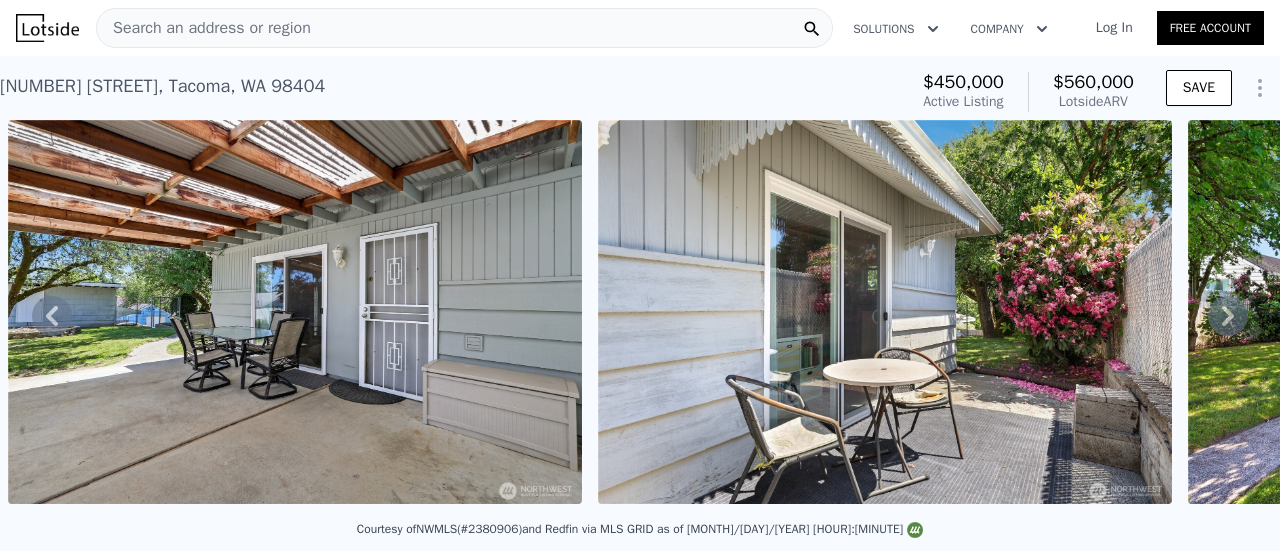 click 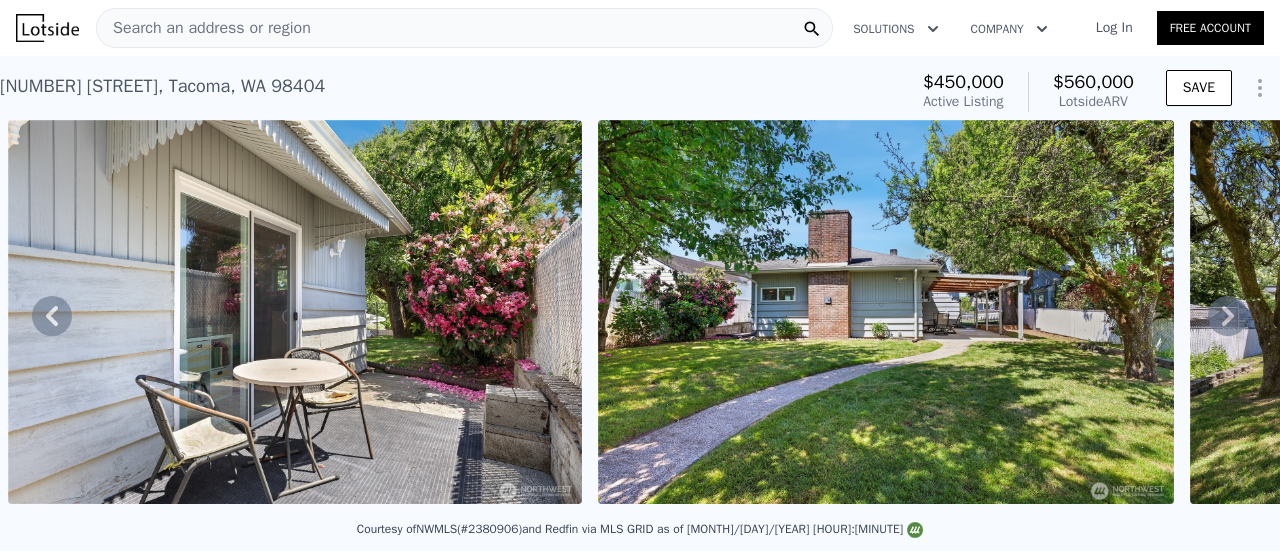 click 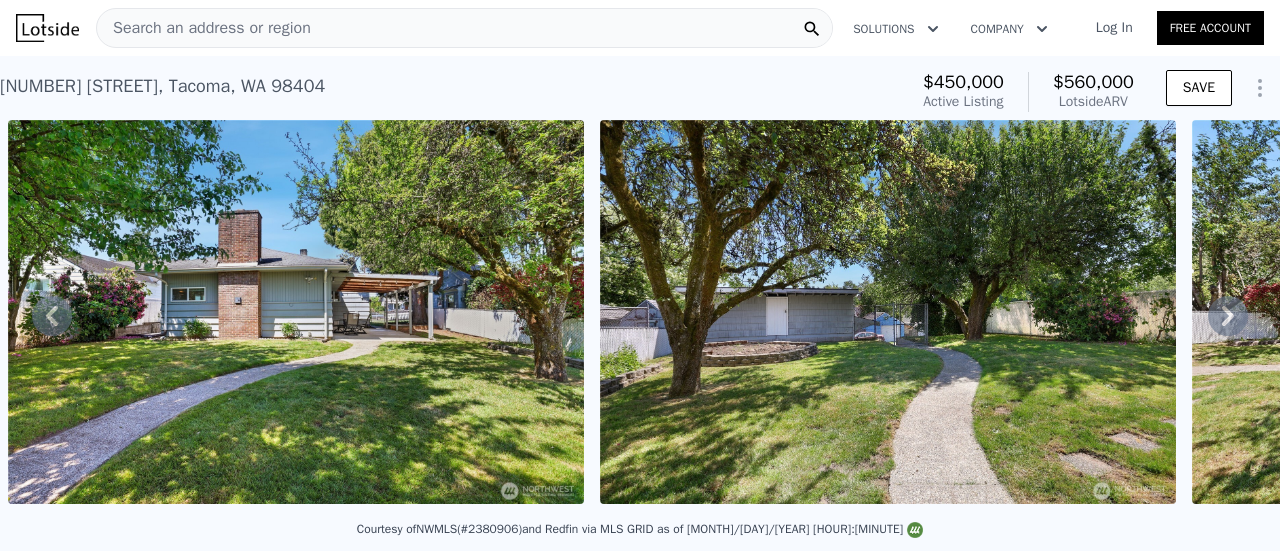 click 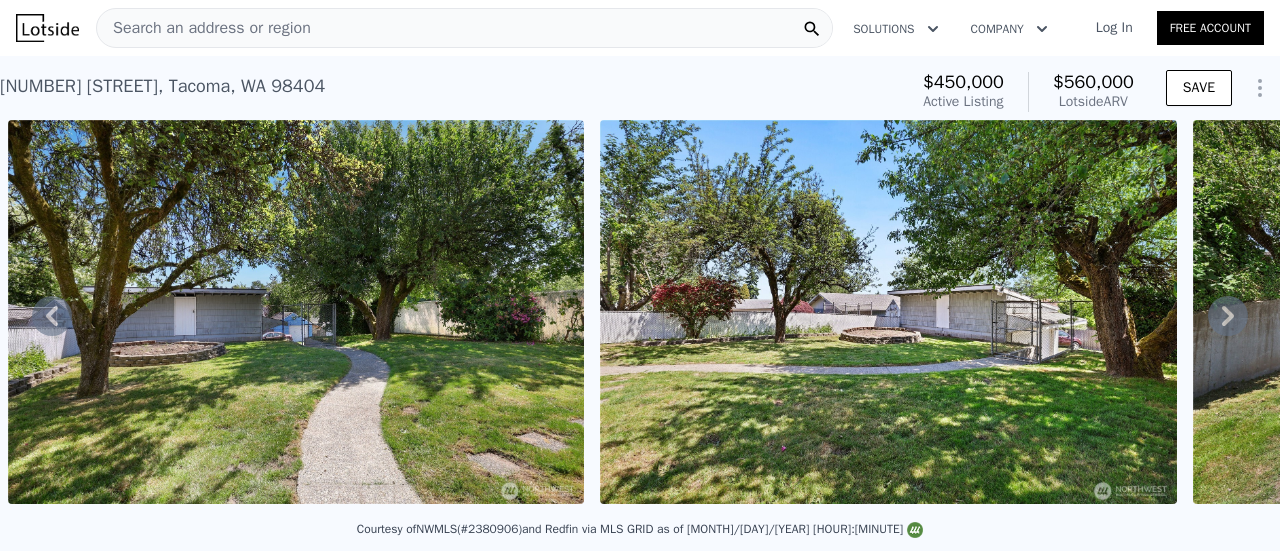 click 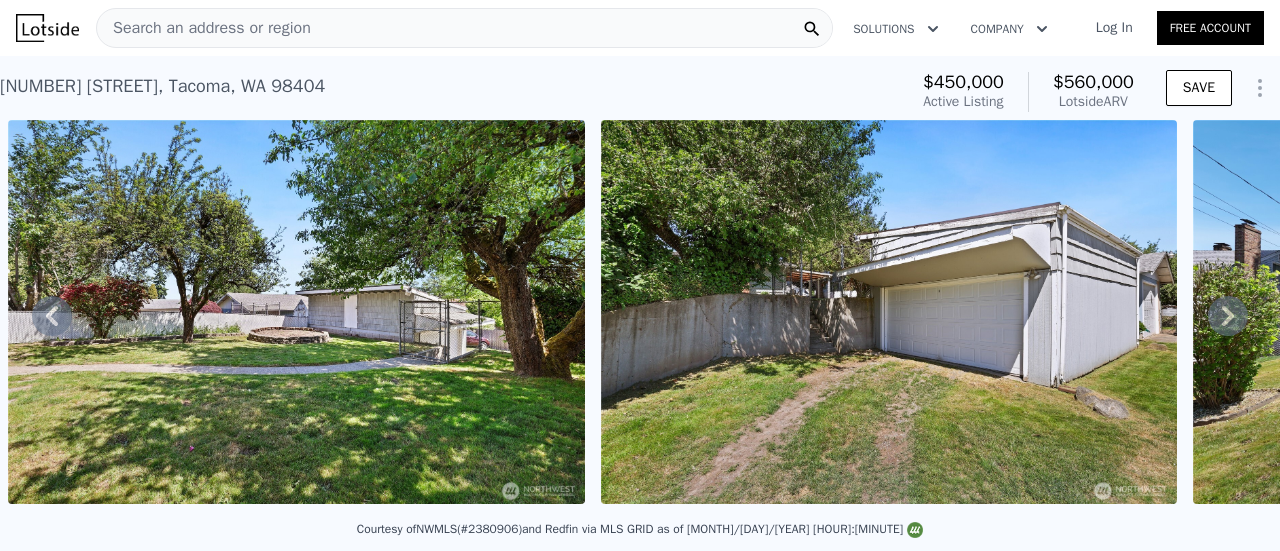 click 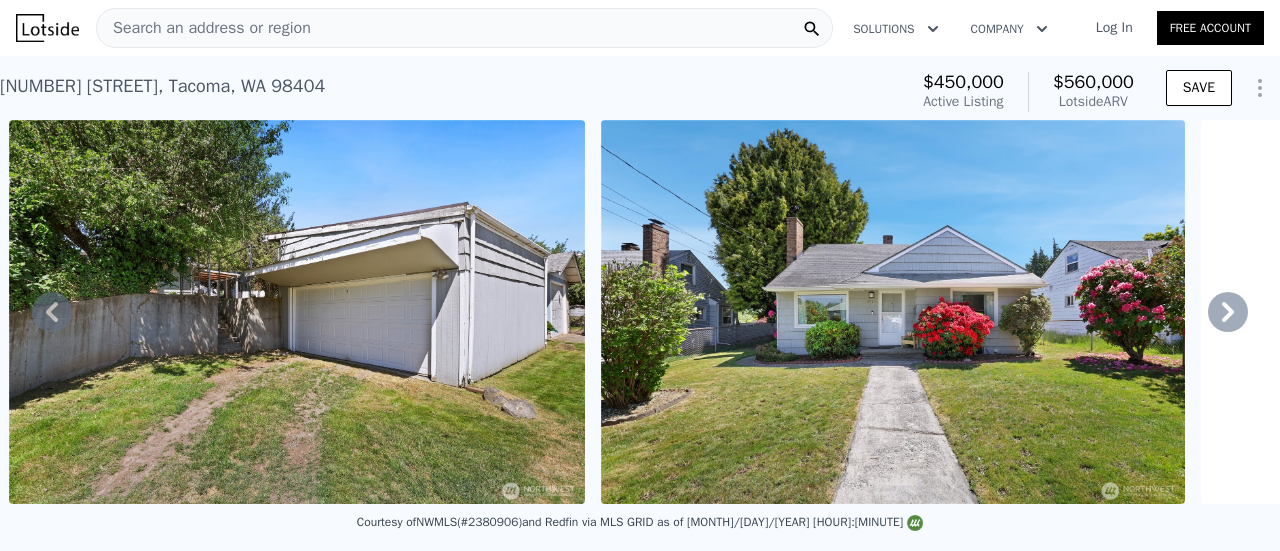 click 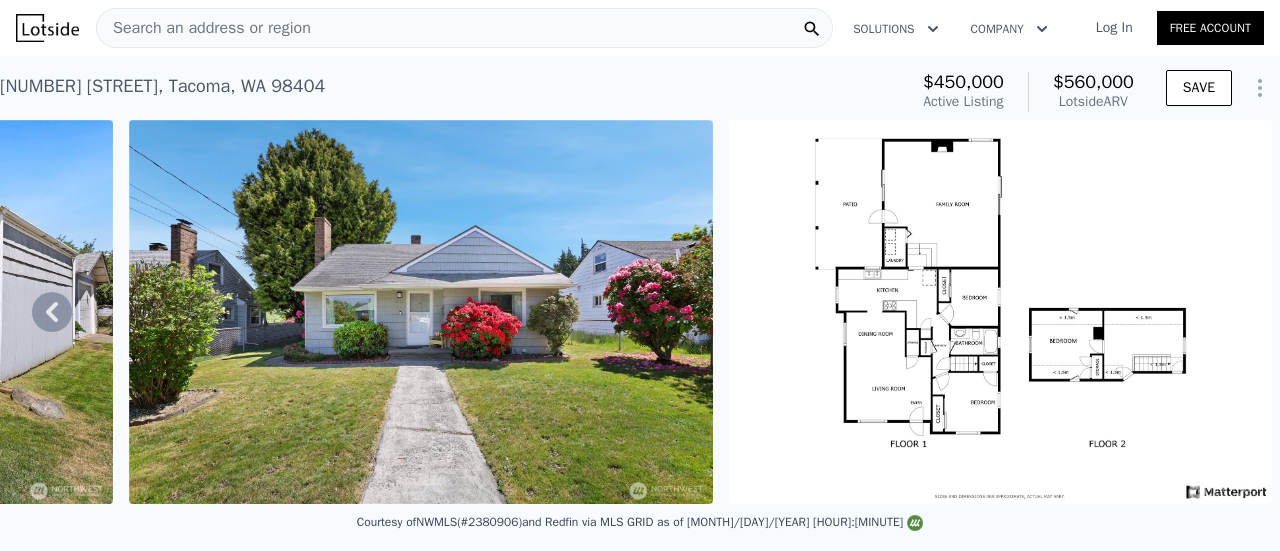 click at bounding box center (1000, 312) 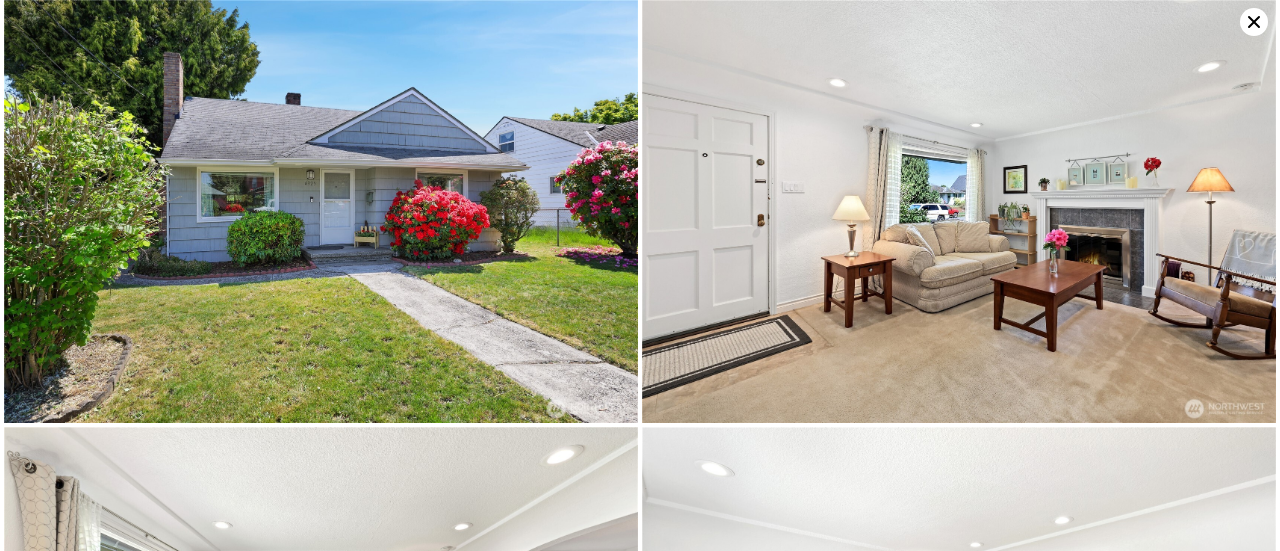 scroll, scrollTop: 5371, scrollLeft: 0, axis: vertical 